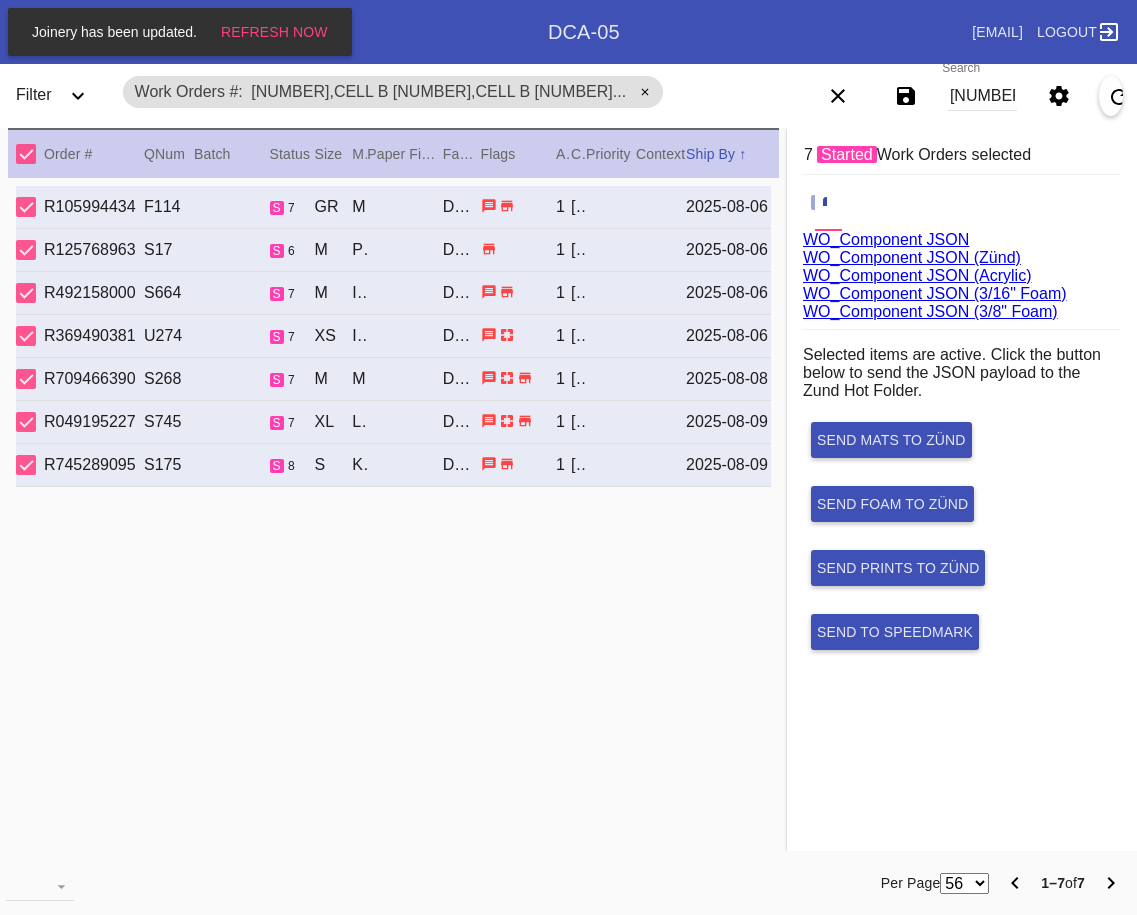 scroll, scrollTop: 0, scrollLeft: 0, axis: both 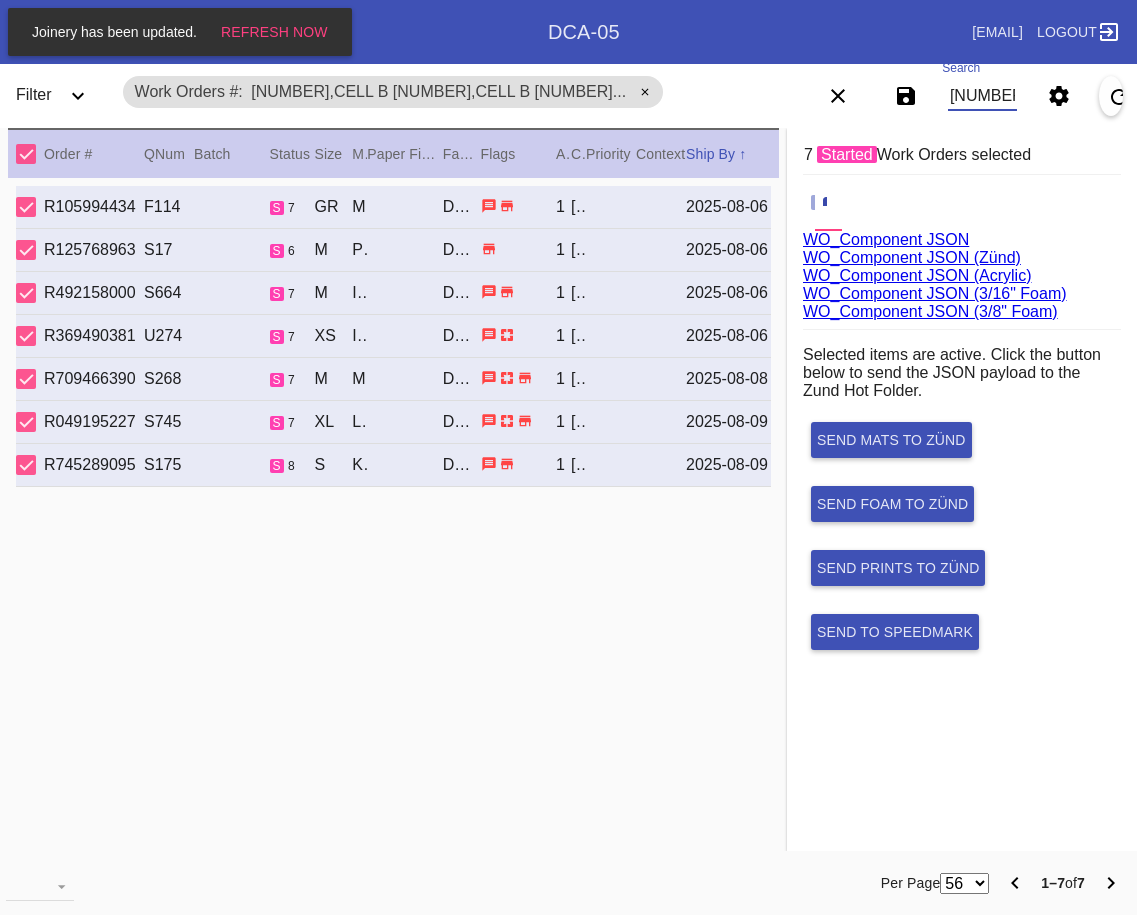 click on "[NUMBER],Cell B [NUMBER],Cell B [NUMBER],Cell G [NUMBER],Cell O [NUMBER],Cell C [NUMBER],Cell O [NUMBER],Cell B" at bounding box center [982, 96] 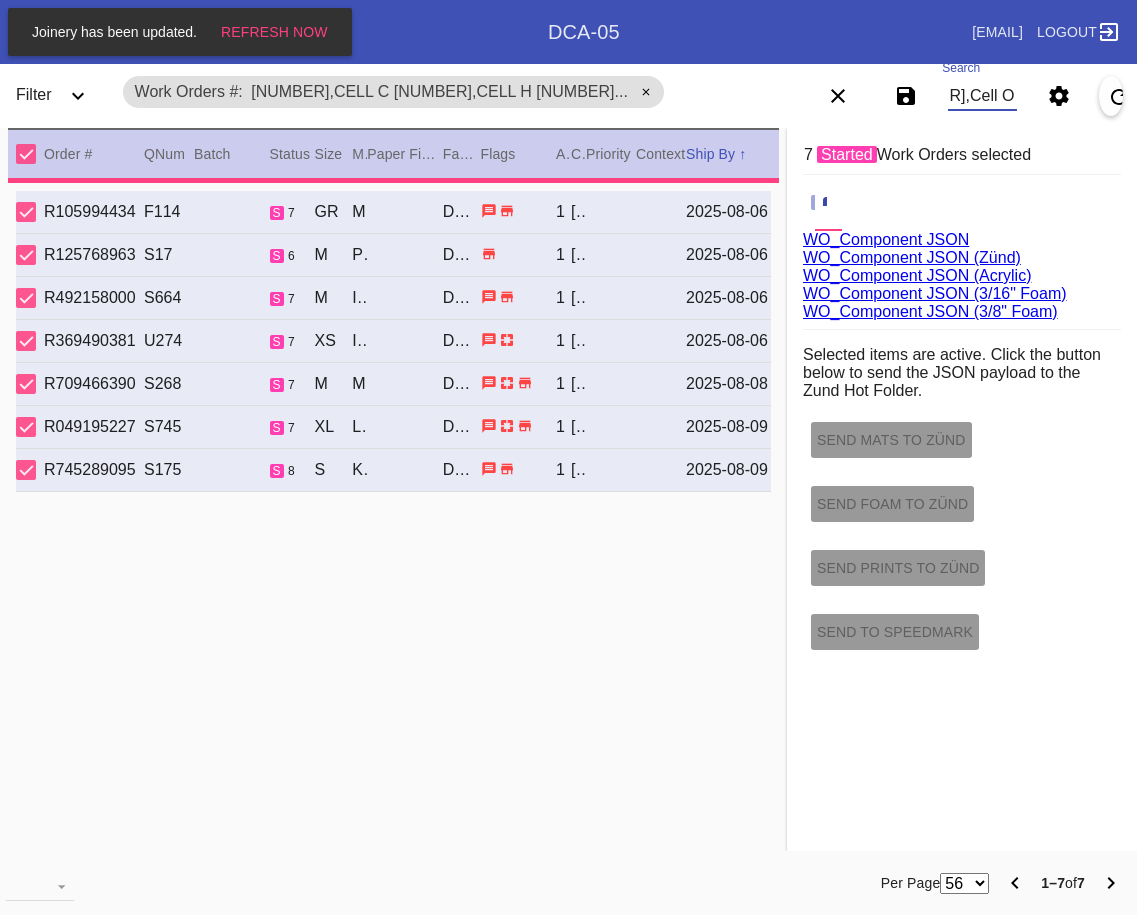 type on "2.0" 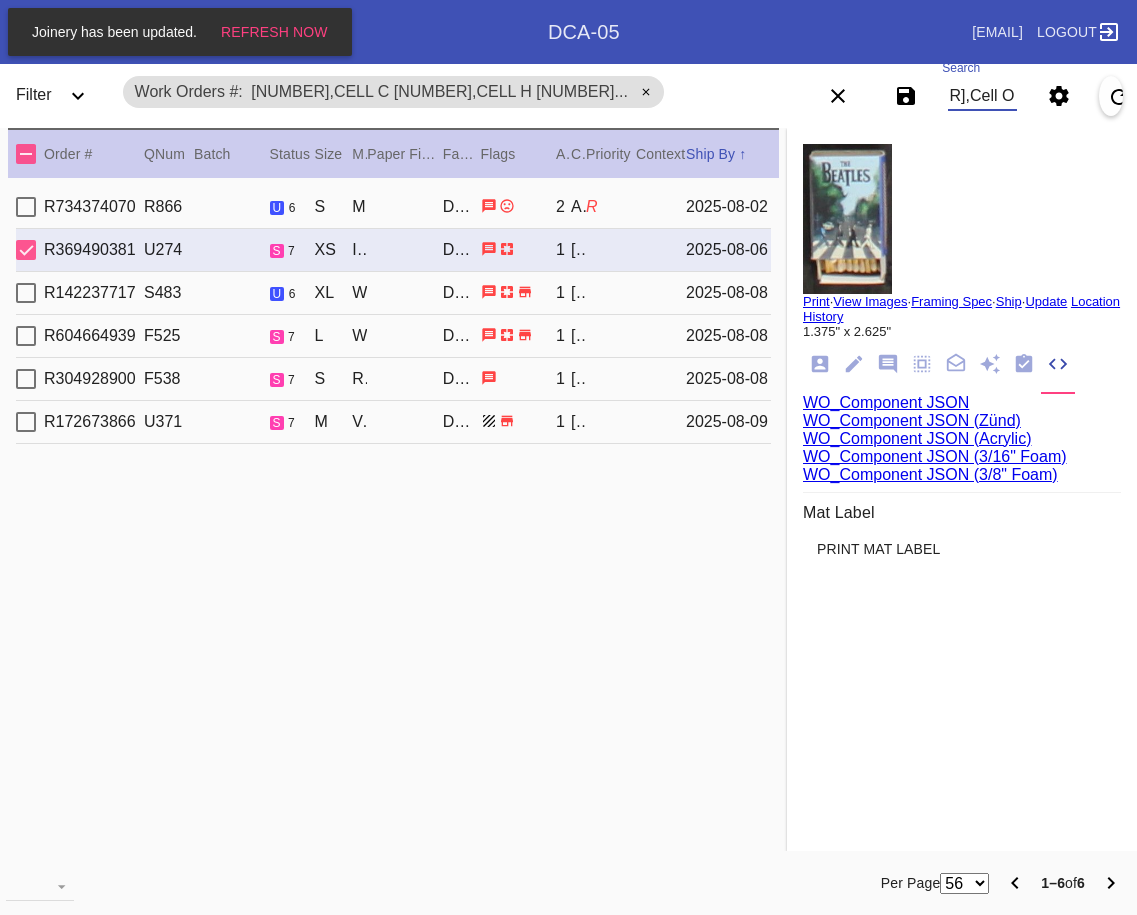 type on "[NUMBER],Cell C [NUMBER],Cell H [NUMBER],Cell C [NUMBER],Cell B [NUMBER],Cell G [NUMBER],Cell O" 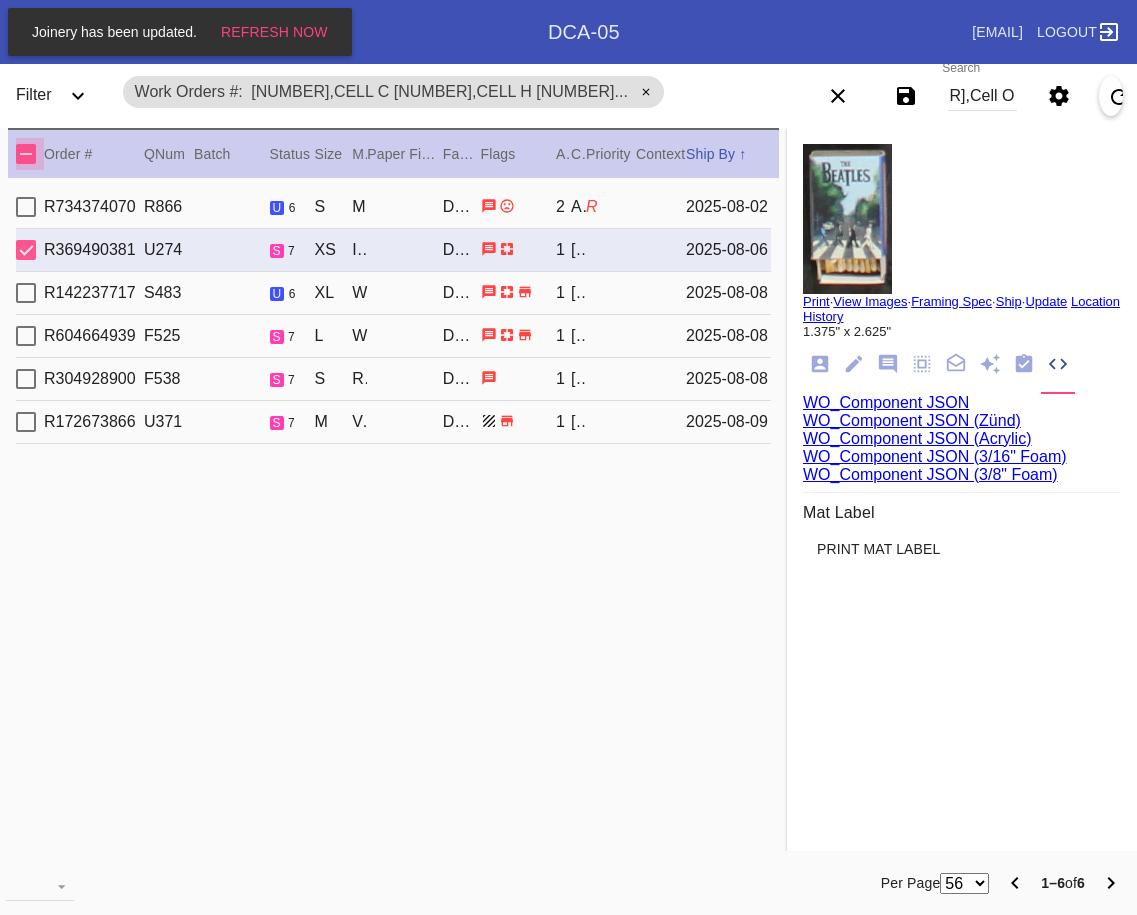 click at bounding box center (26, 154) 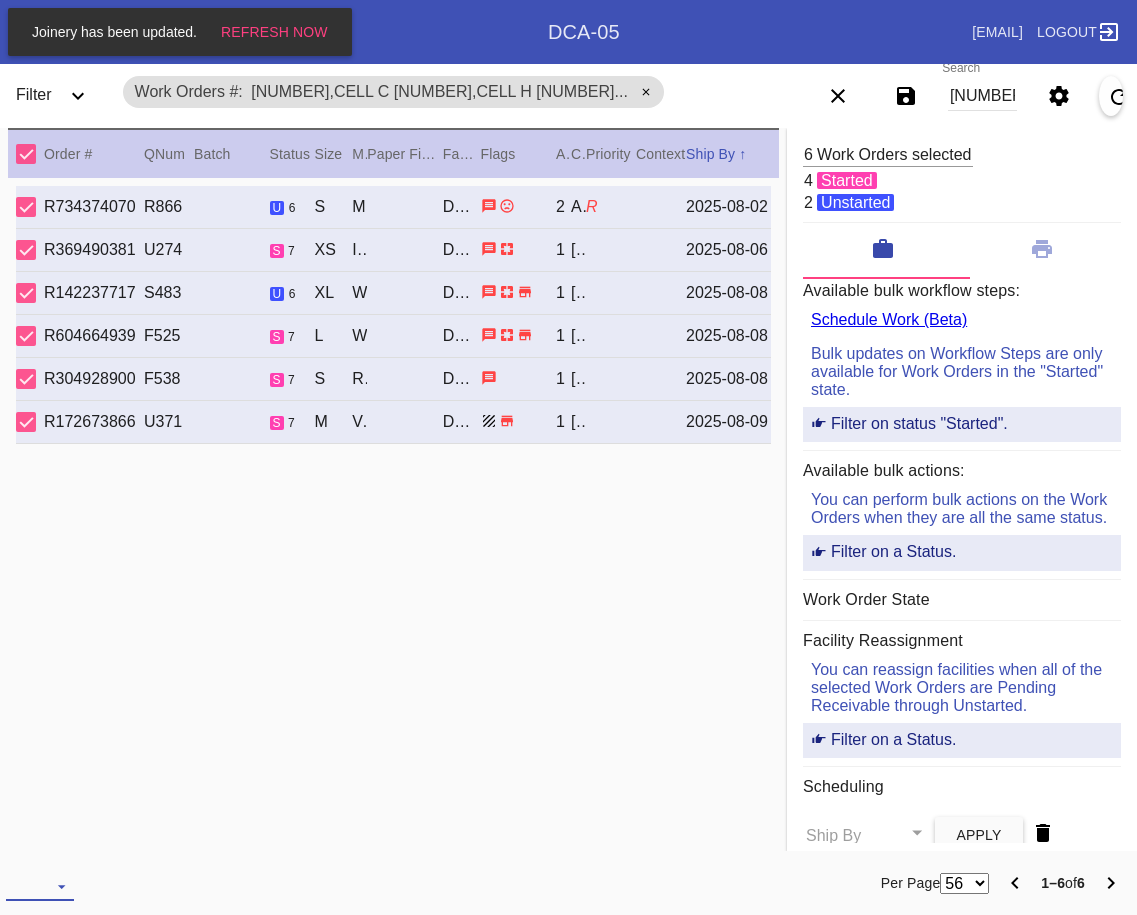 click on "Download... Export Selected Items Print Work Orders Frame Labels Frame Labels v2 Mat Labels Moulding Plate Labels Acrylic Labels Foam Labels Foam Data Story Pockets Mini Story Pockets OMGA Data GUNNAR Data FastCAM Data" at bounding box center [40, 886] 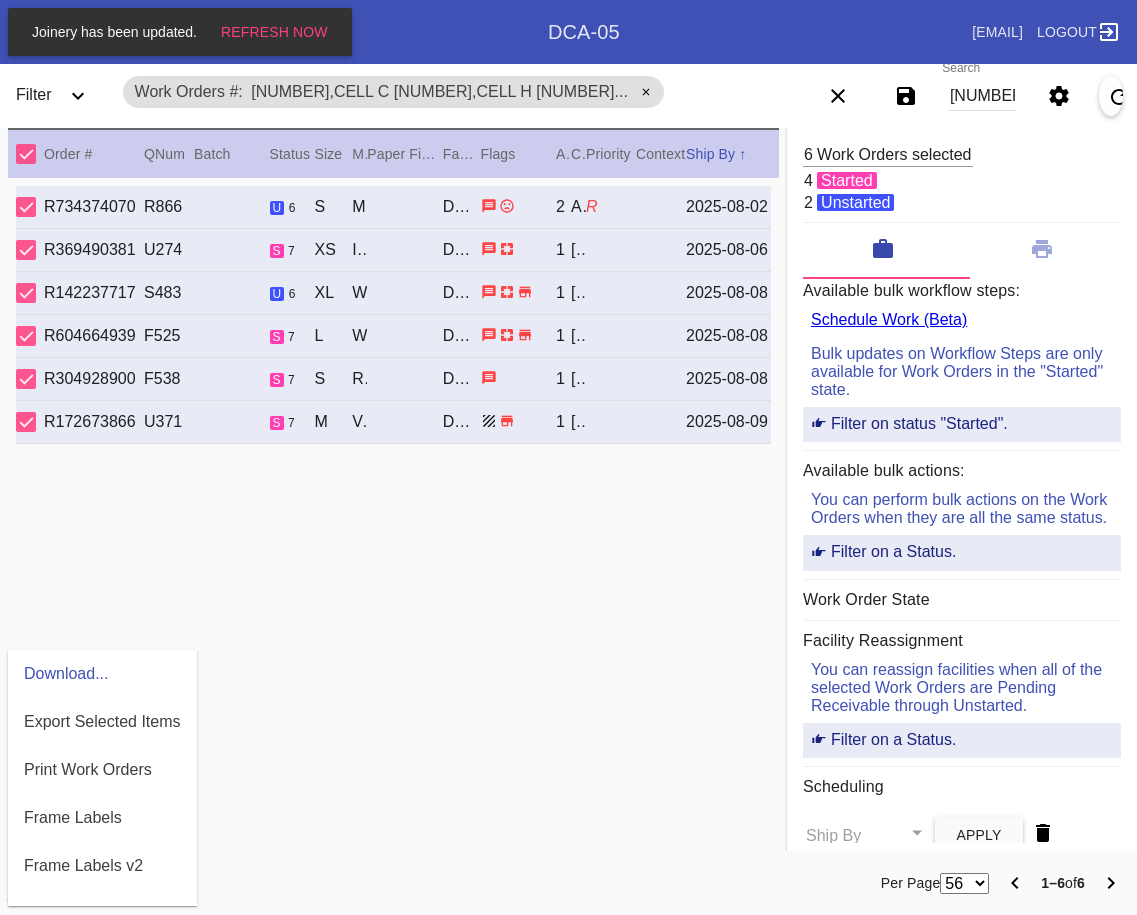 click at bounding box center (568, 457) 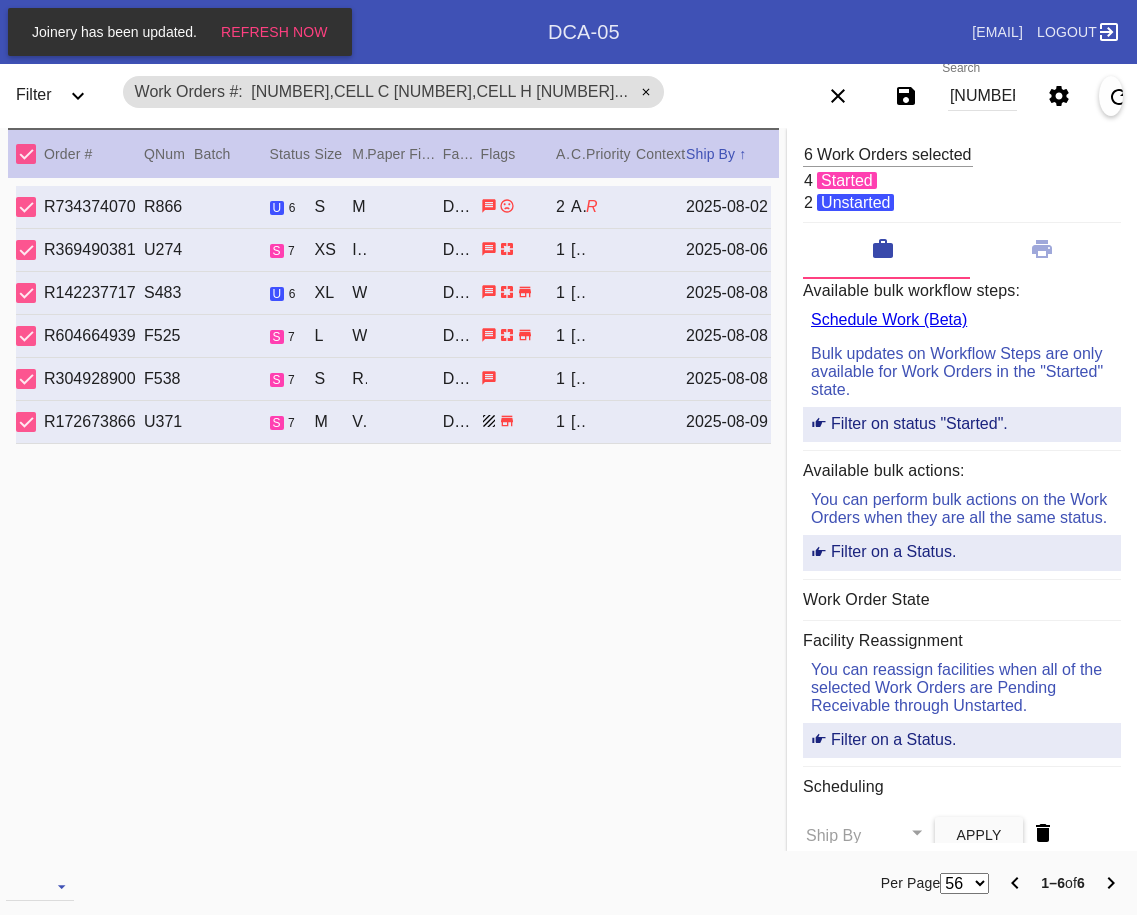 click on "[NUMBER],Cell C [NUMBER],Cell H [NUMBER],Cell C [NUMBER],Cell B [NUMBER],Cell G [NUMBER],Cell O" at bounding box center [982, 96] 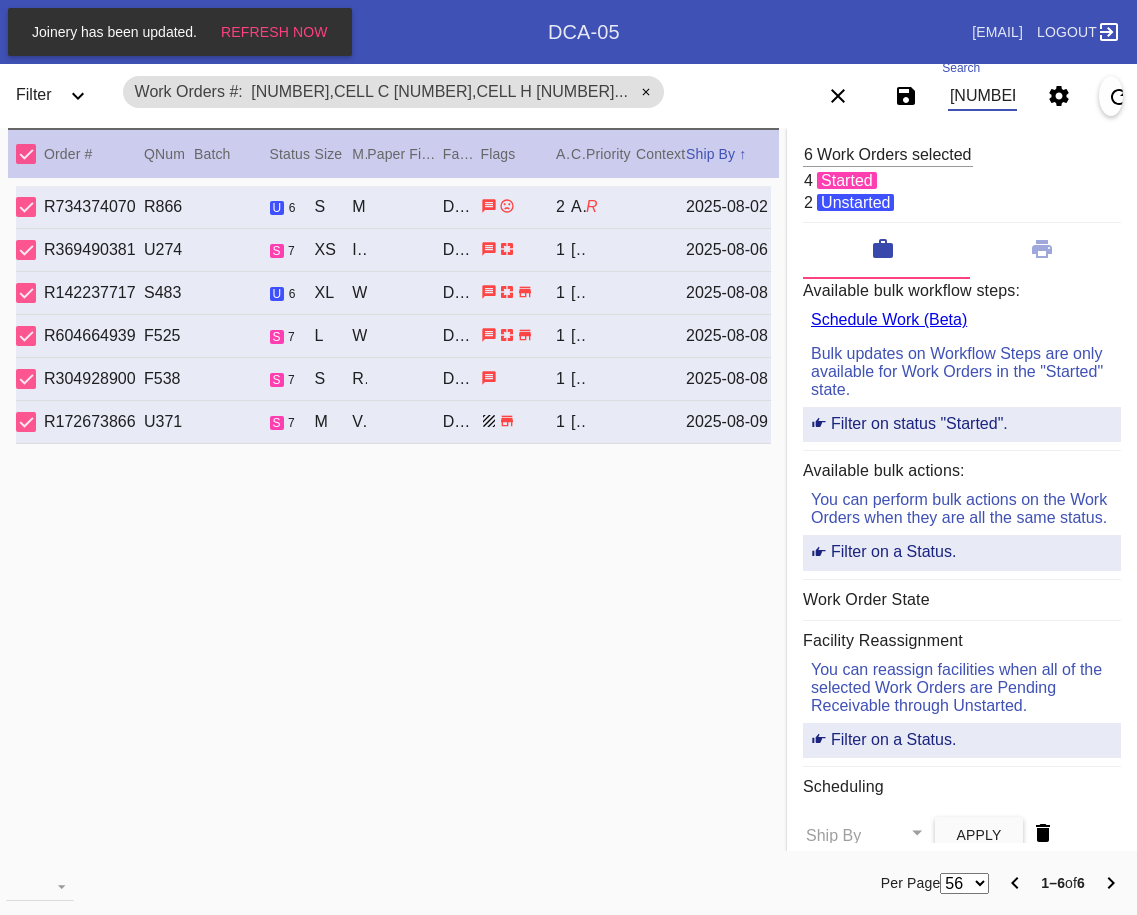click on "[NUMBER],Cell C [NUMBER],Cell H [NUMBER],Cell C [NUMBER],Cell B [NUMBER],Cell G [NUMBER],Cell O" at bounding box center (982, 96) 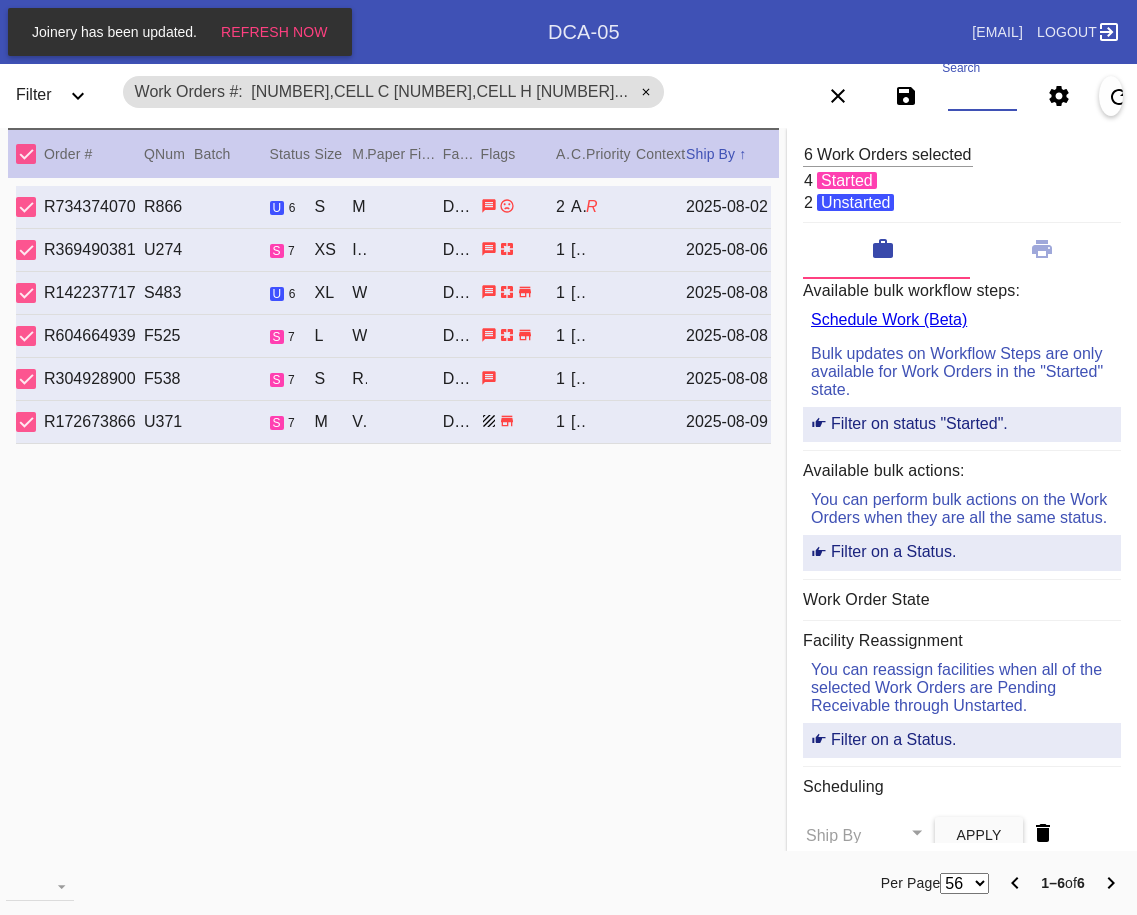 paste on "[NUMBER],Cell C [NUMBER],Cell H [NUMBER],Cell C [NUMBER],Cell B [NUMBER],Cell G [NUMBER],Cell O [NUMBER],Cell B [NUMBER],Cell B" 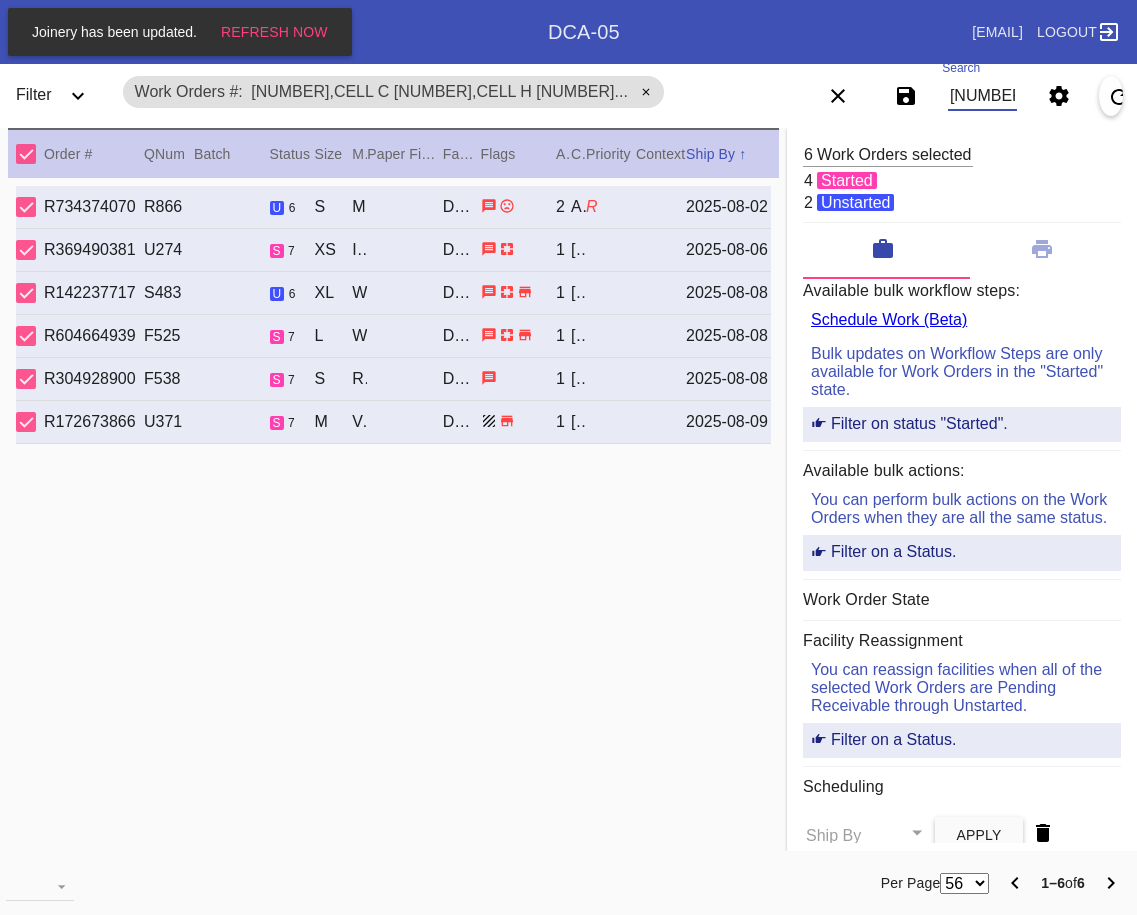 scroll, scrollTop: 0, scrollLeft: 1536, axis: horizontal 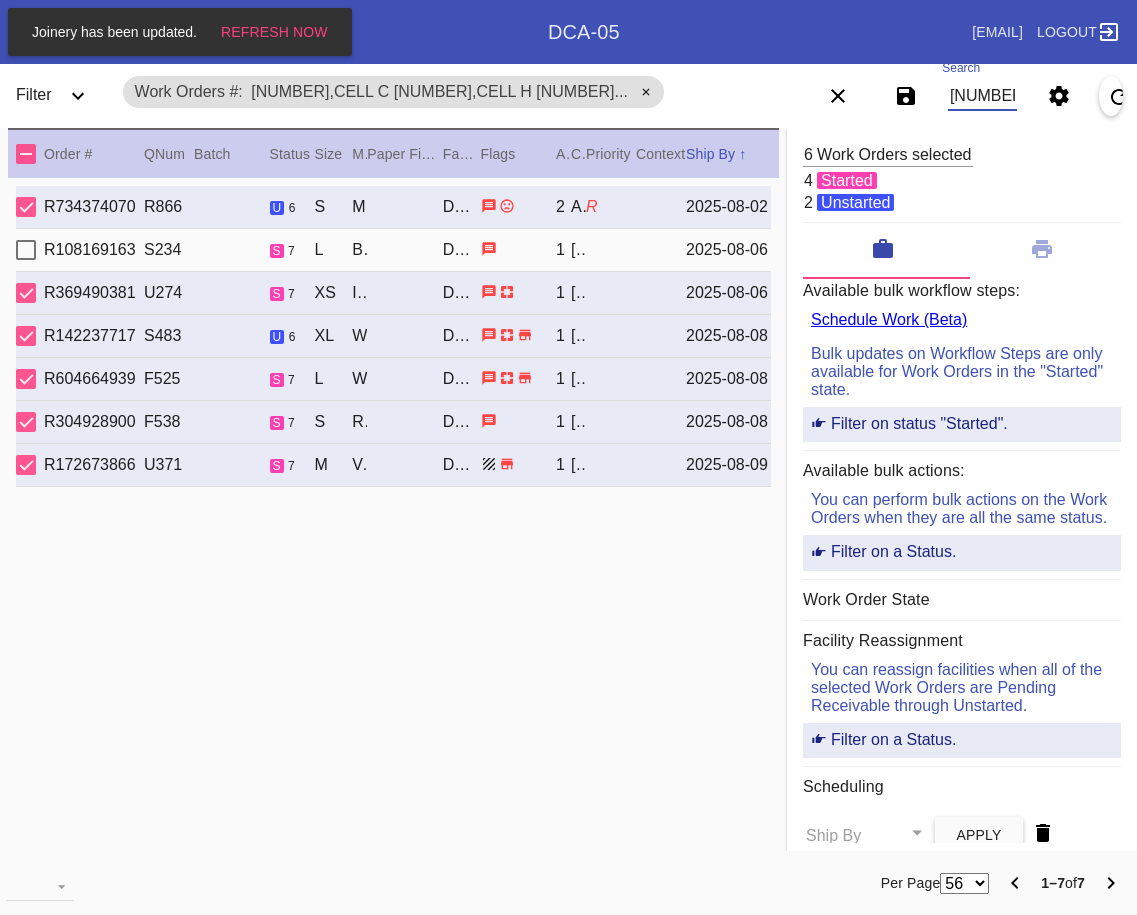 click at bounding box center [26, 250] 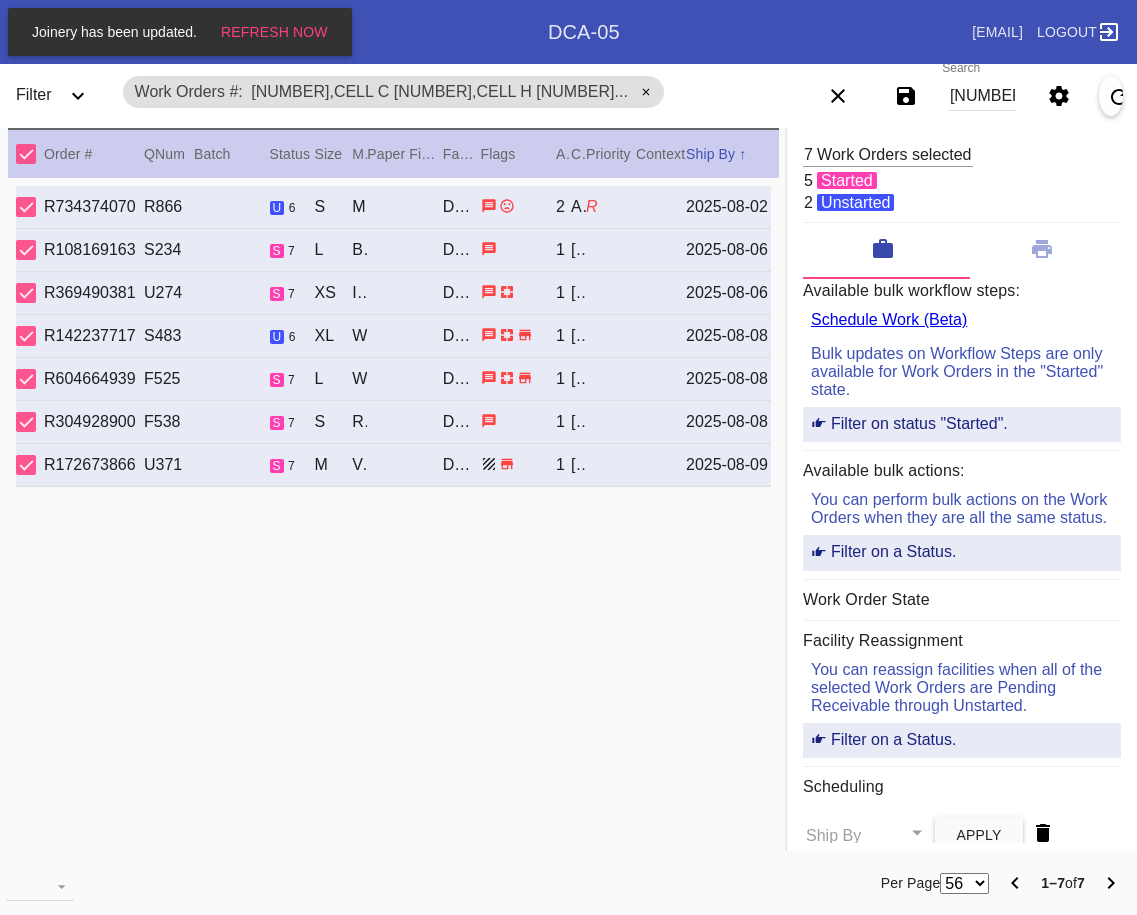 click on "[NUMBER],Cell C [NUMBER],Cell H [NUMBER],Cell C [NUMBER],Cell B [NUMBER],Cell G [NUMBER],Cell O [NUMBER],Cell B [NUMBER],Cell B" at bounding box center [982, 96] 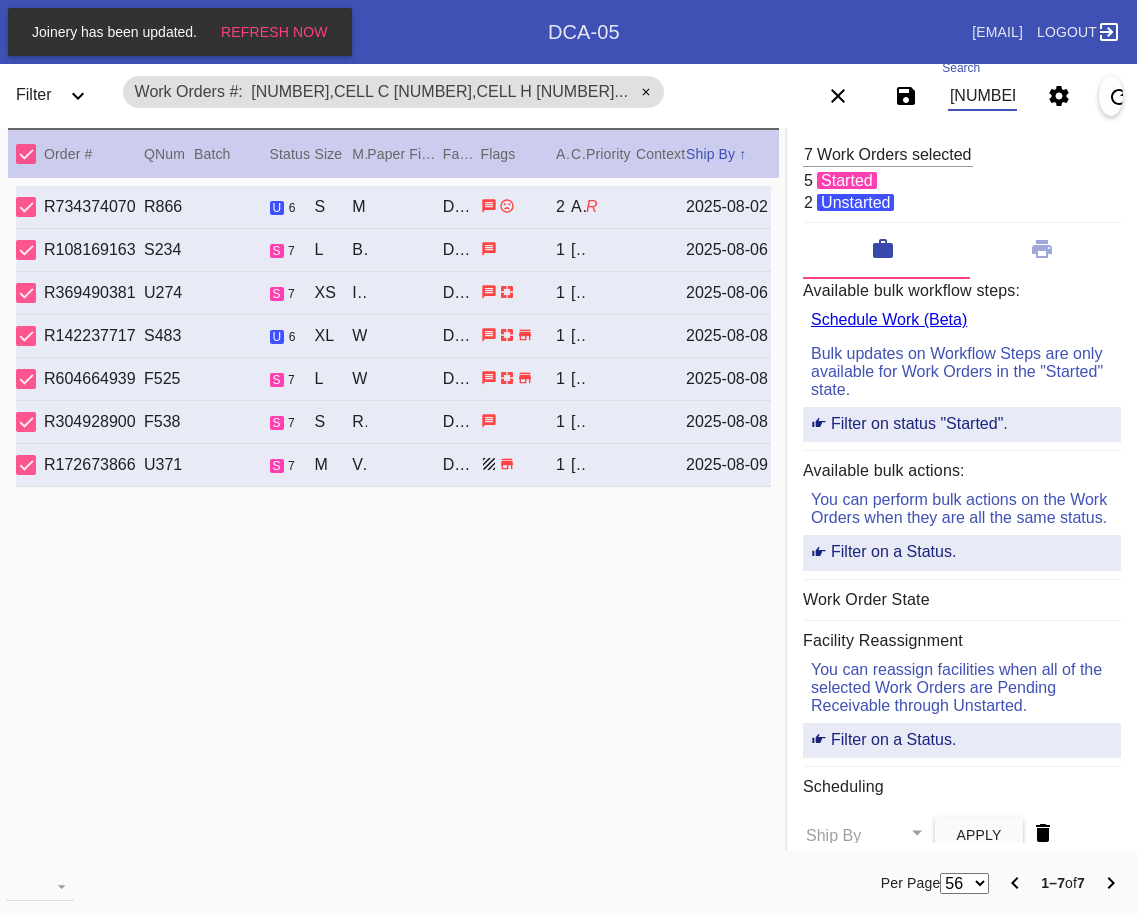 click on "[NUMBER],Cell C [NUMBER],Cell H [NUMBER],Cell C [NUMBER],Cell B [NUMBER],Cell G [NUMBER],Cell O [NUMBER],Cell B [NUMBER],Cell B" at bounding box center (982, 96) 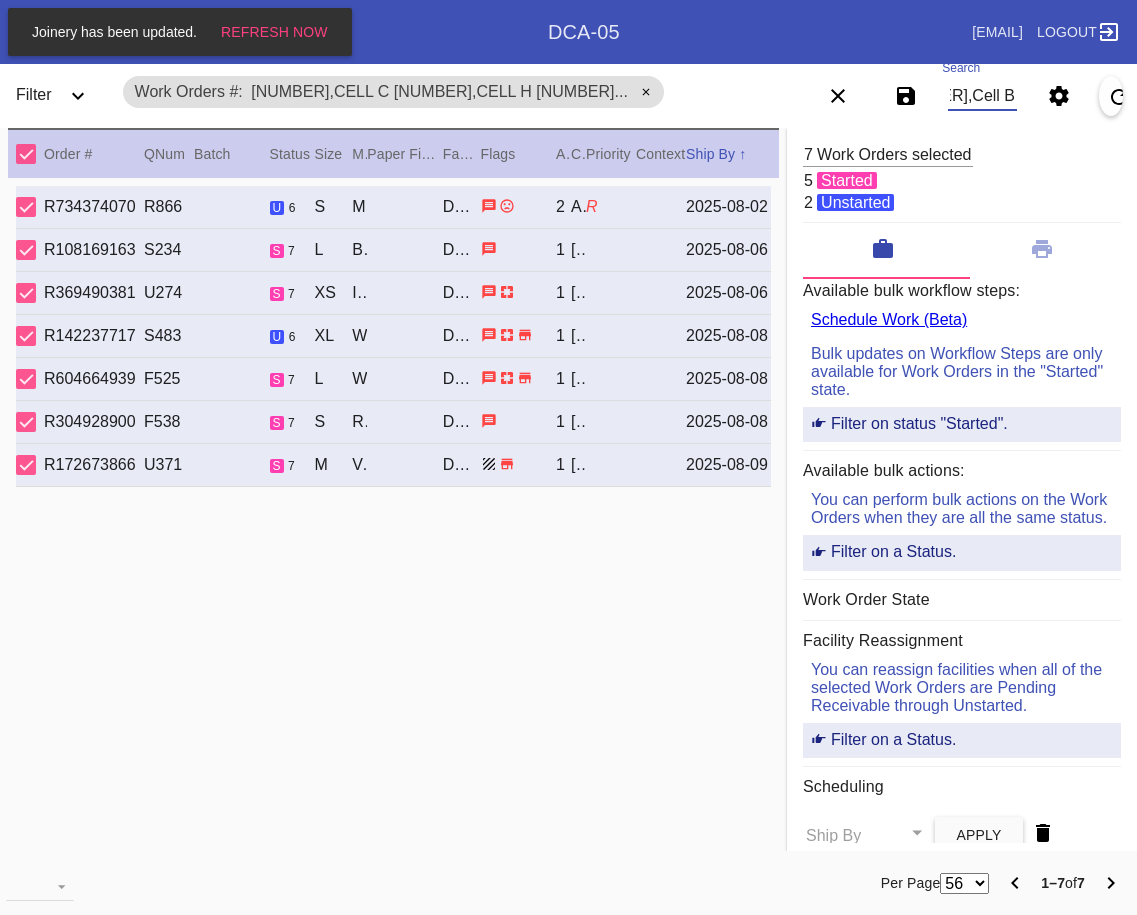type on "[NUMBER],Cell C [NUMBER],Cell H [NUMBER],Cell C [NUMBER],Cell B [NUMBER],Cell G [NUMBER],Cell O [NUMBER],Cell B [NUMBER],Cell B" 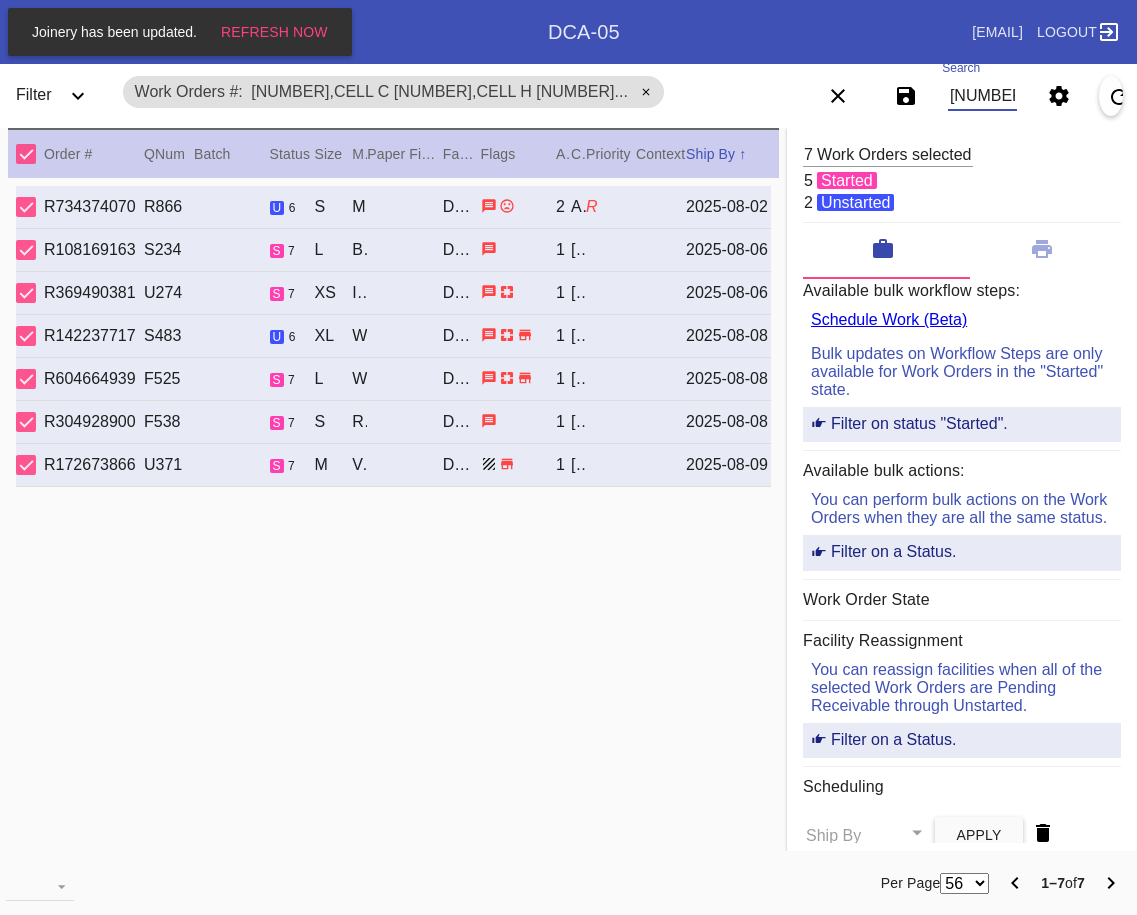 click on "Order #  QNum Batch  Status
Size
↑
↓
Moulding / Mat Paper Finish  Facility Flags Attempt Customer
Priority
↑
↓
Context
Ship By
↑
↓" at bounding box center (393, 153) 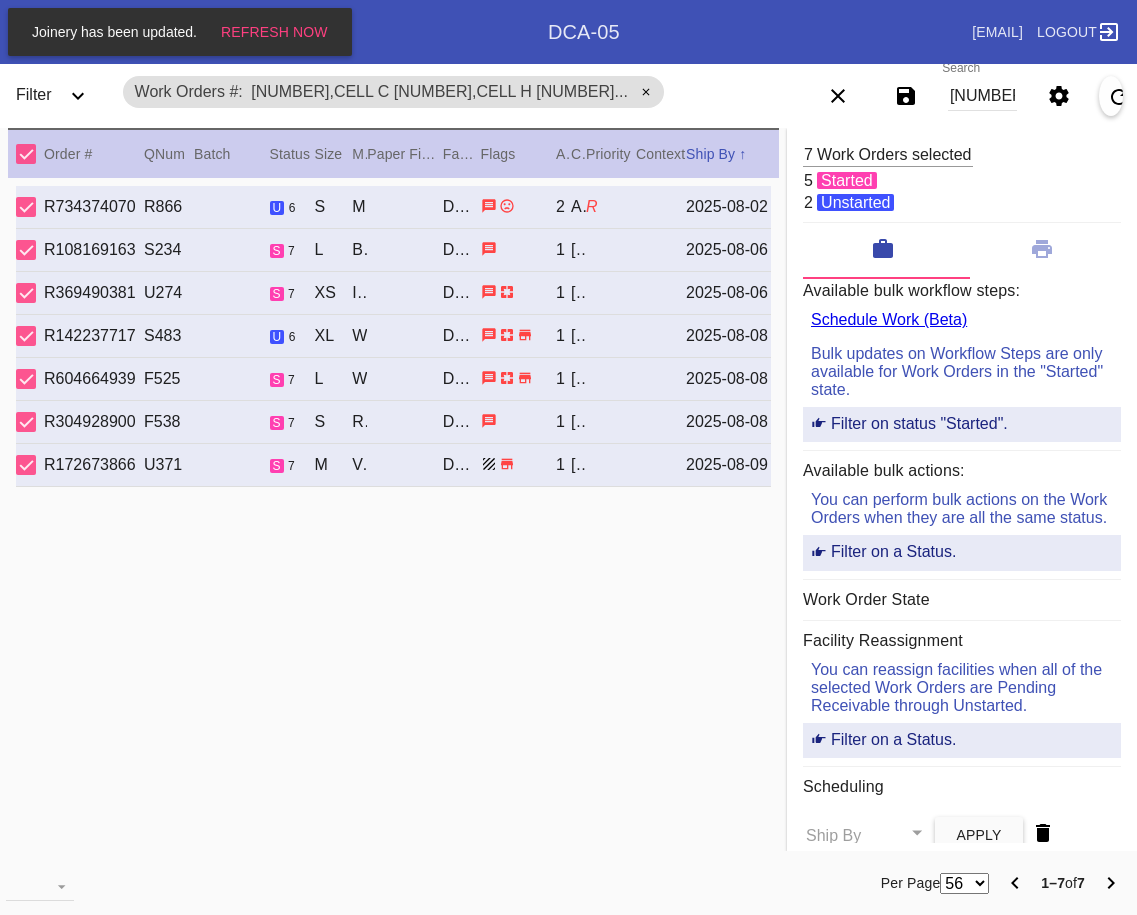 click at bounding box center [26, 154] 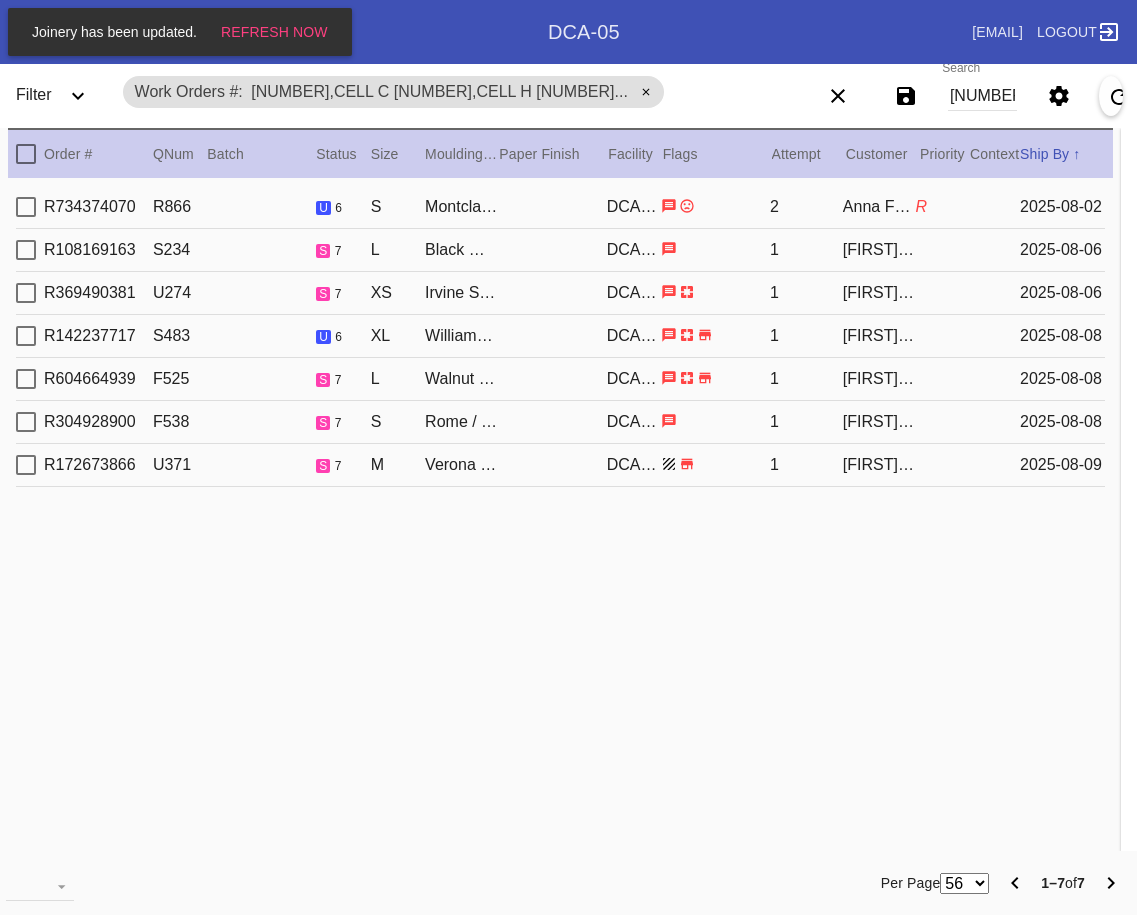 click at bounding box center [26, 154] 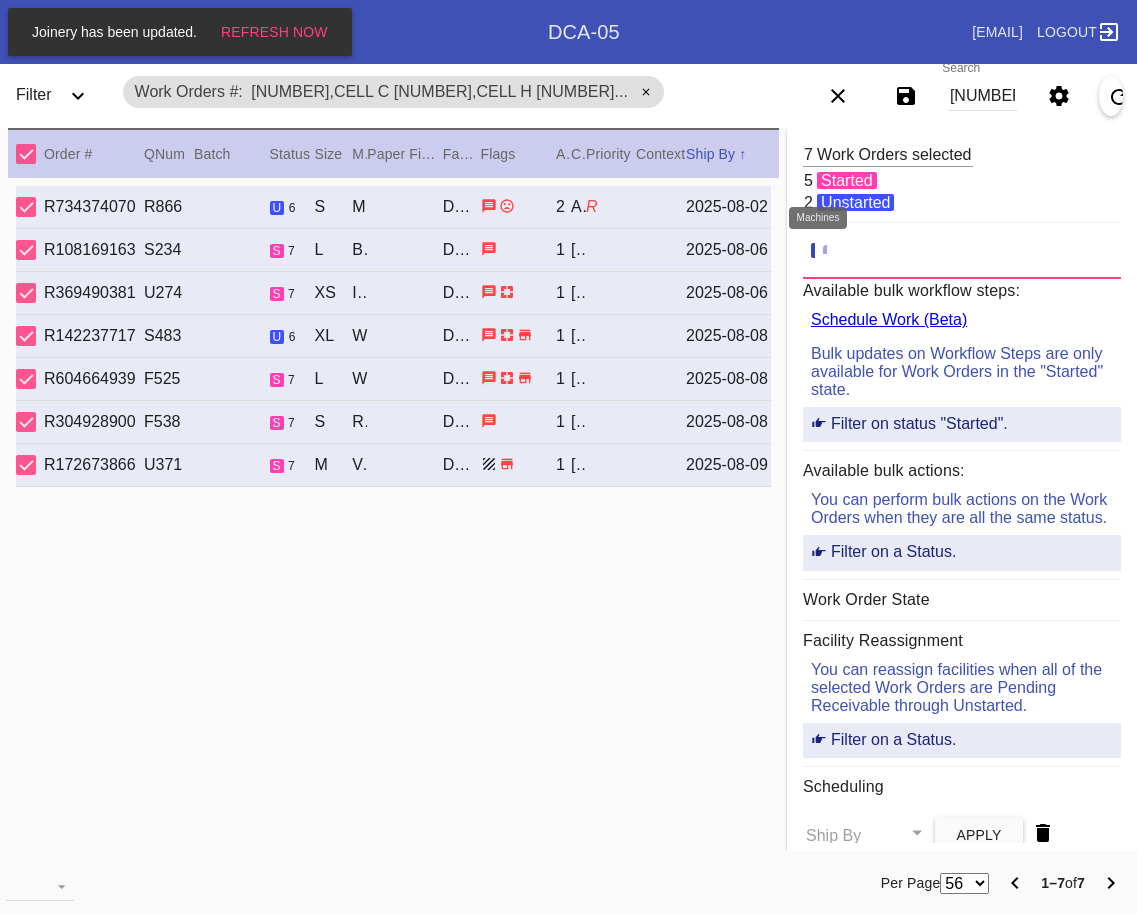 click 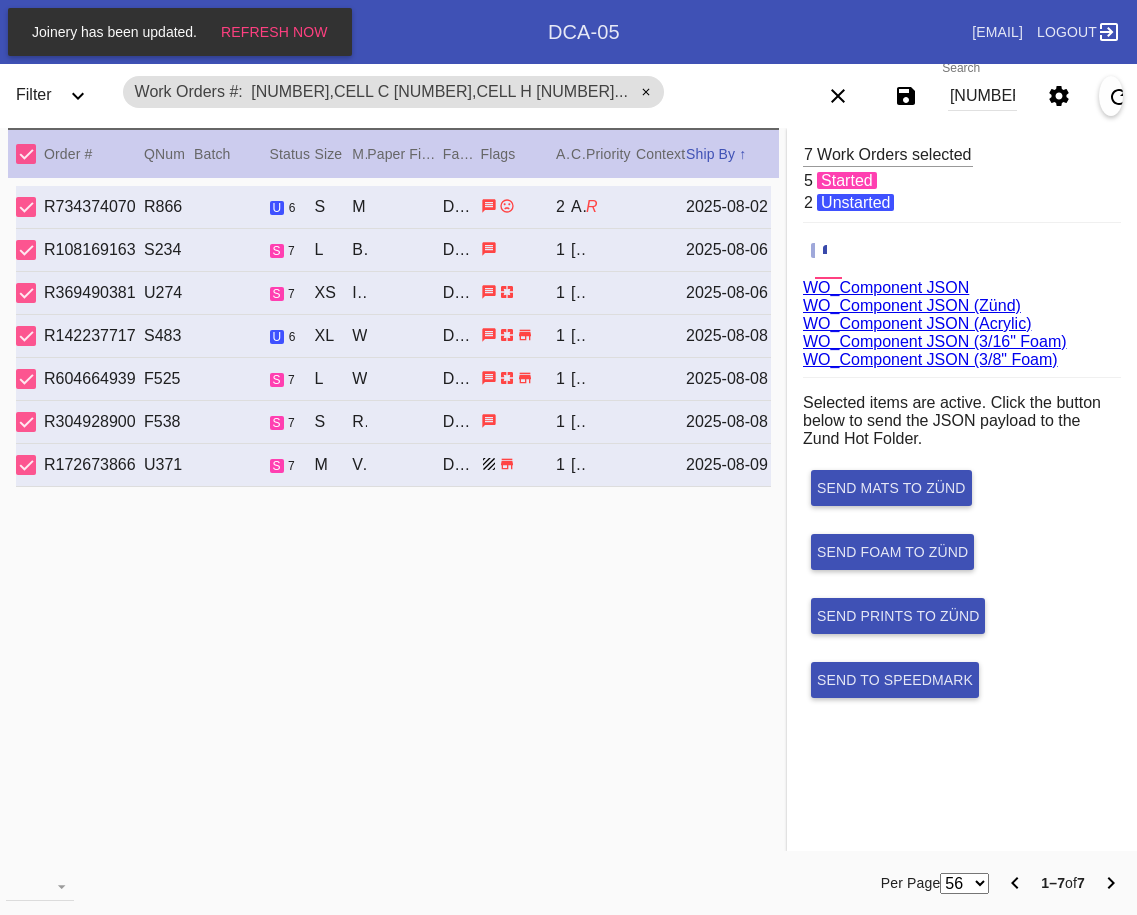 click on "WO_Component JSON (Acrylic)" at bounding box center (917, 323) 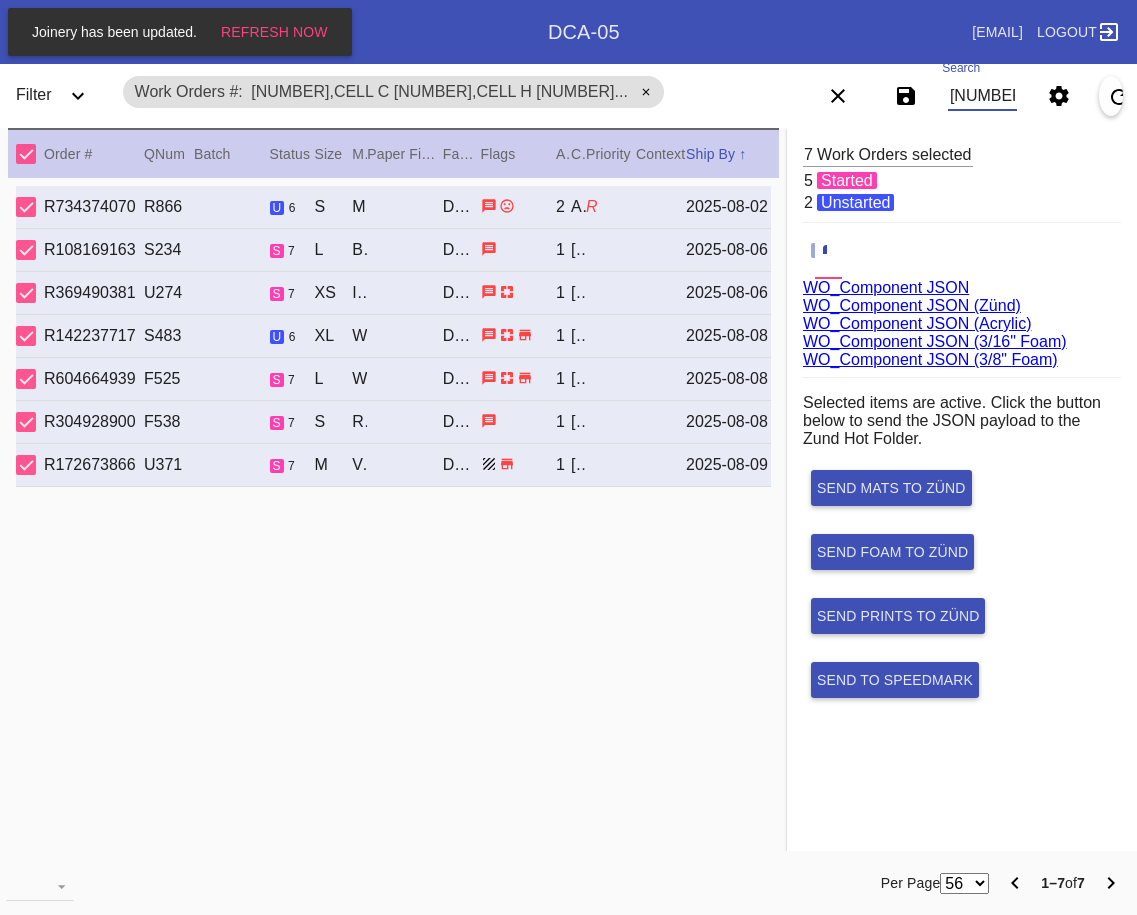click on "[NUMBER],Cell C [NUMBER],Cell H [NUMBER],Cell C [NUMBER],Cell B [NUMBER],Cell G [NUMBER],Cell O [NUMBER],Cell B [NUMBER],Cell B" at bounding box center (982, 96) 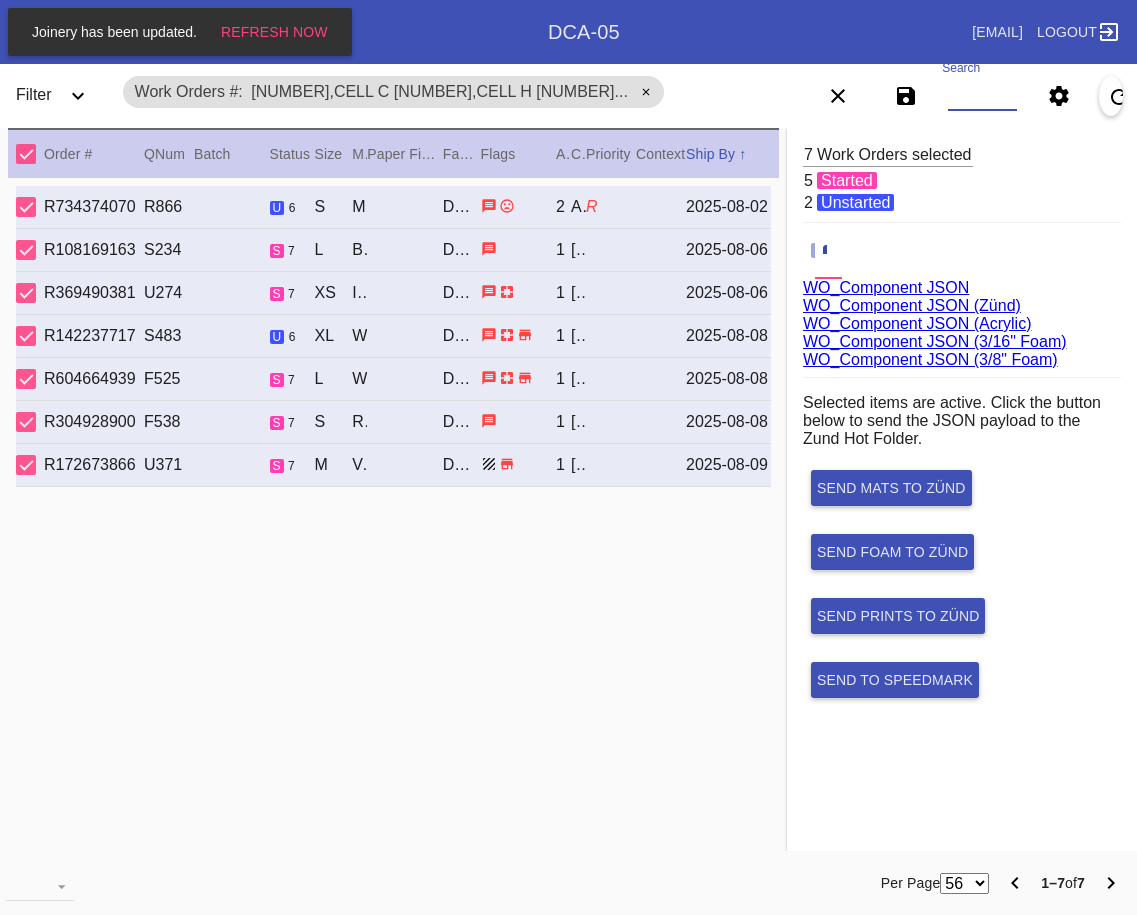 paste on "[NUMBER],Cell B [NUMBER],Cell G [NUMBER],Cell D [NUMBER],Cell G [NUMBER],Cell F [NUMBER],Cell O [NUMBER],Cell G [NUMBER],Cell G [NUMBER],Cell C [NUMBER],Cell O" 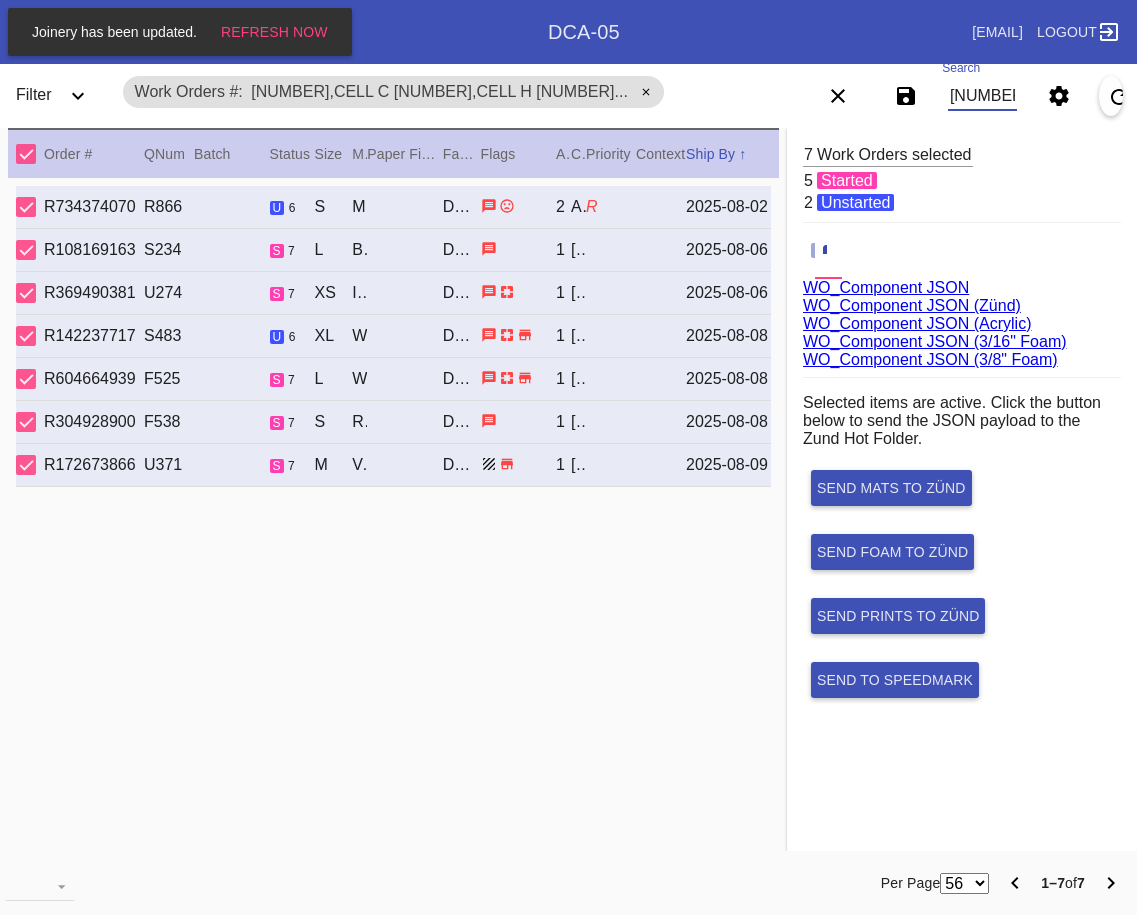 scroll, scrollTop: 0, scrollLeft: 1943, axis: horizontal 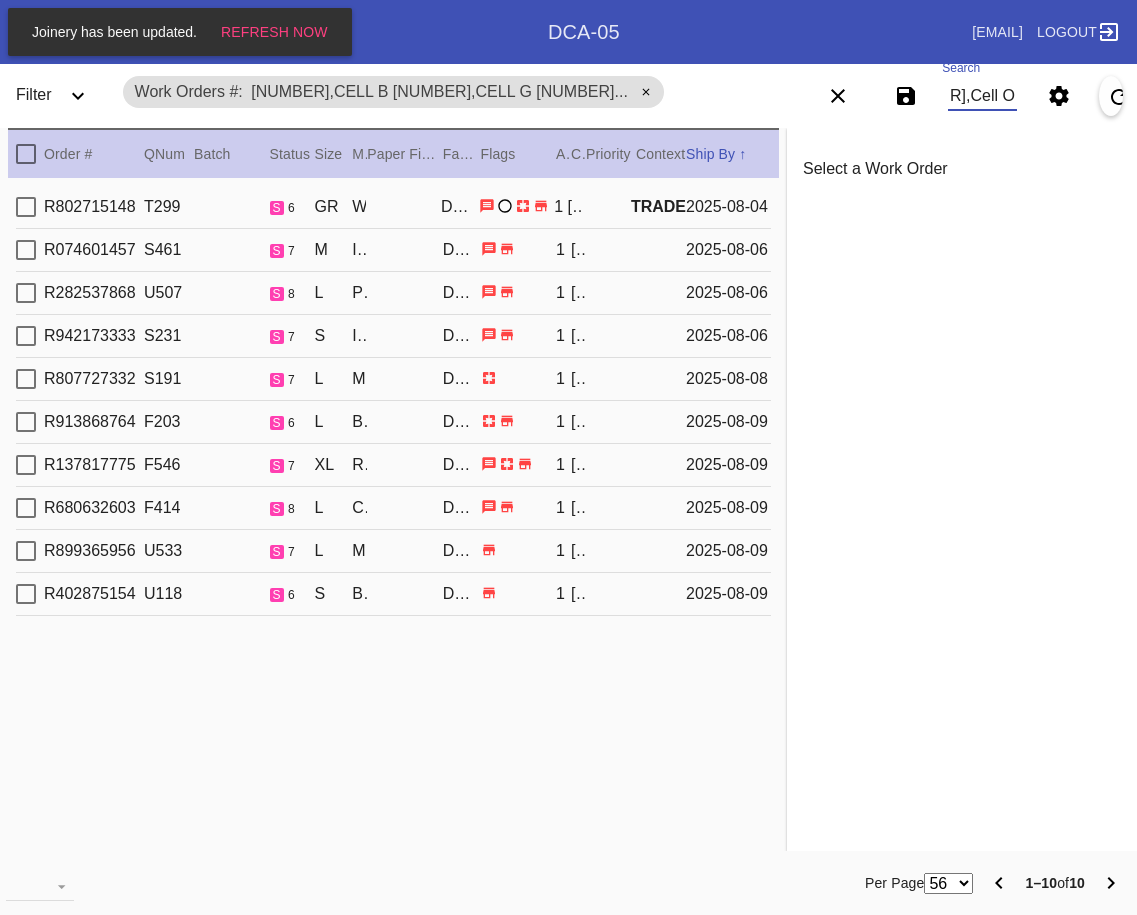 click at bounding box center (26, 154) 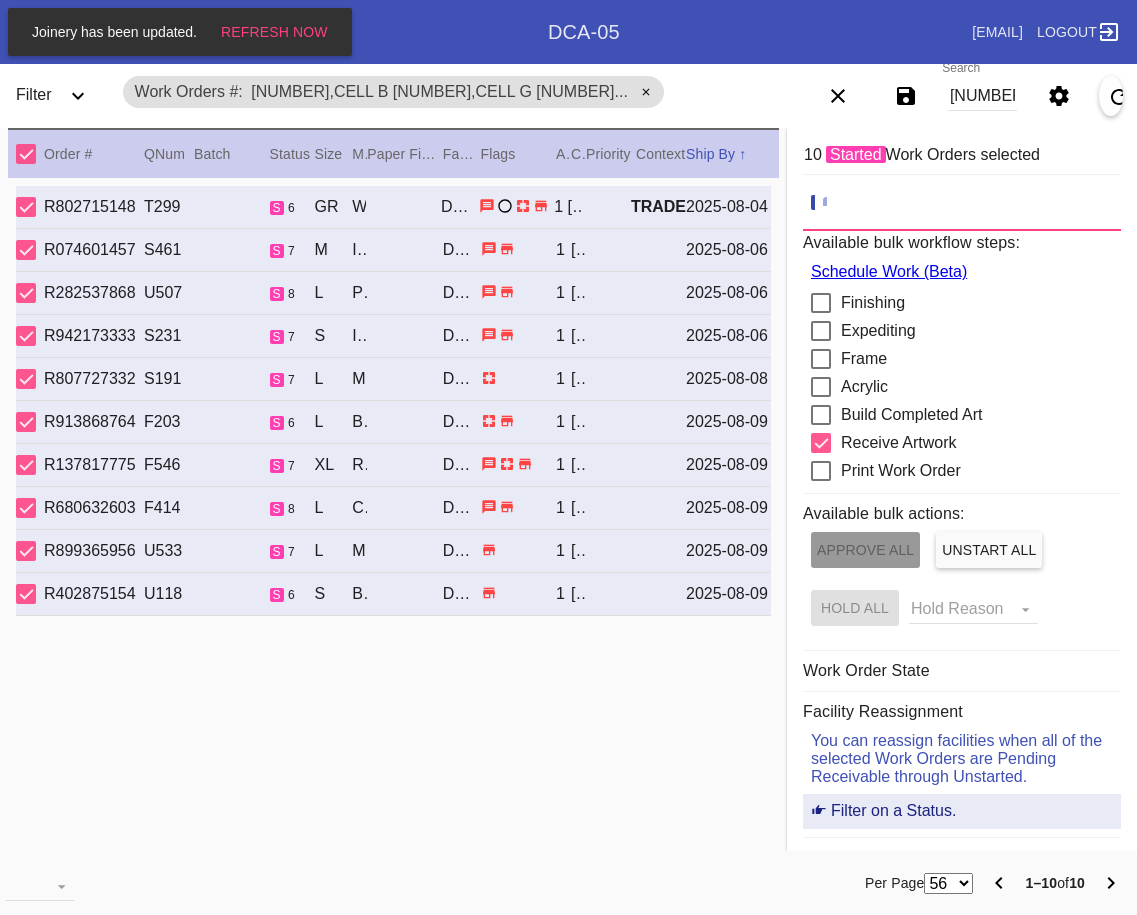 drag, startPoint x: 264, startPoint y: 676, endPoint x: 387, endPoint y: 487, distance: 225.49945 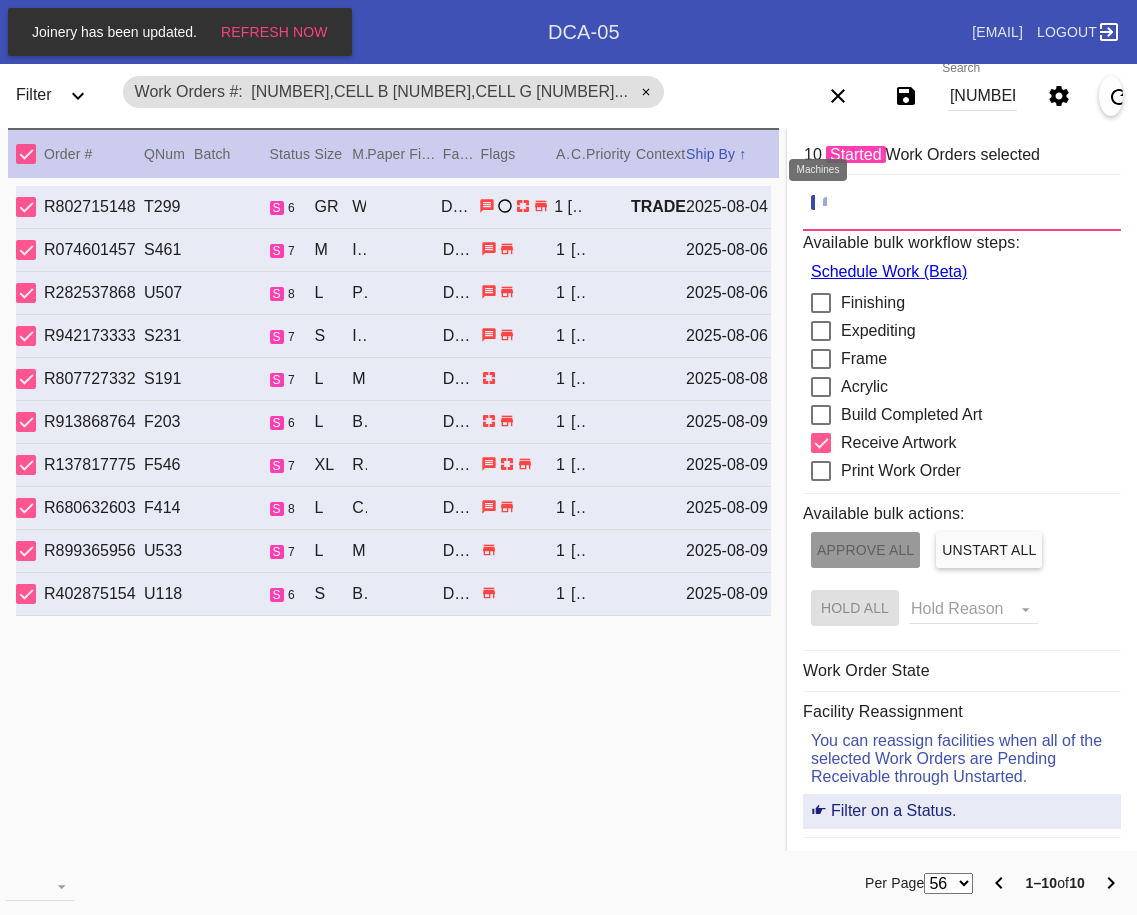 click 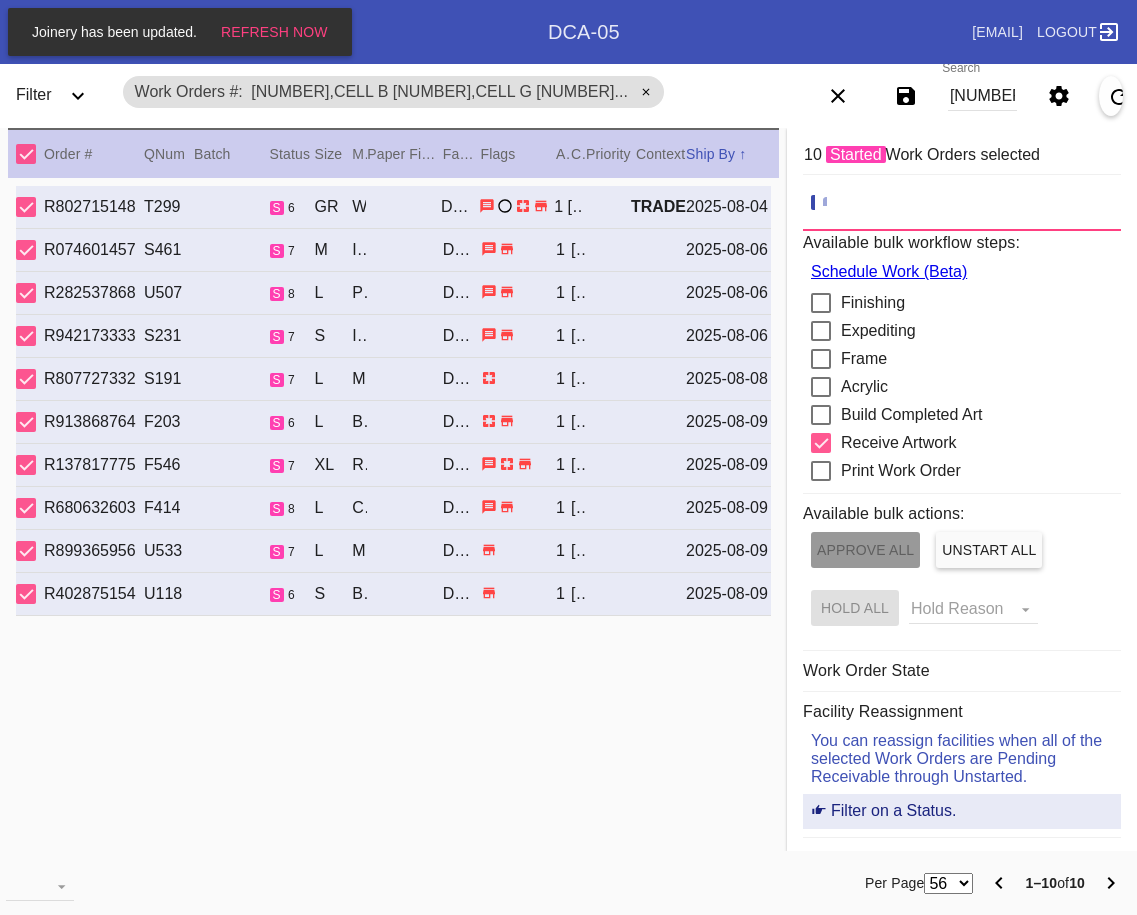 click 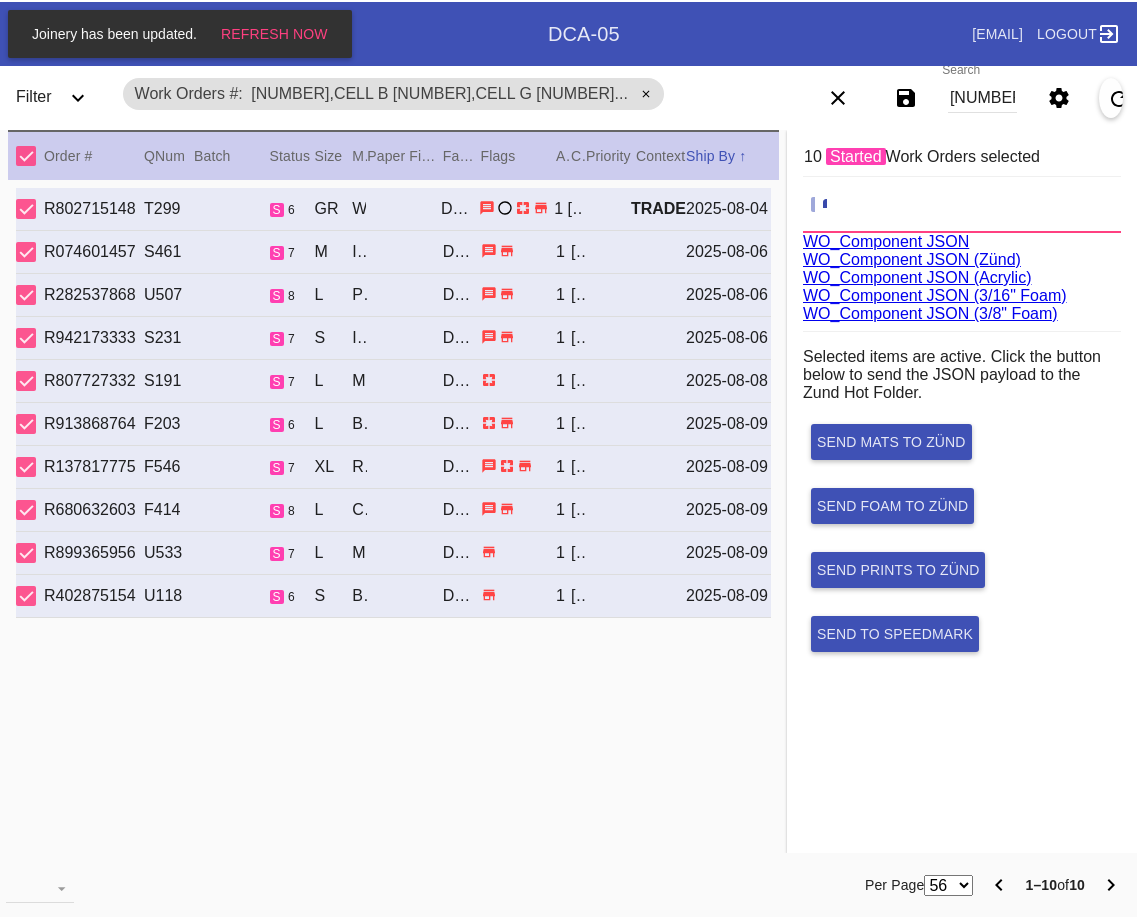 scroll, scrollTop: 75, scrollLeft: 0, axis: vertical 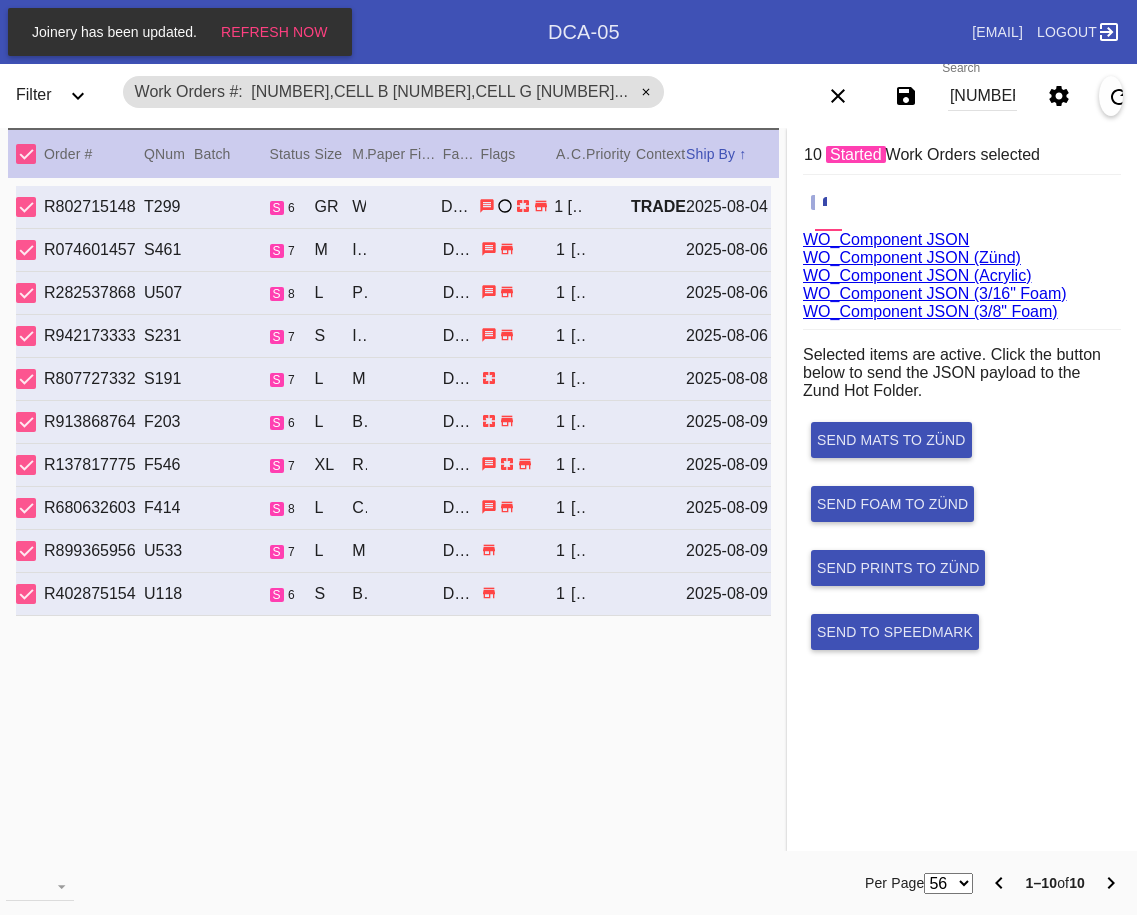 click on "WO_Component JSON (Acrylic)" at bounding box center [917, 275] 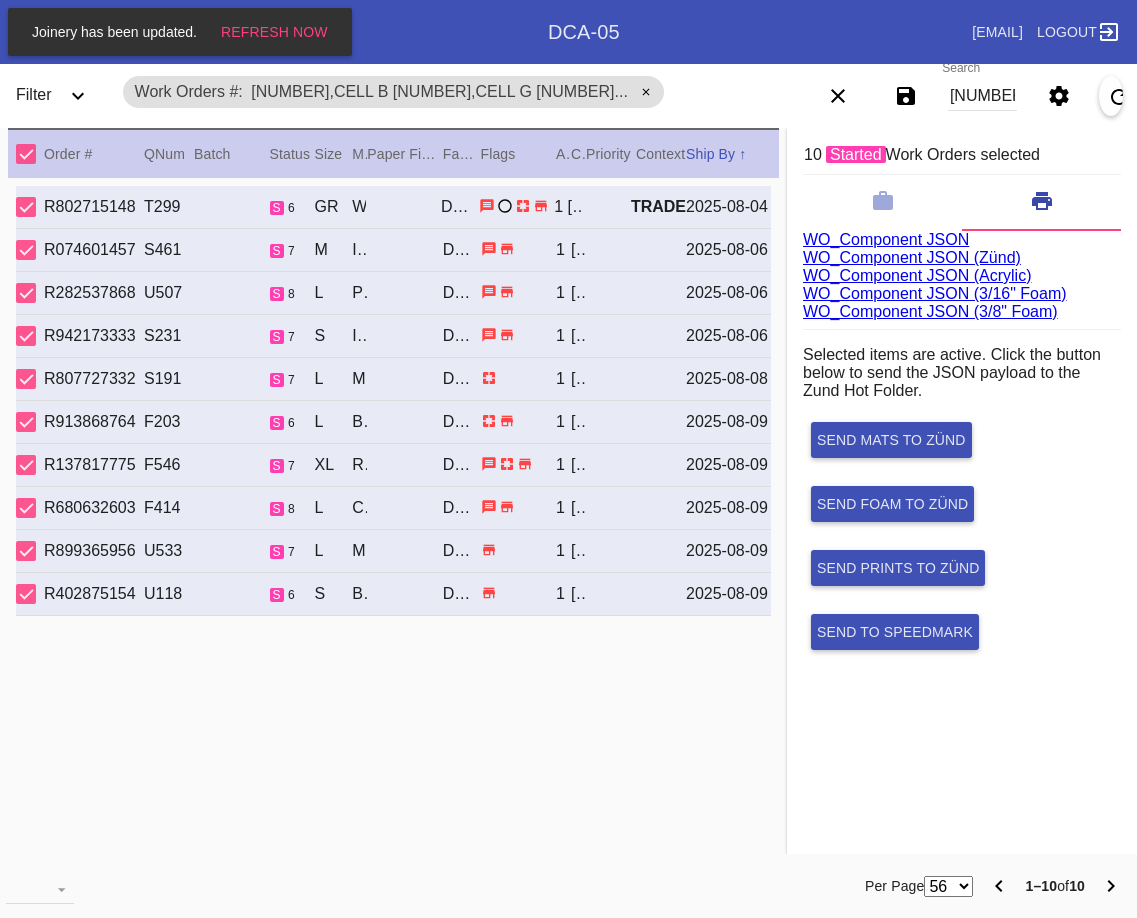 click on "[NUMBER],Cell B [NUMBER],Cell G [NUMBER],Cell D [NUMBER],Cell G [NUMBER],Cell F [NUMBER],Cell O [NUMBER],Cell G [NUMBER],Cell G [NUMBER],Cell C [NUMBER],Cell O" at bounding box center (982, 96) 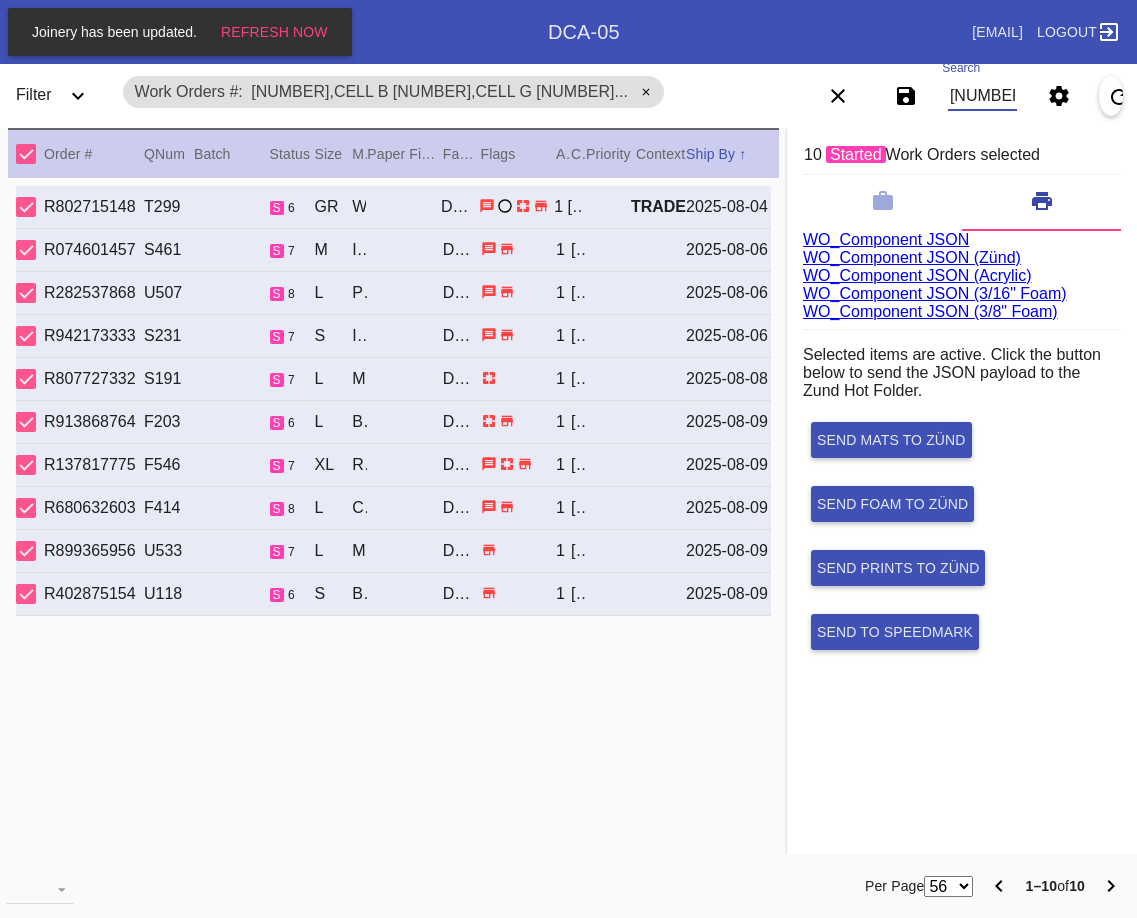 click on "[NUMBER],Cell B [NUMBER],Cell G [NUMBER],Cell D [NUMBER],Cell G [NUMBER],Cell F [NUMBER],Cell O [NUMBER],Cell G [NUMBER],Cell G [NUMBER],Cell C [NUMBER],Cell O" at bounding box center [982, 96] 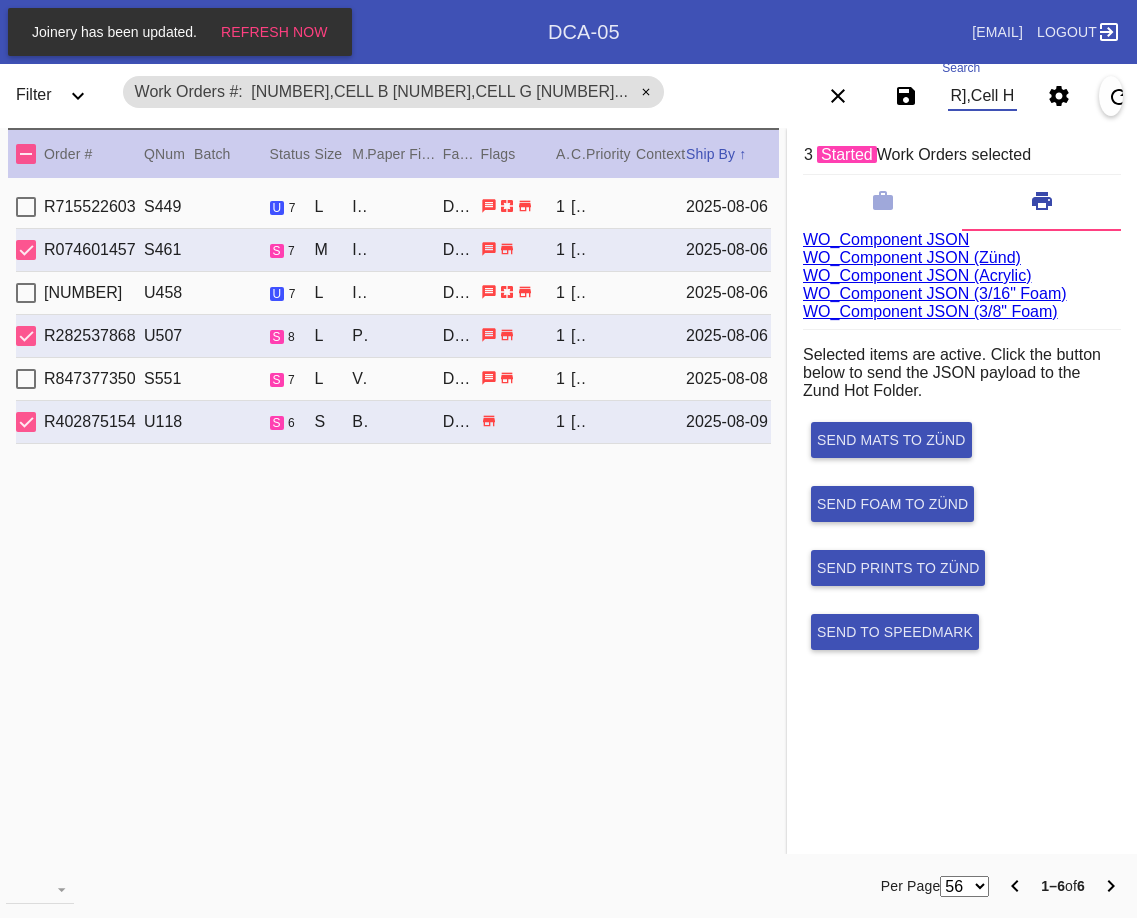 type on "[NUMBER],Cell B [NUMBER],Cell G [NUMBER],Cell G [NUMBER],Cell H [NUMBER],Cell H [NUMBER],Cell H" 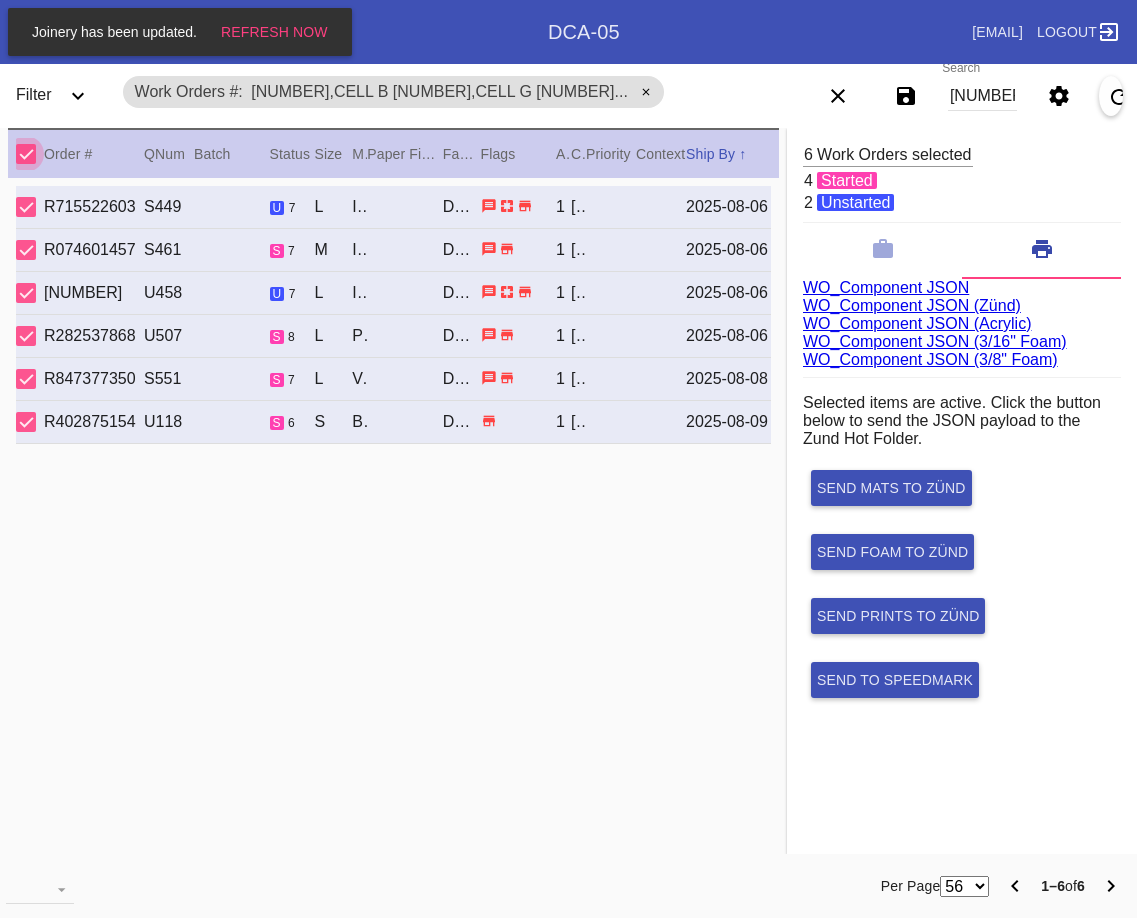 click on "WO_Component JSON (Acrylic)" at bounding box center (917, 323) 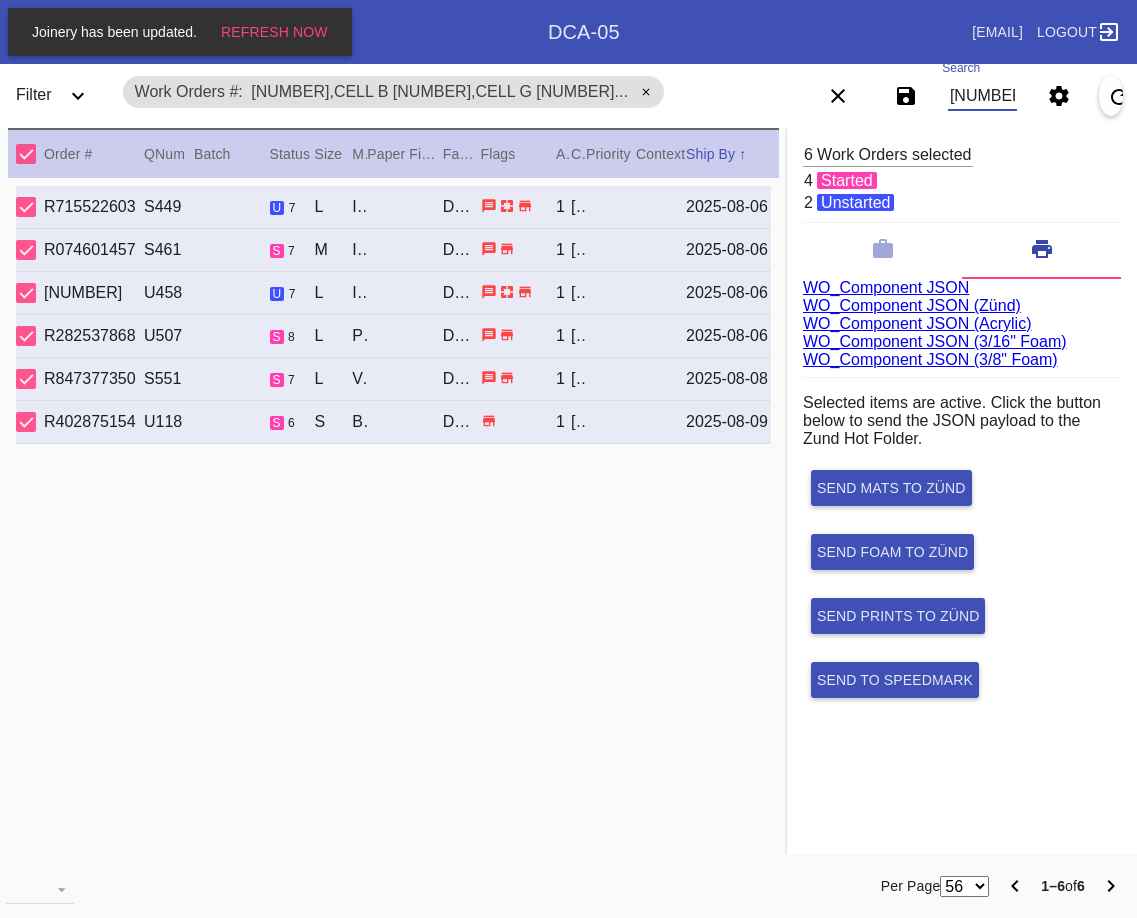 click on "[NUMBER],Cell B [NUMBER],Cell G [NUMBER],Cell G [NUMBER],Cell H [NUMBER],Cell H [NUMBER],Cell H" at bounding box center (982, 96) 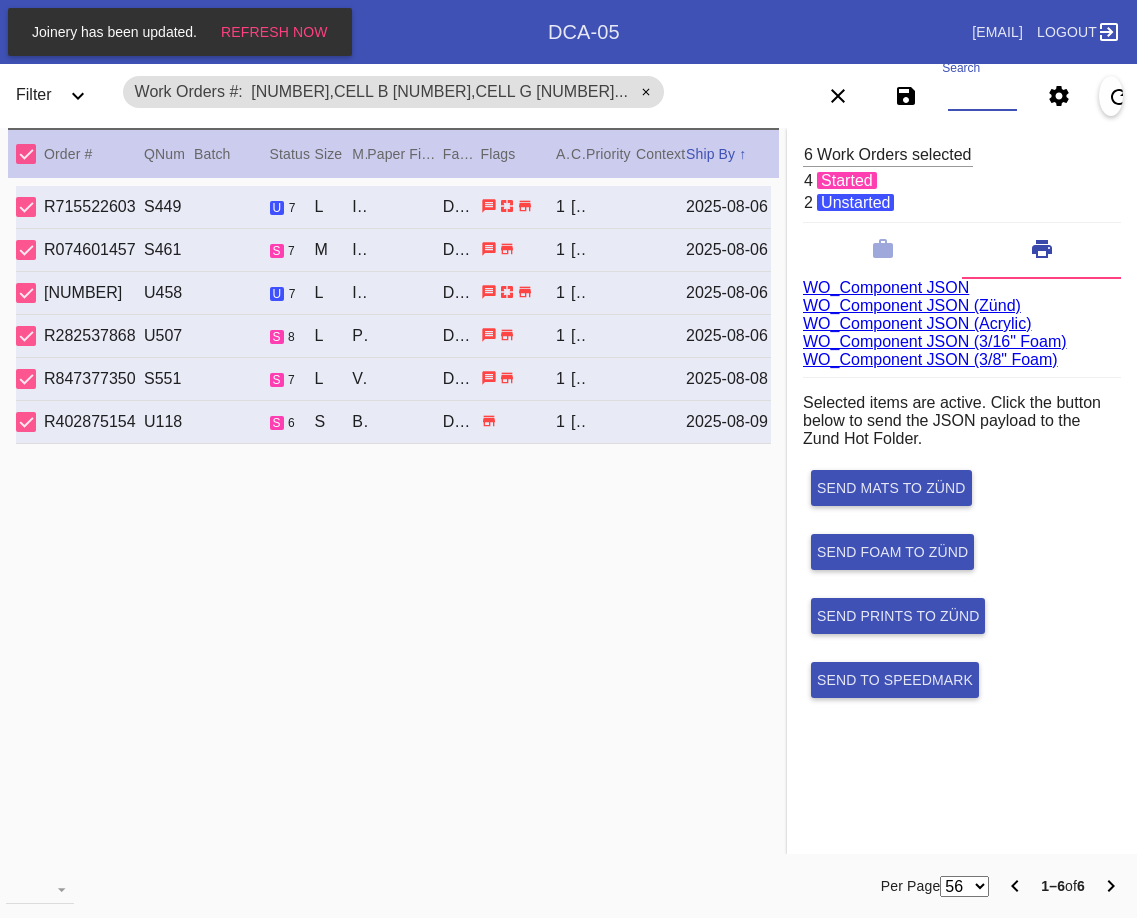 paste on "[NUMBER],Cell H" 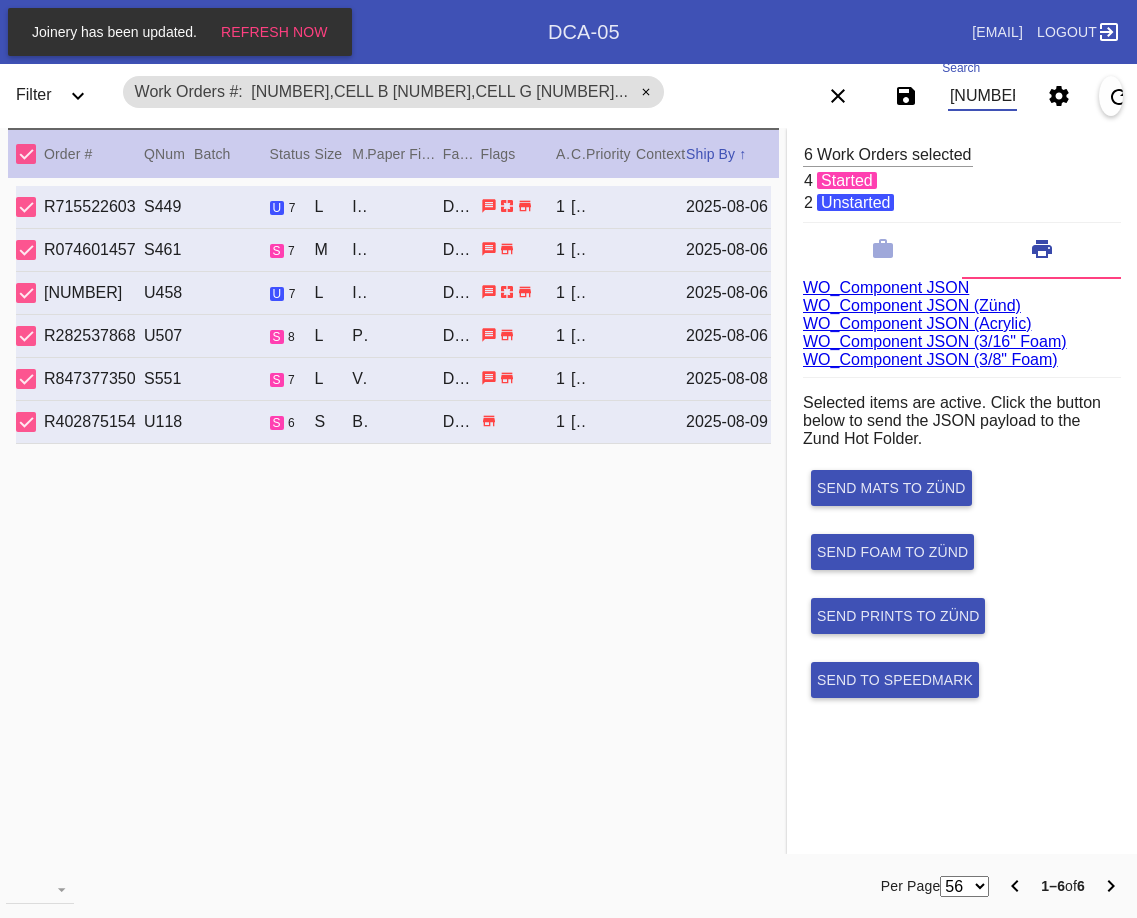 scroll, scrollTop: 0, scrollLeft: 131, axis: horizontal 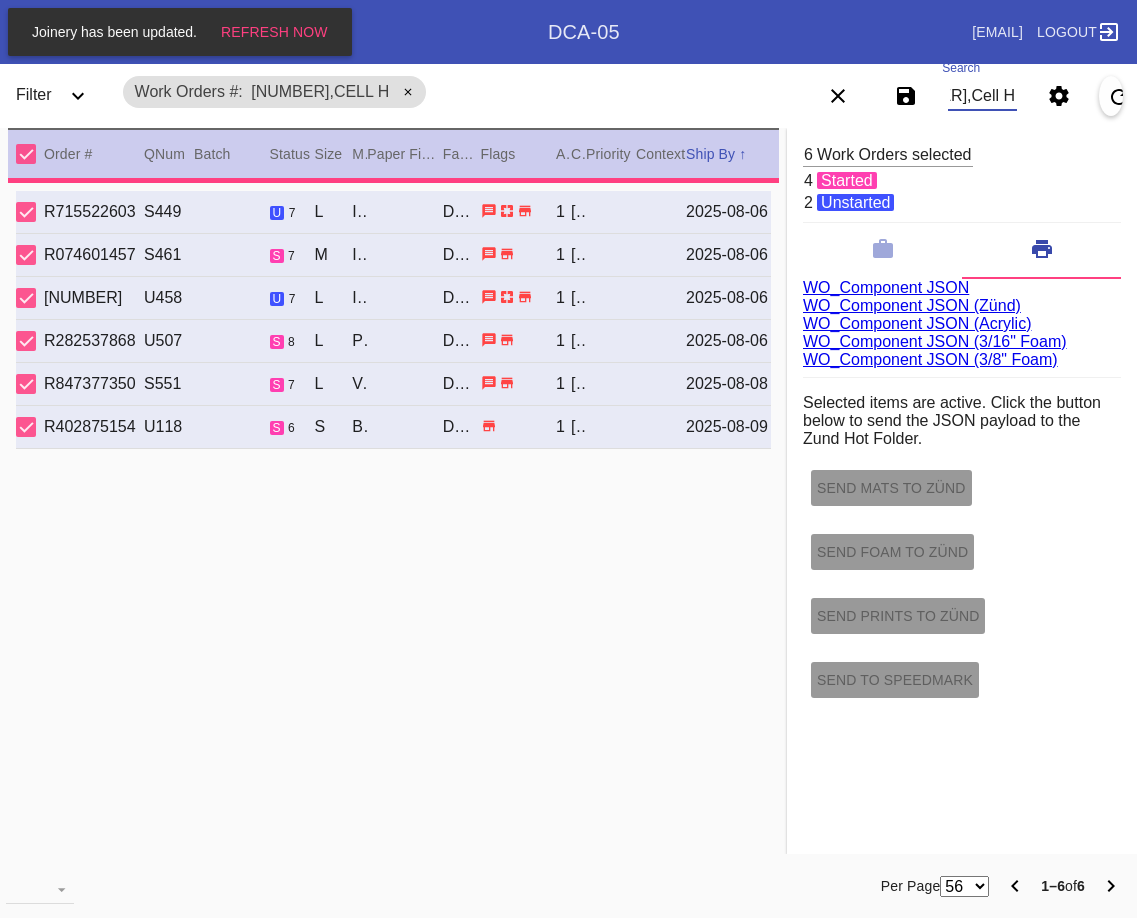 type on "1.5" 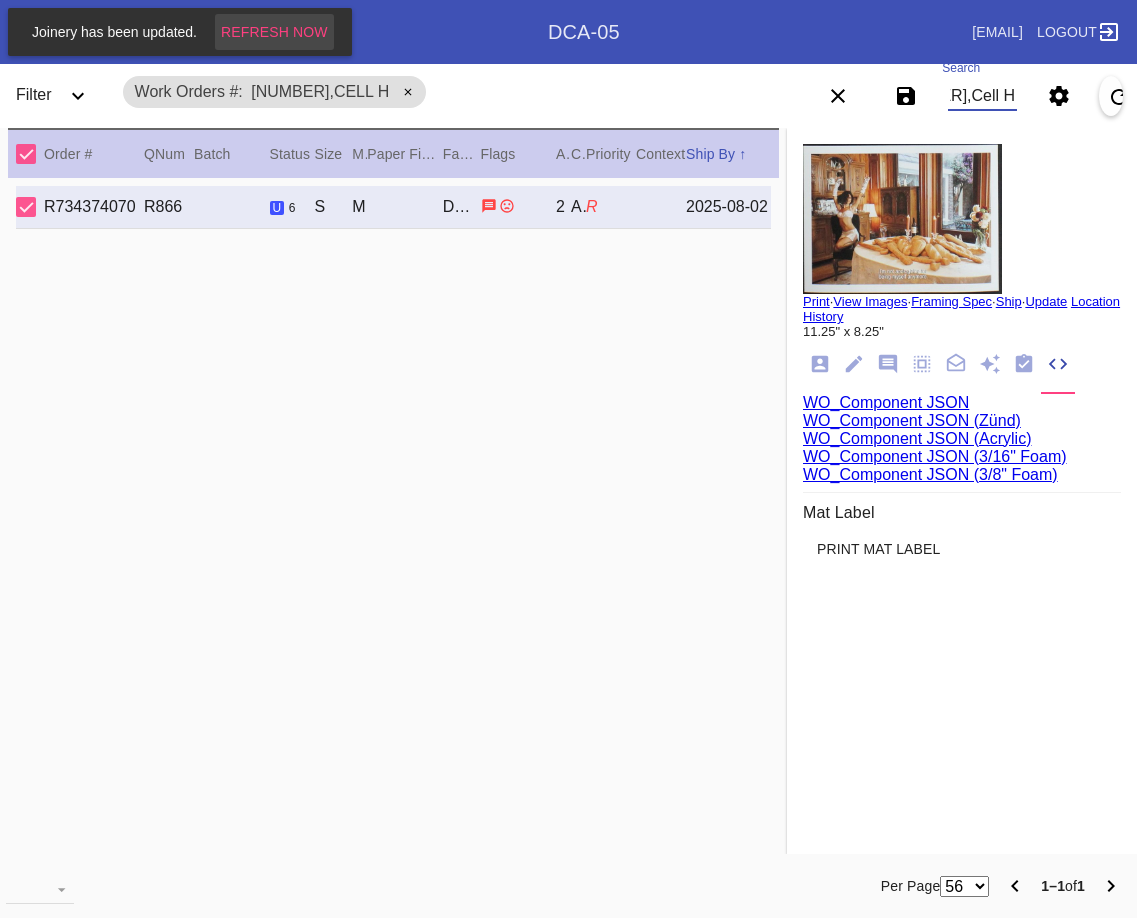type on "[NUMBER],Cell H" 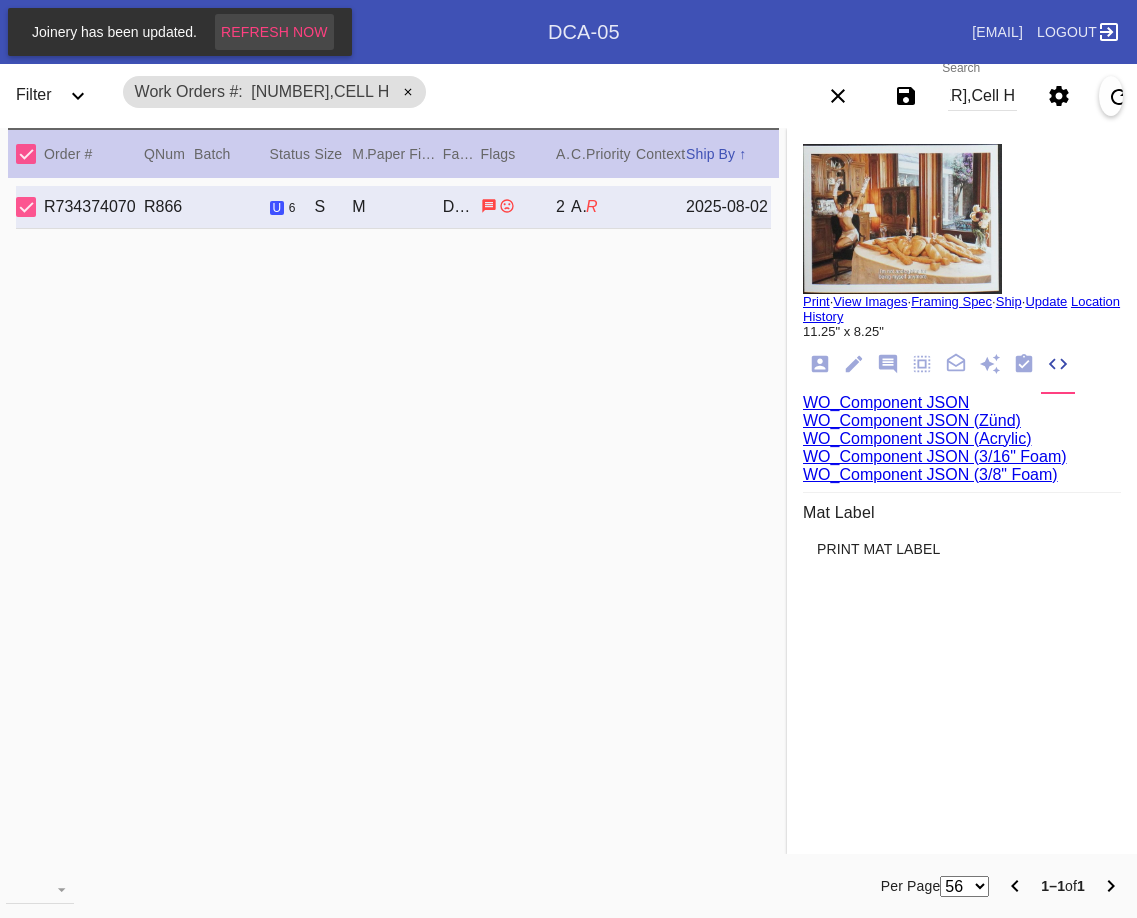 scroll, scrollTop: 0, scrollLeft: 0, axis: both 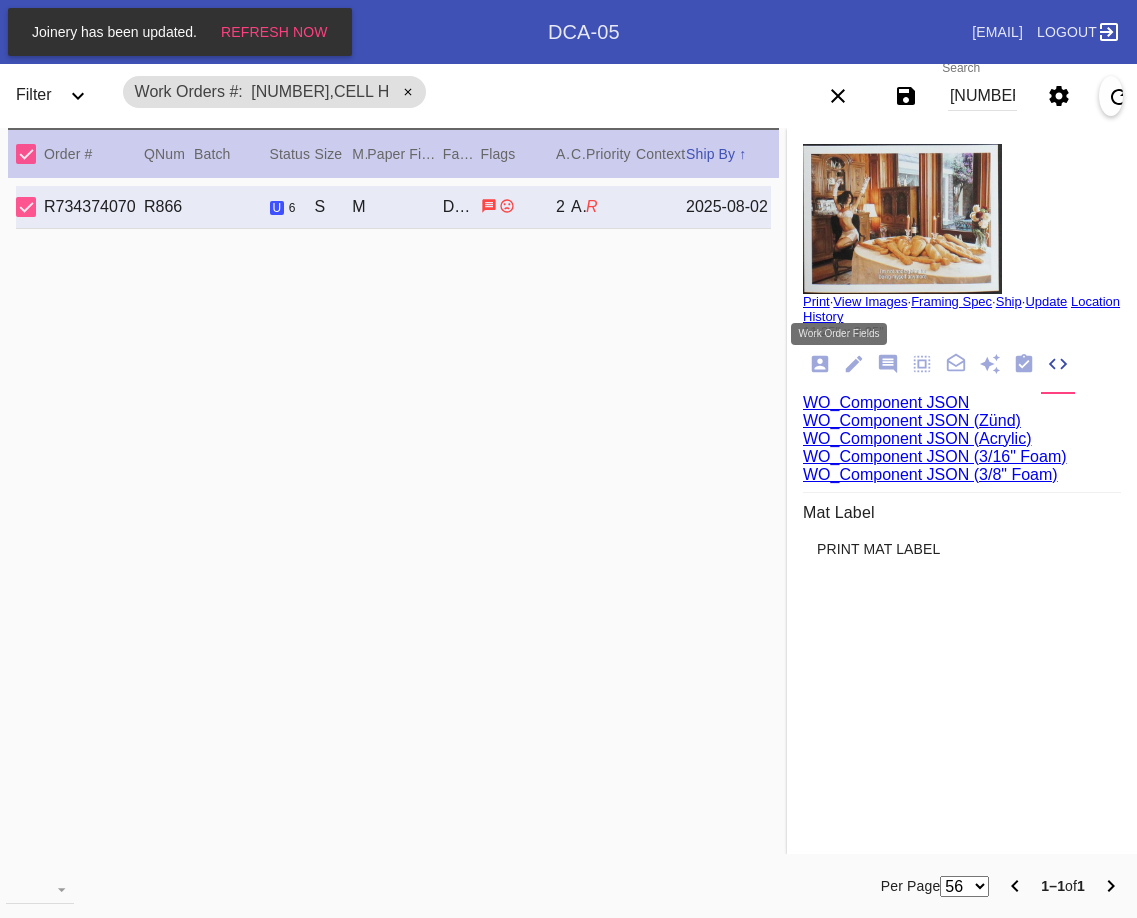 click 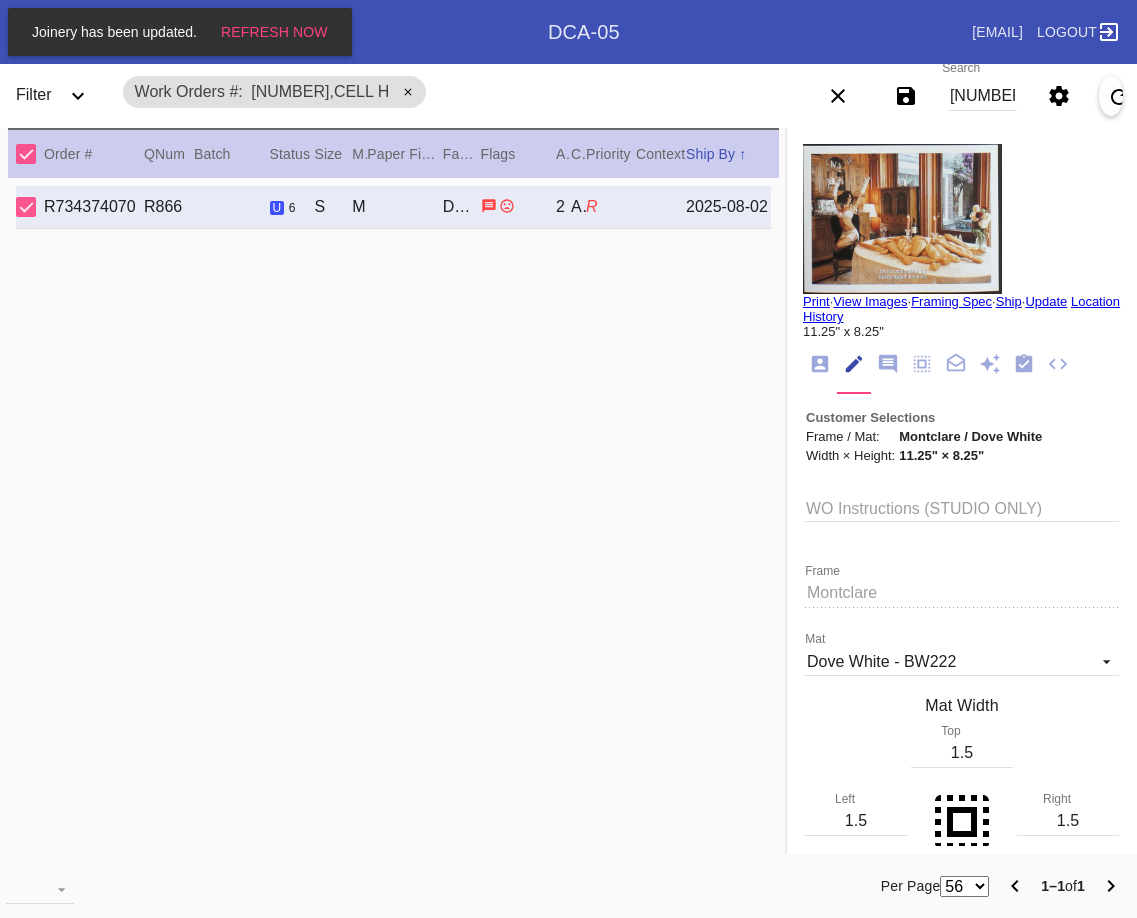 click 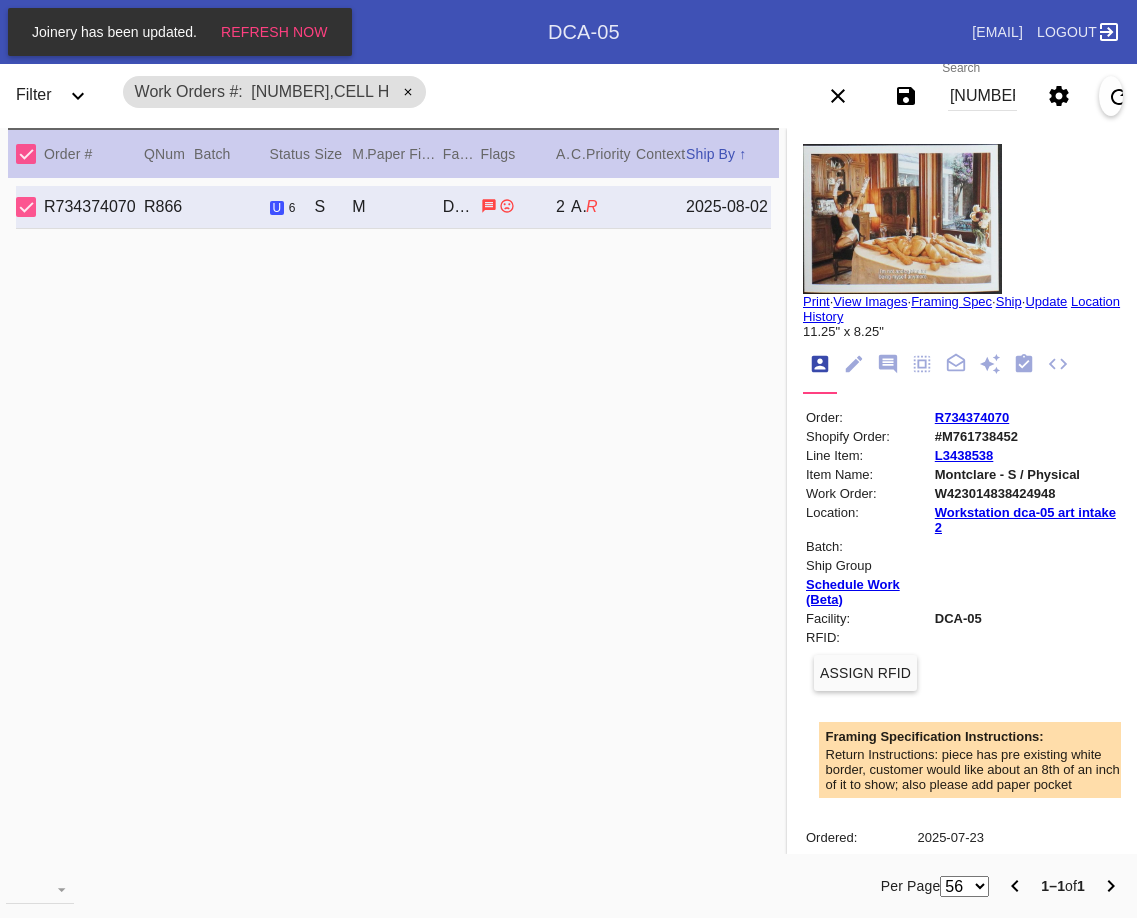 click at bounding box center (26, 154) 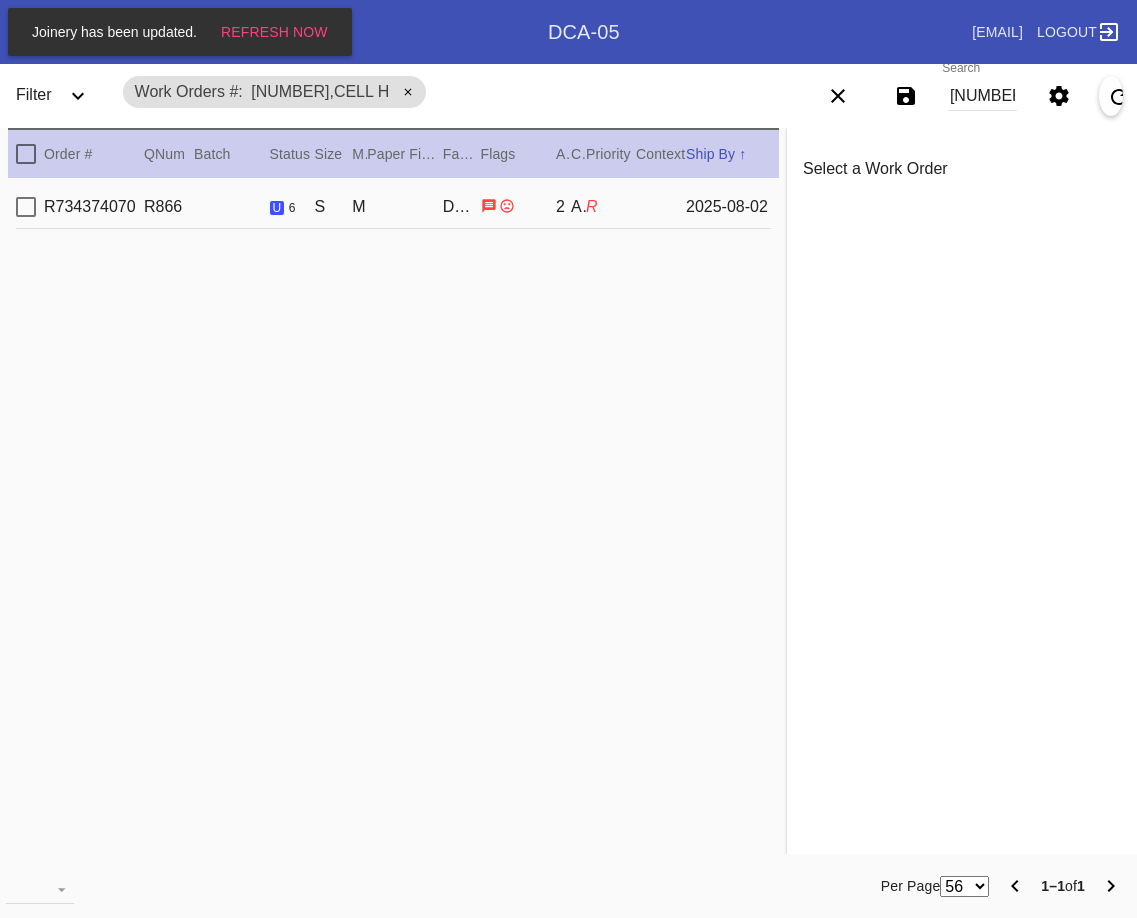 drag, startPoint x: 31, startPoint y: 154, endPoint x: 74, endPoint y: 156, distance: 43.046486 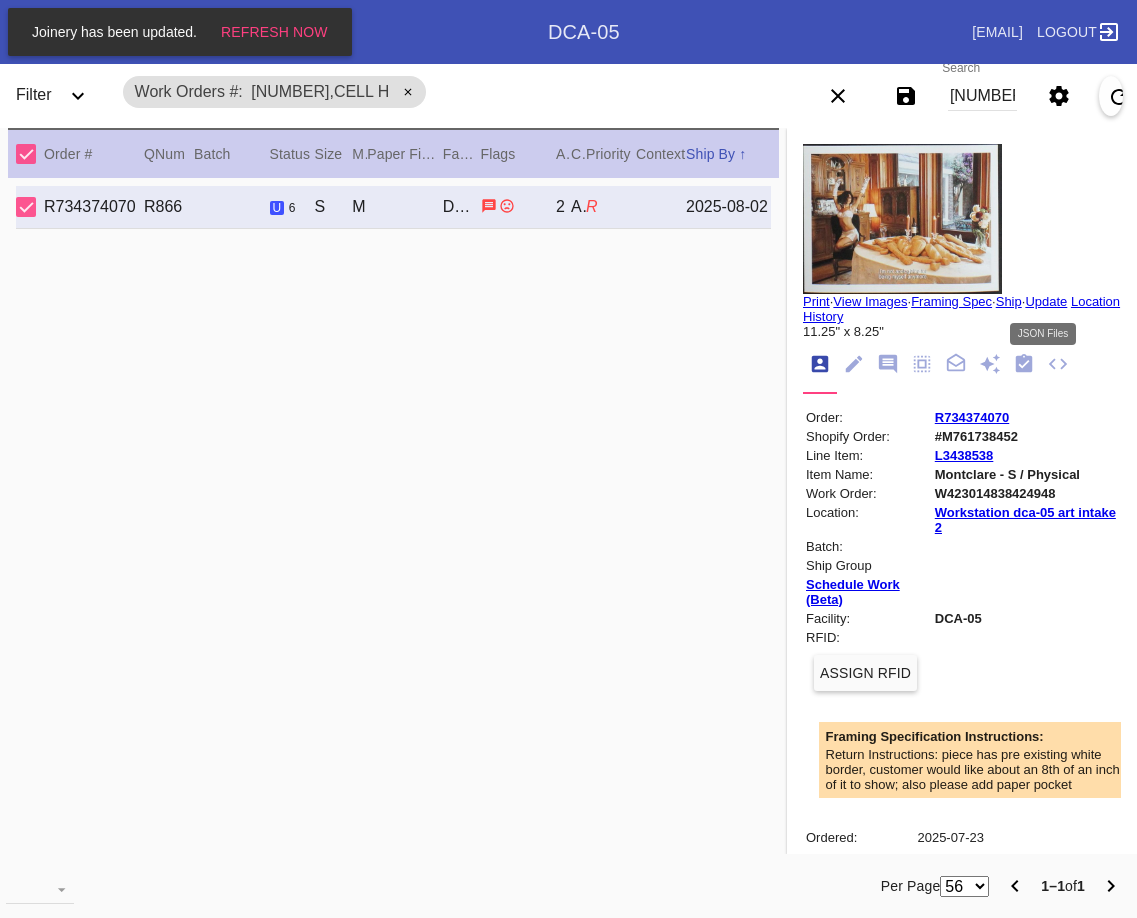 click 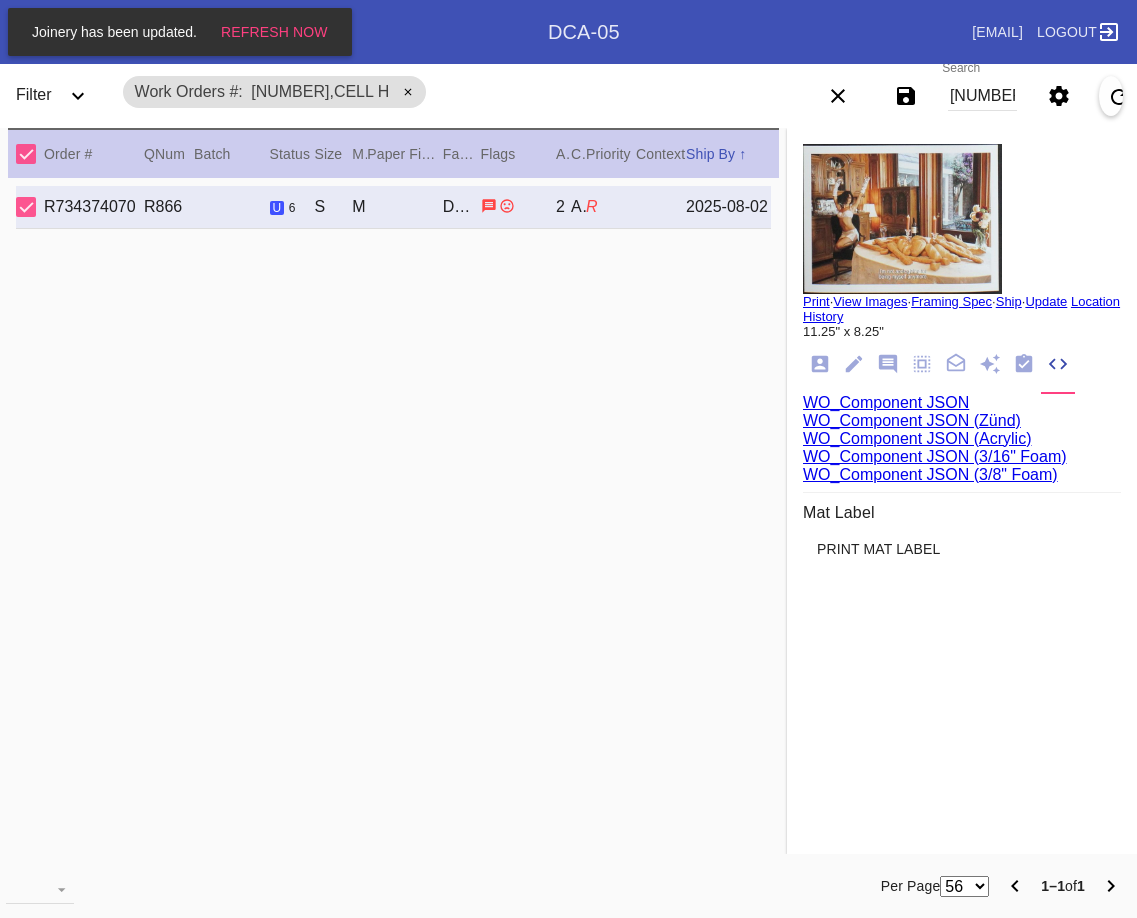 click on "WO_Component JSON (Acrylic)" at bounding box center (917, 438) 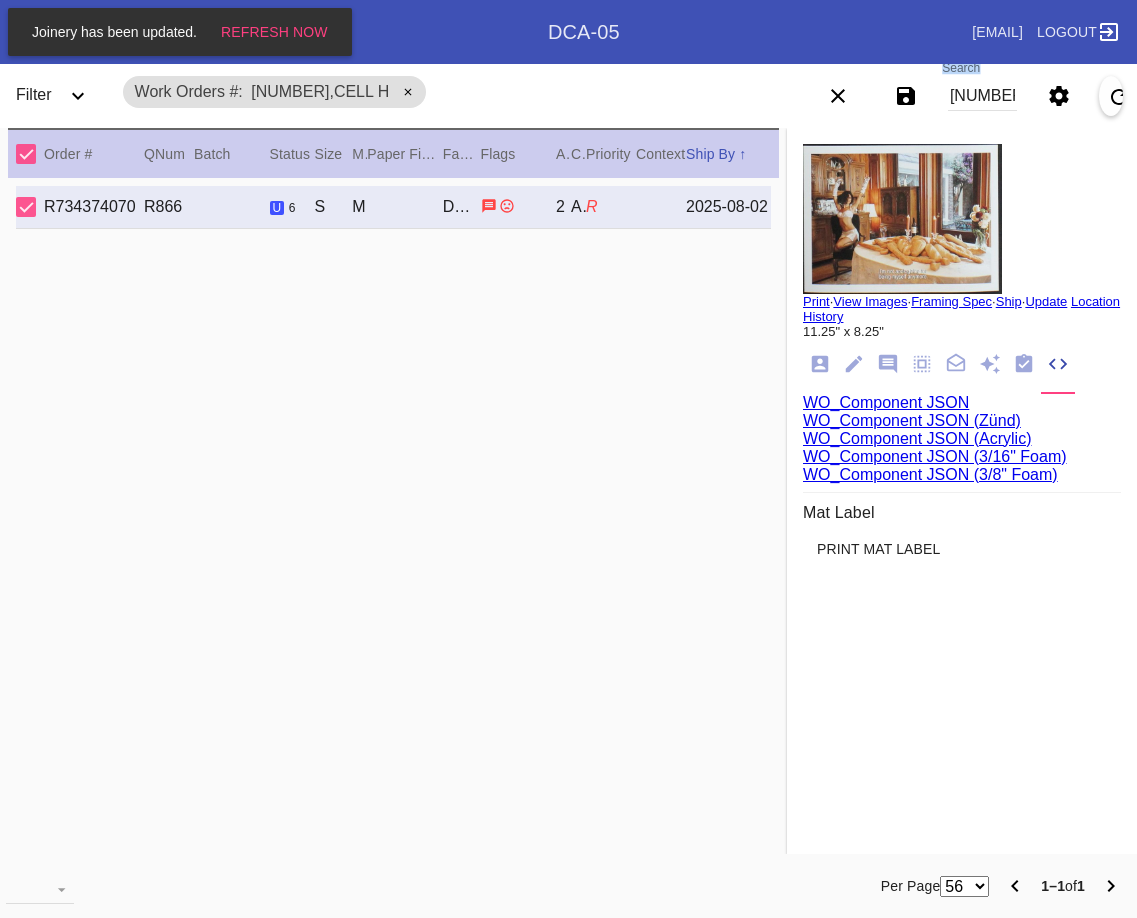 click on "Search [NUMBER],Cell H" at bounding box center (982, 96) 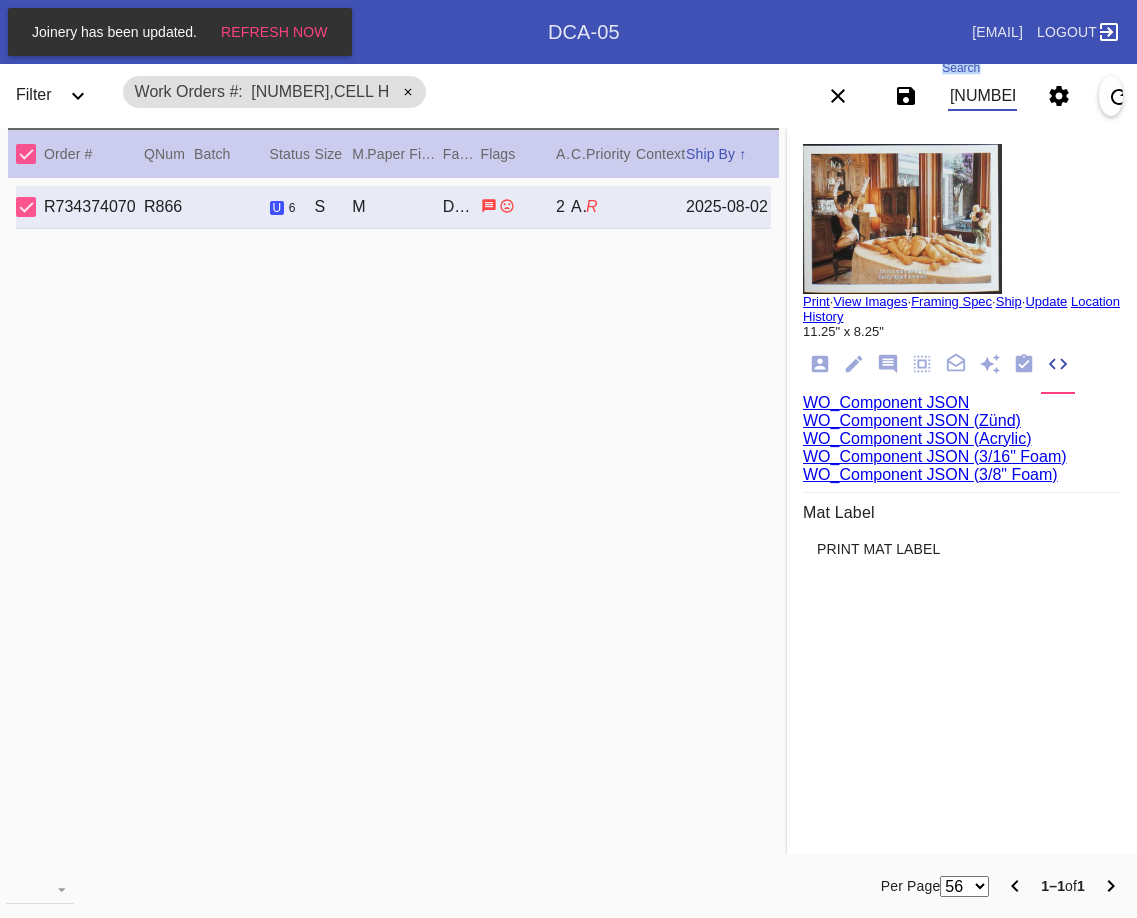 click on "[NUMBER],Cell H" at bounding box center (982, 96) 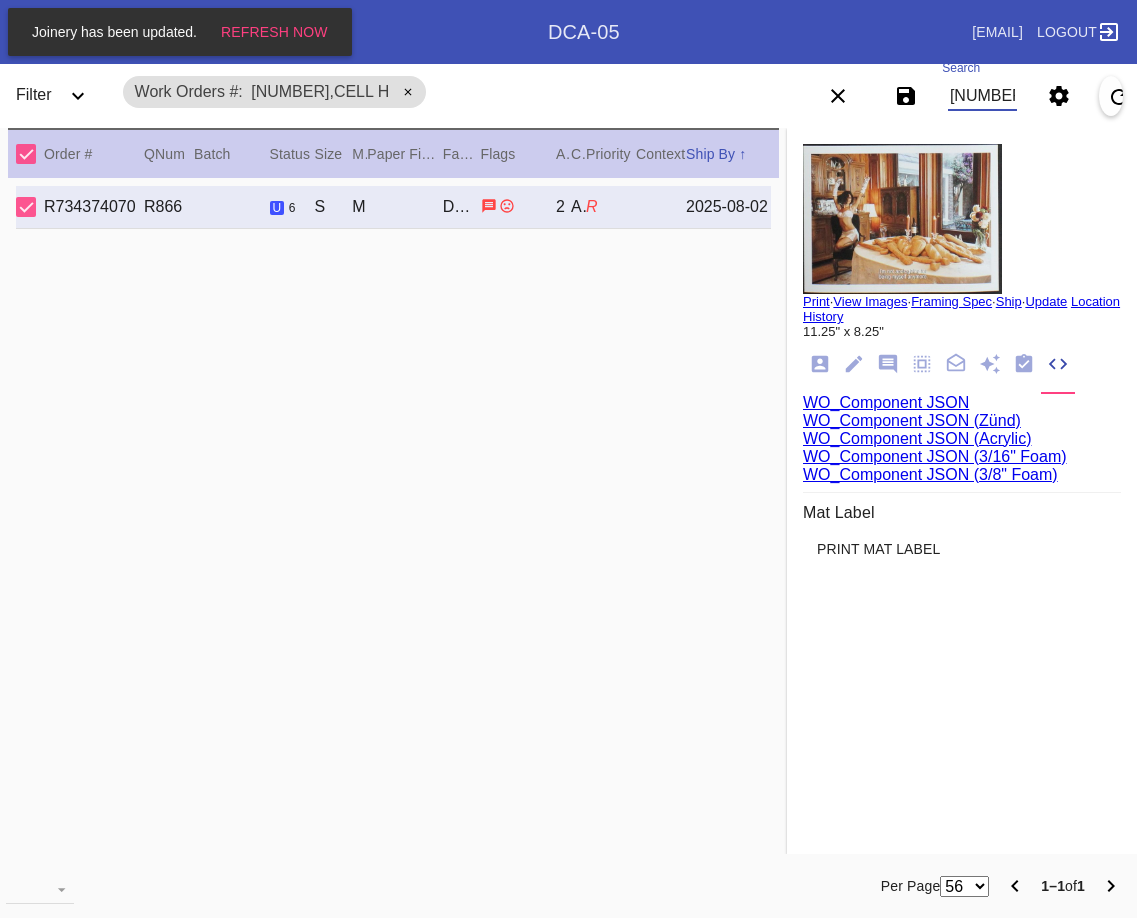 click on "[NUMBER],Cell H" at bounding box center (982, 96) 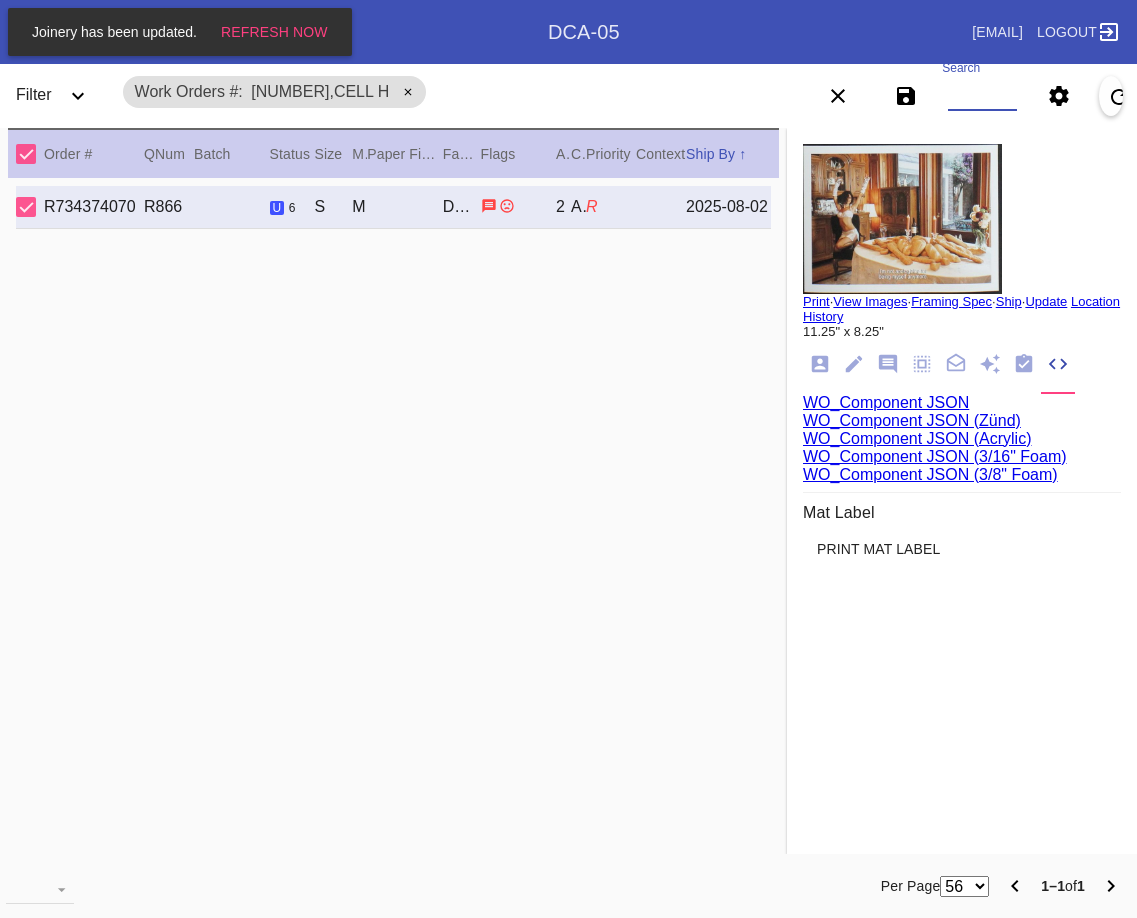 paste on "[NUMBER],Cell E [NUMBER],Cell H [NUMBER],Cell E" 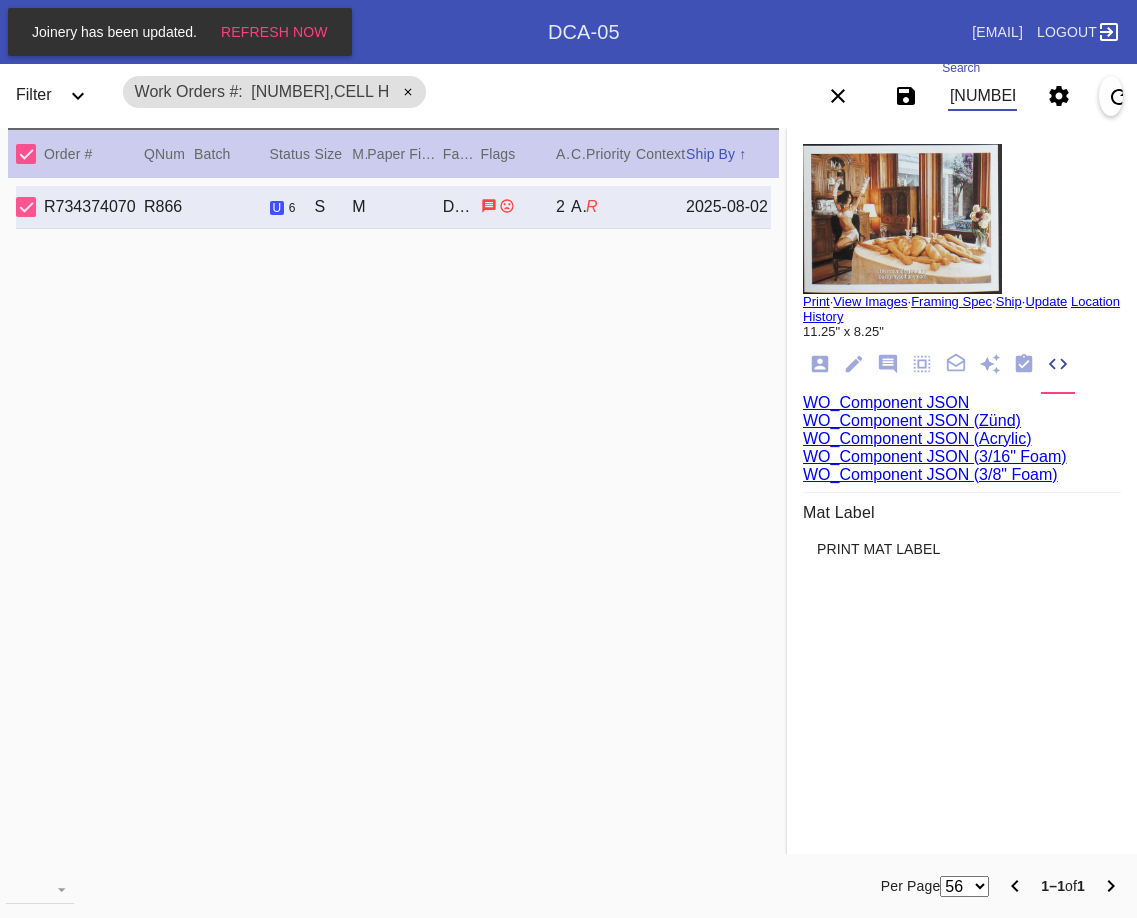 scroll, scrollTop: 0, scrollLeft: 531, axis: horizontal 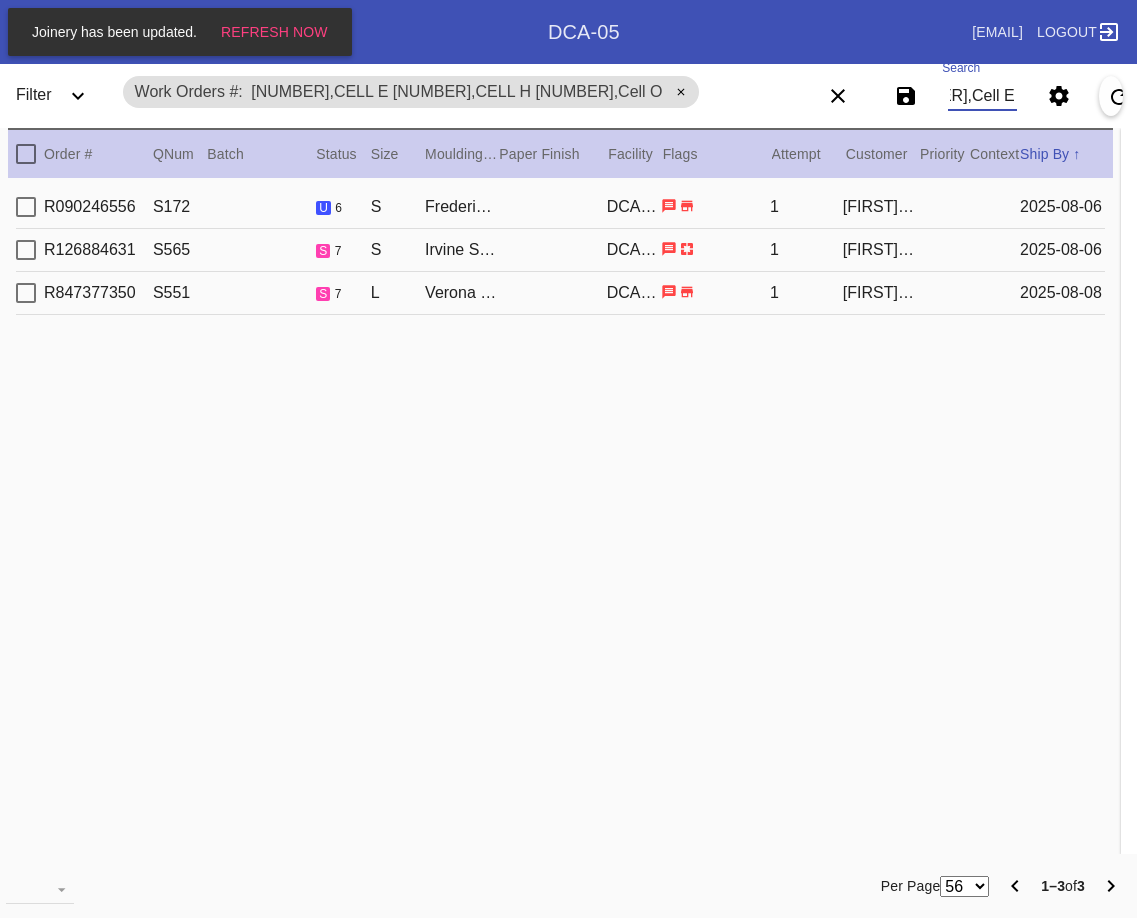 type on "[NUMBER],Cell E [NUMBER],Cell H [NUMBER],Cell E" 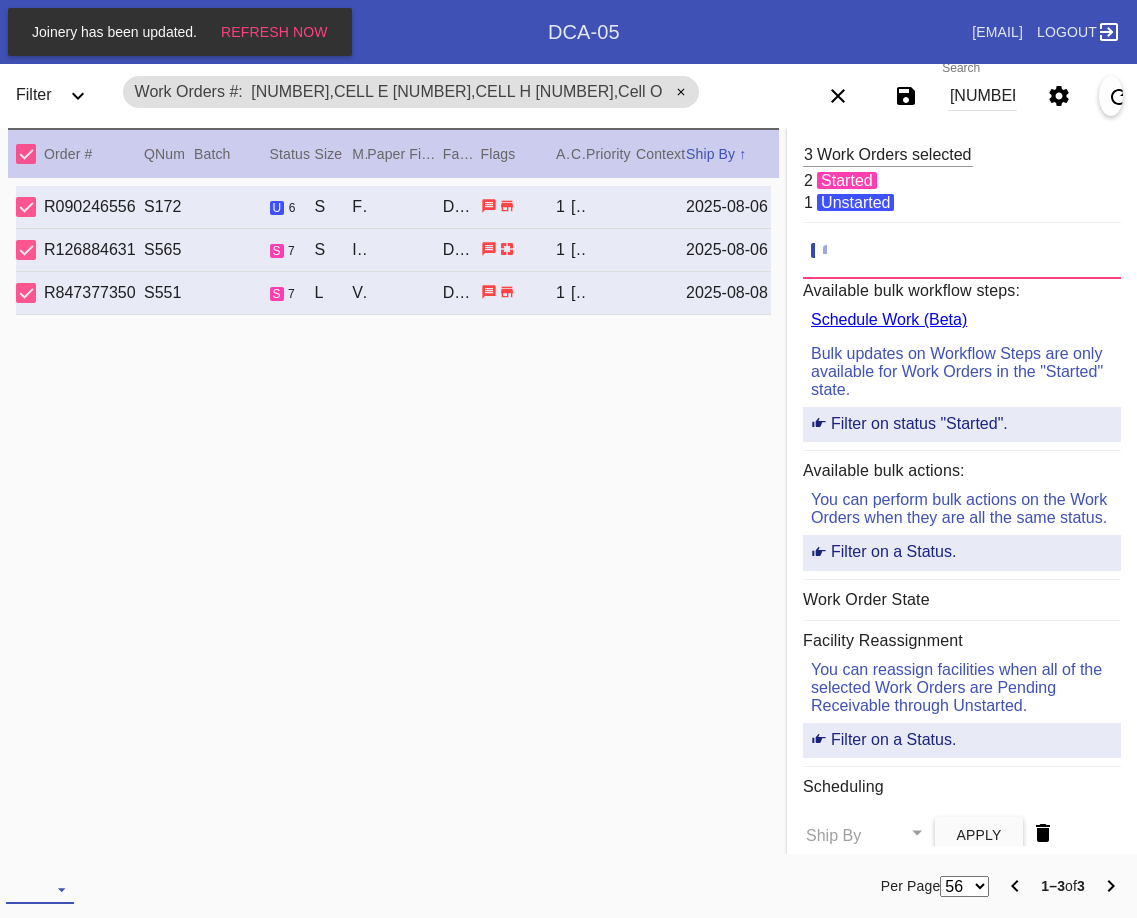 click at bounding box center [40, 889] 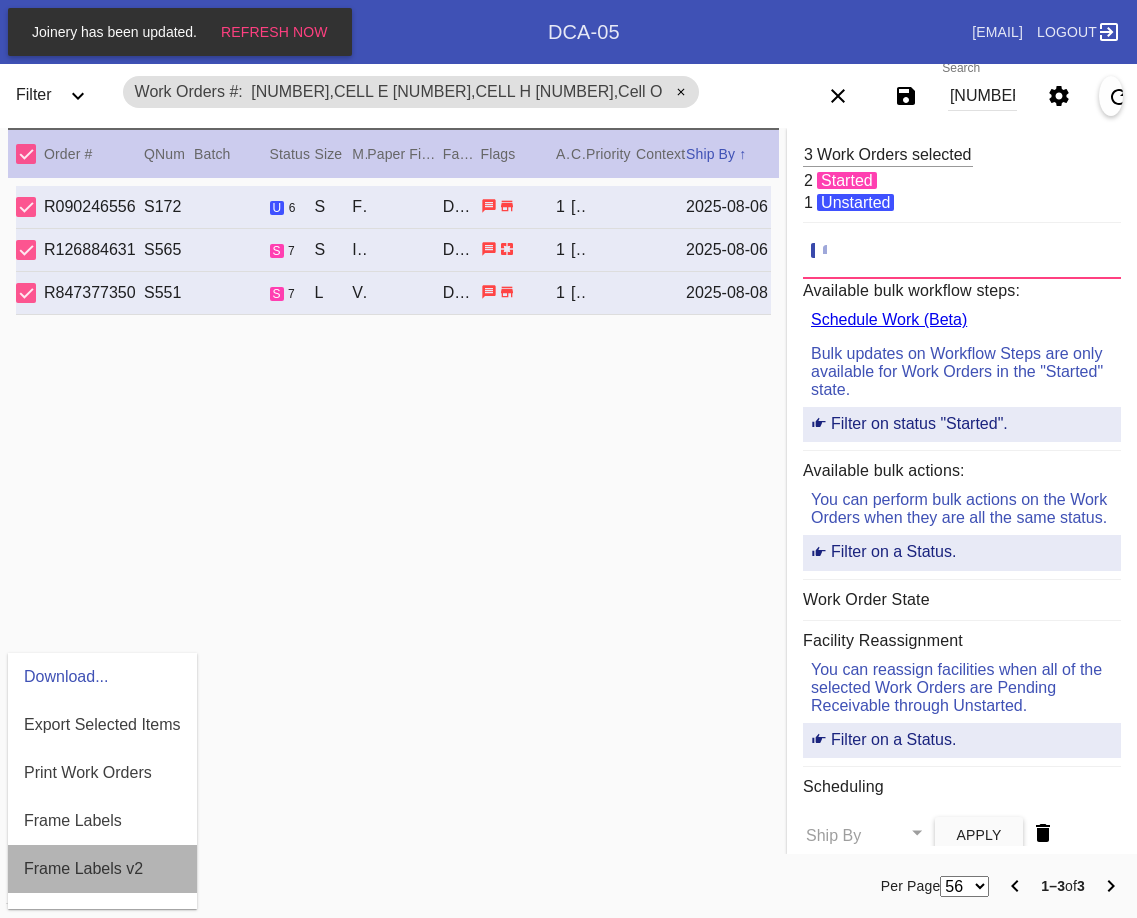 click on "Frame Labels v2" at bounding box center [83, 869] 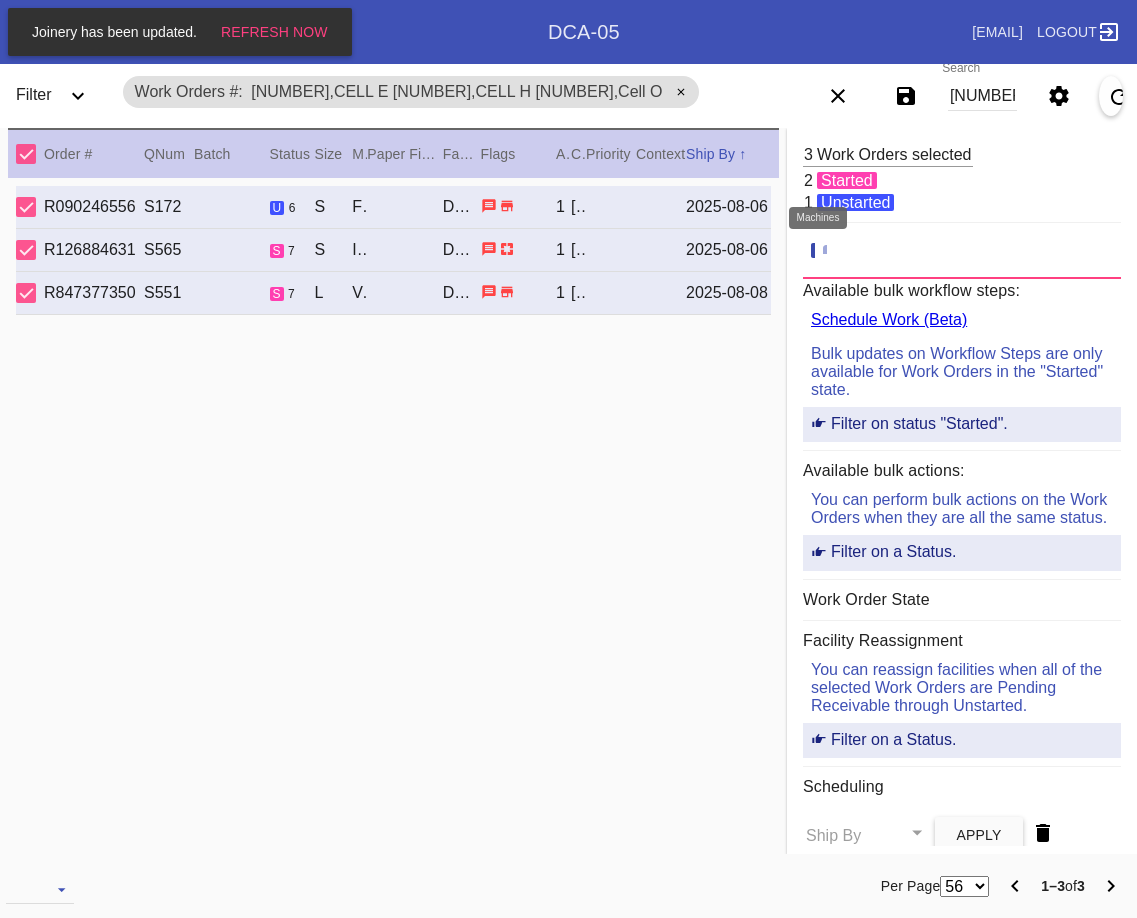 click 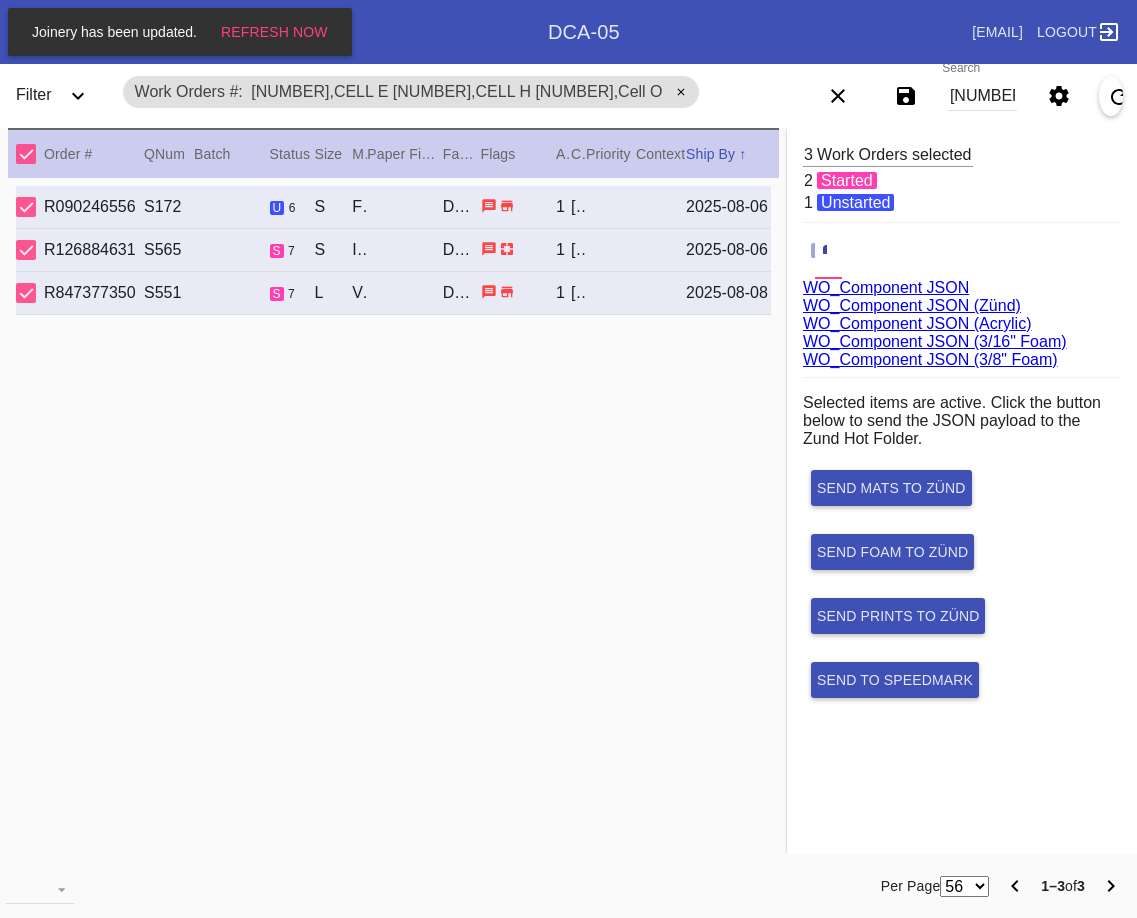 click on "WO_Component JSON (Acrylic)" at bounding box center (917, 323) 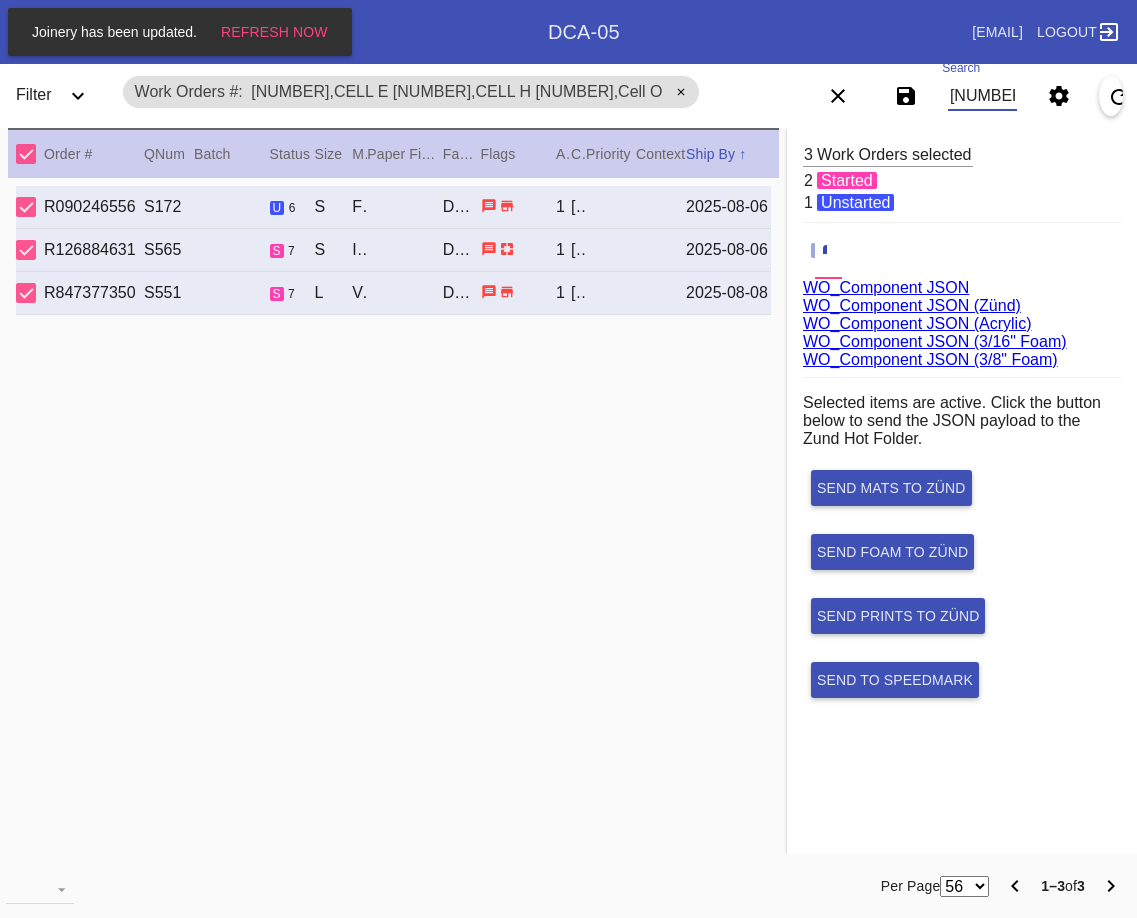 click on "[NUMBER],Cell E [NUMBER],Cell H [NUMBER],Cell E" at bounding box center [982, 96] 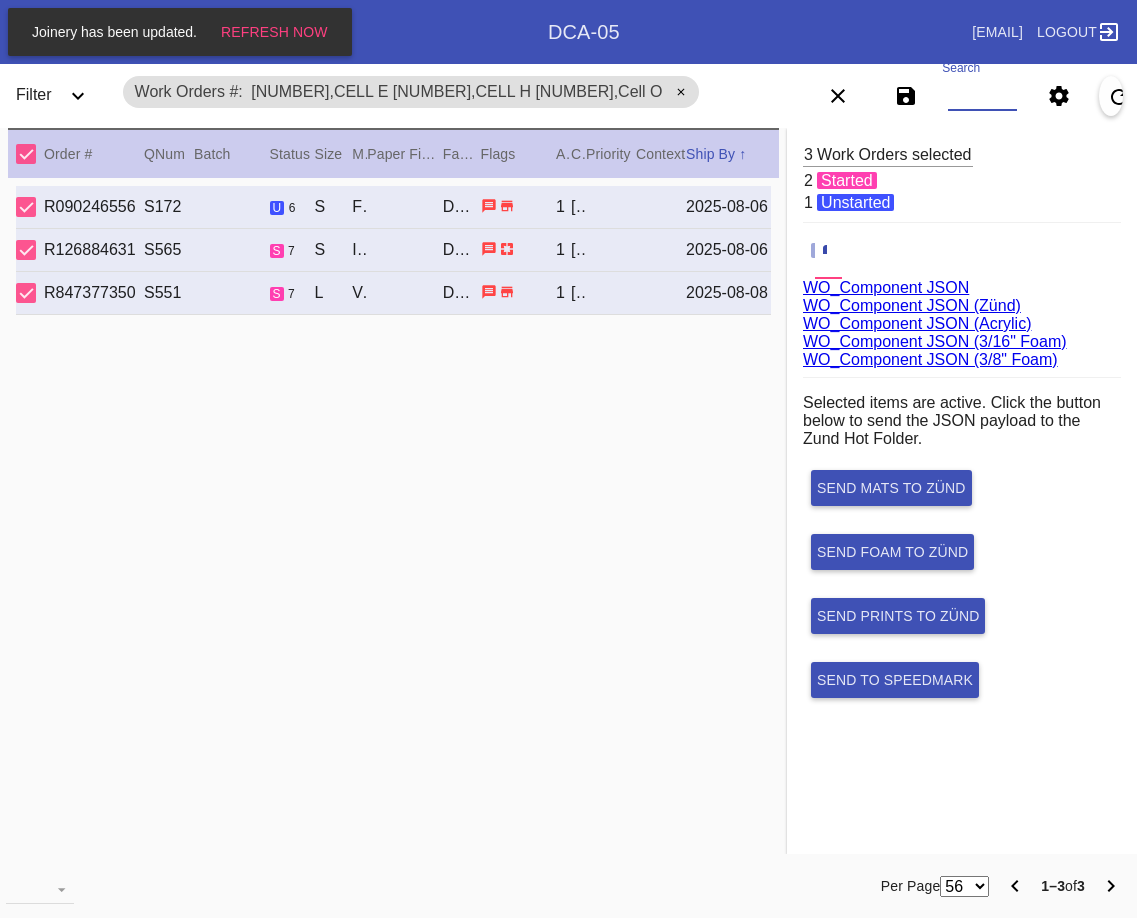 paste on "[NUMBER],Cell C [NUMBER],Cell E" 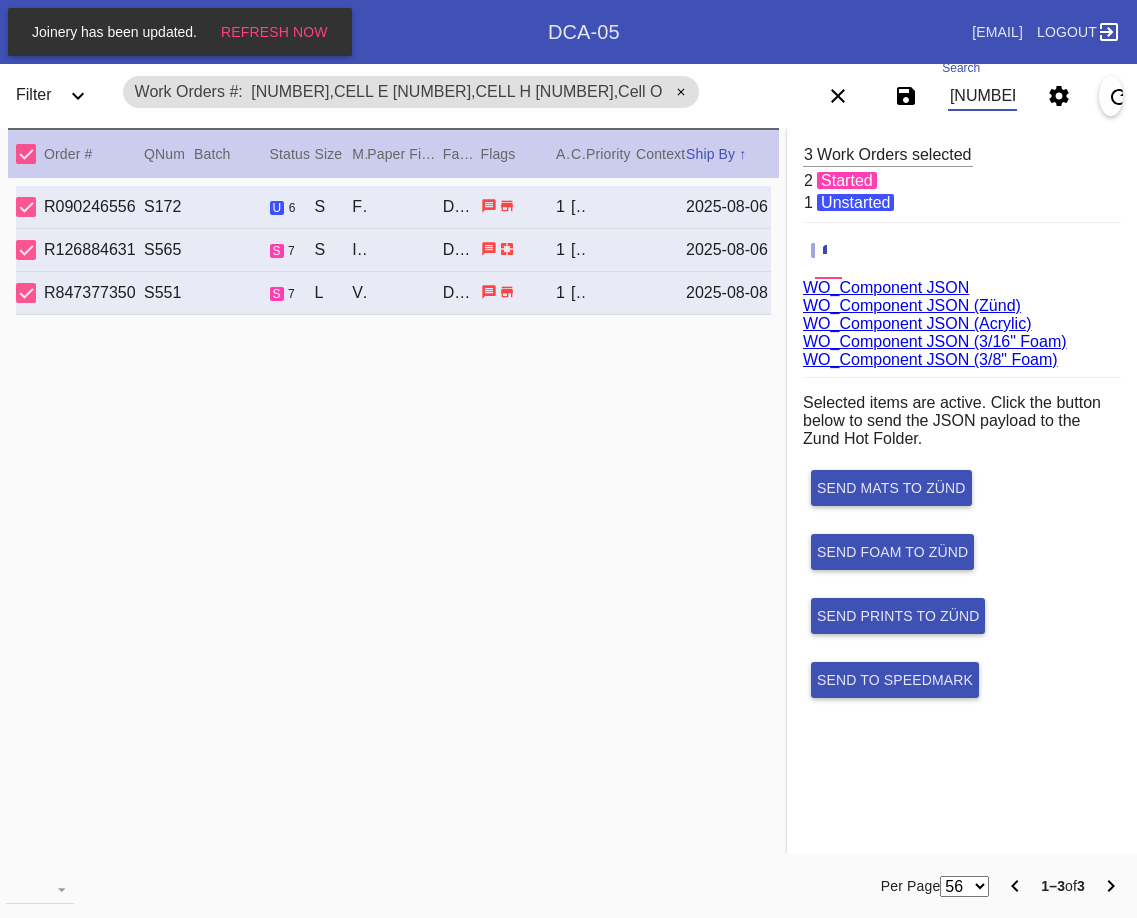 scroll, scrollTop: 0, scrollLeft: 330, axis: horizontal 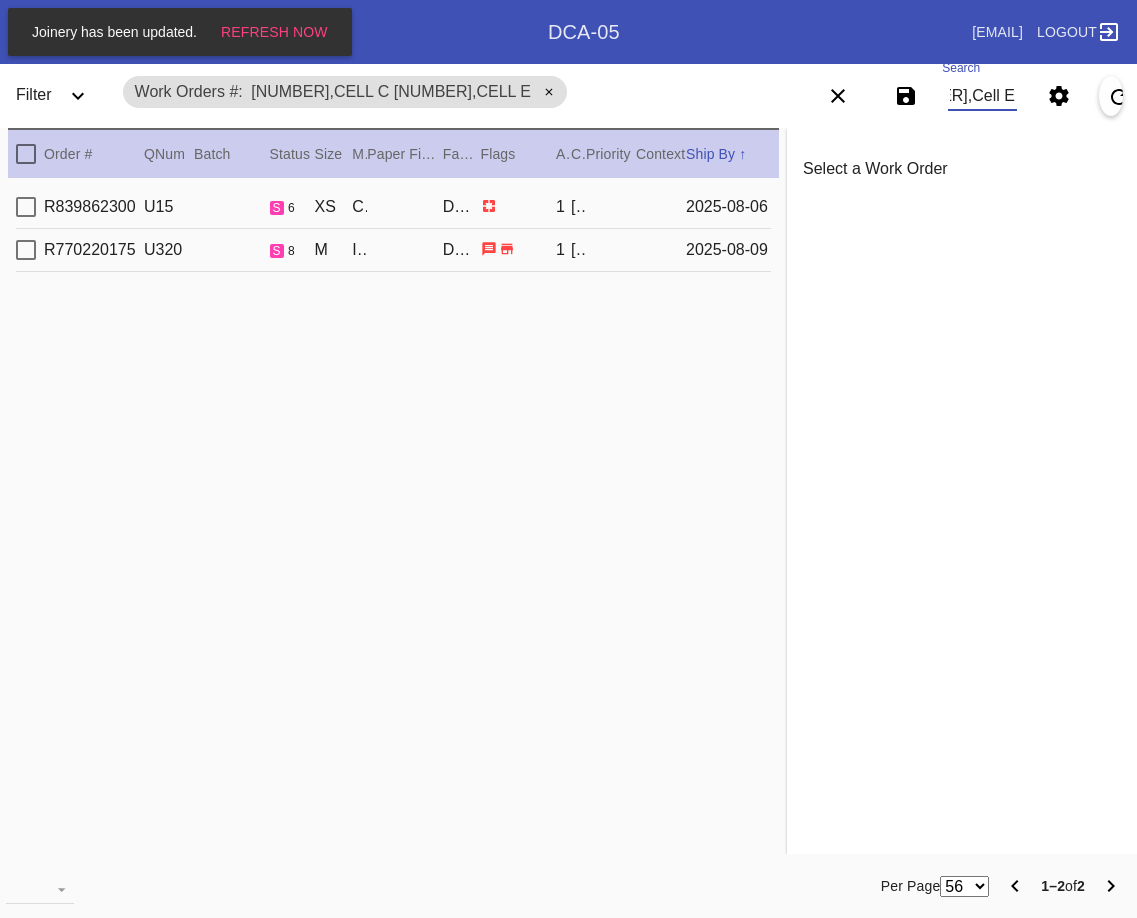 type on "[NUMBER],Cell C [NUMBER],Cell E" 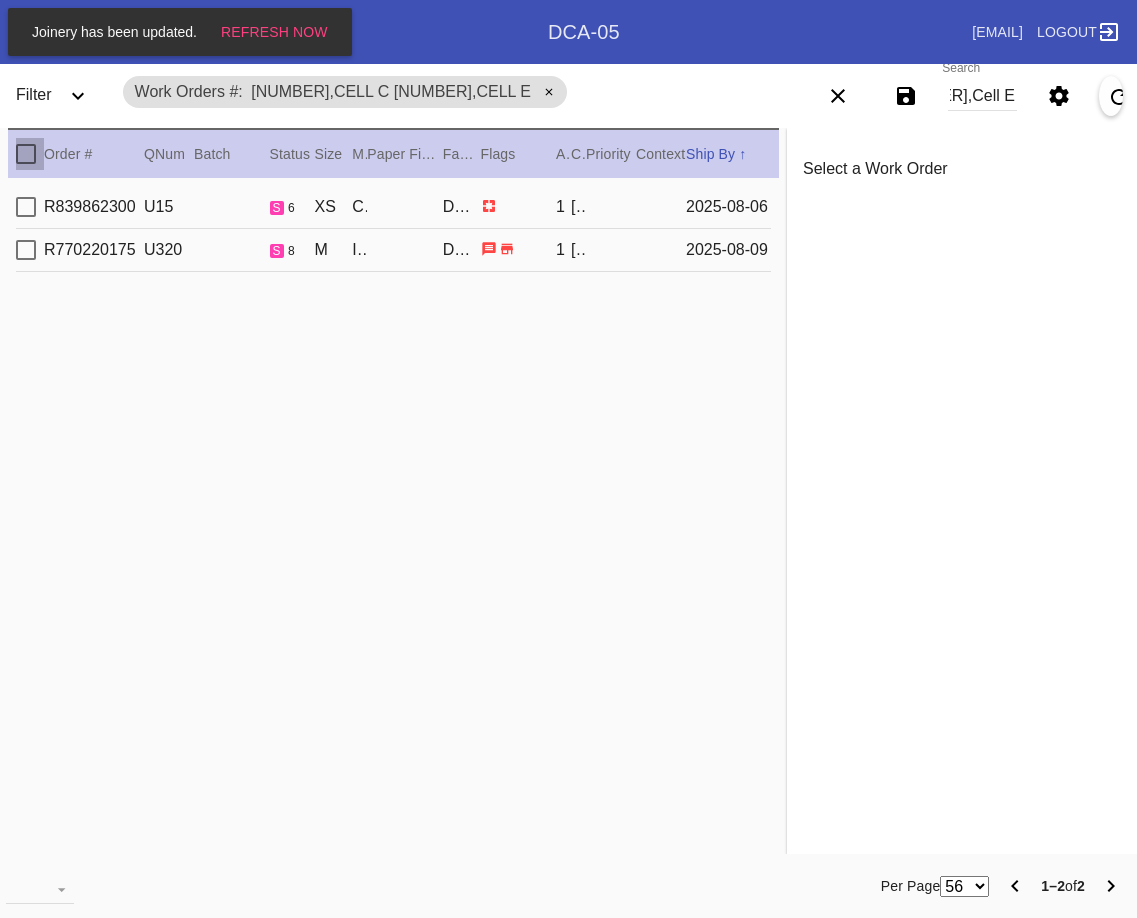 click at bounding box center [26, 154] 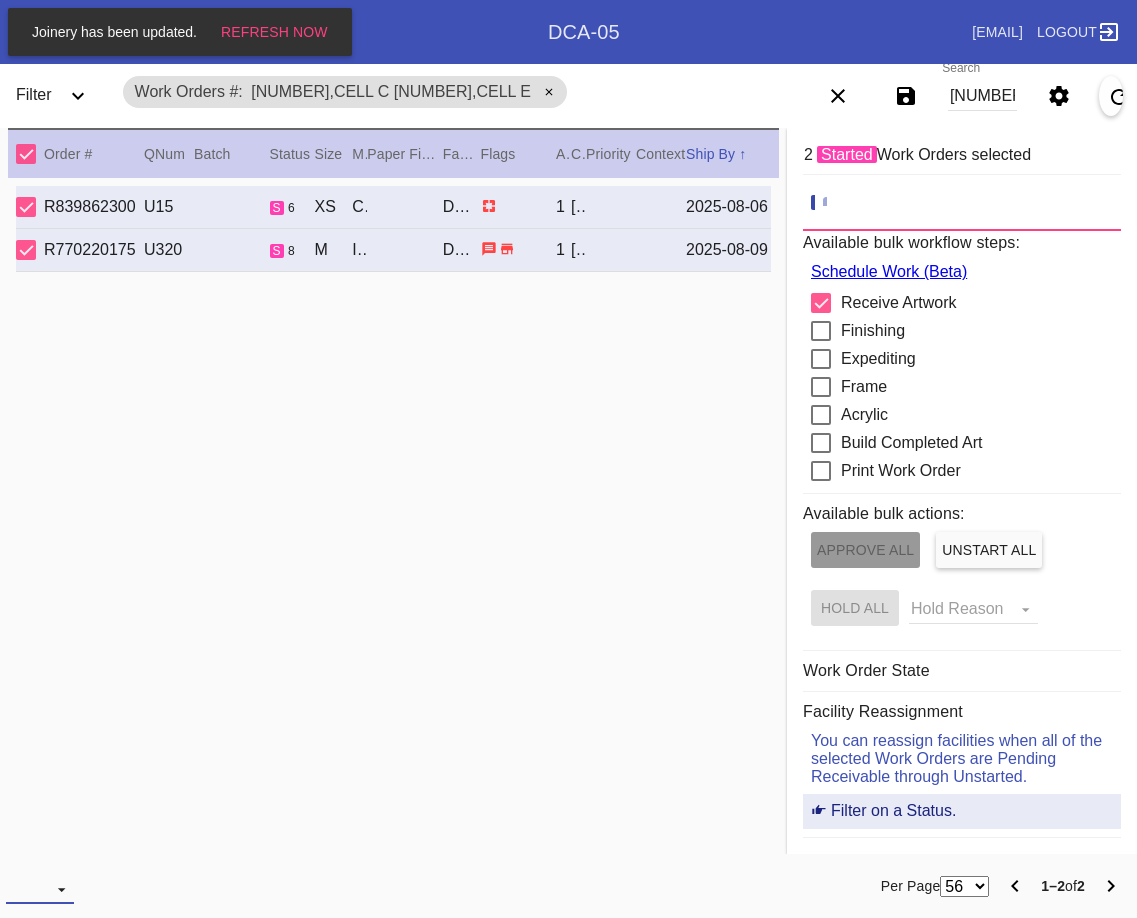 click at bounding box center (40, 889) 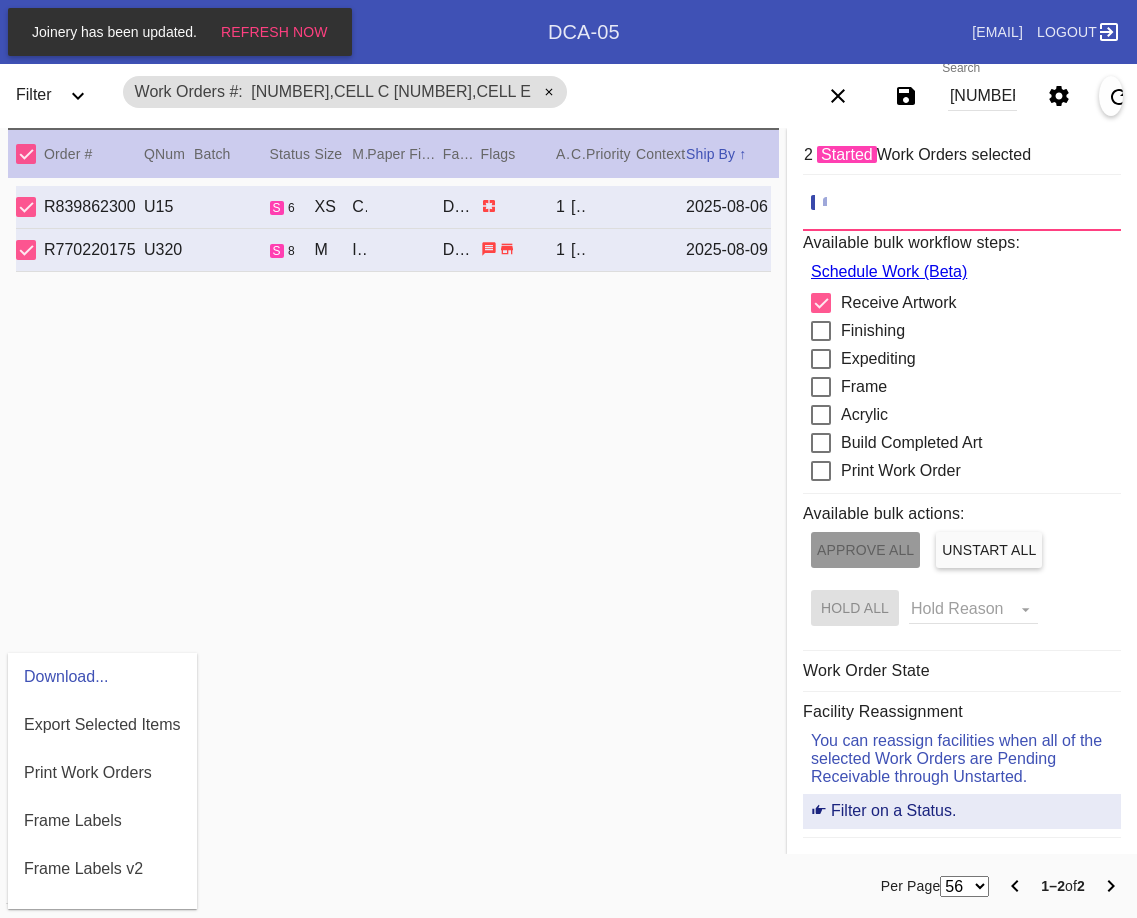 drag, startPoint x: 255, startPoint y: 640, endPoint x: 283, endPoint y: 625, distance: 31.764761 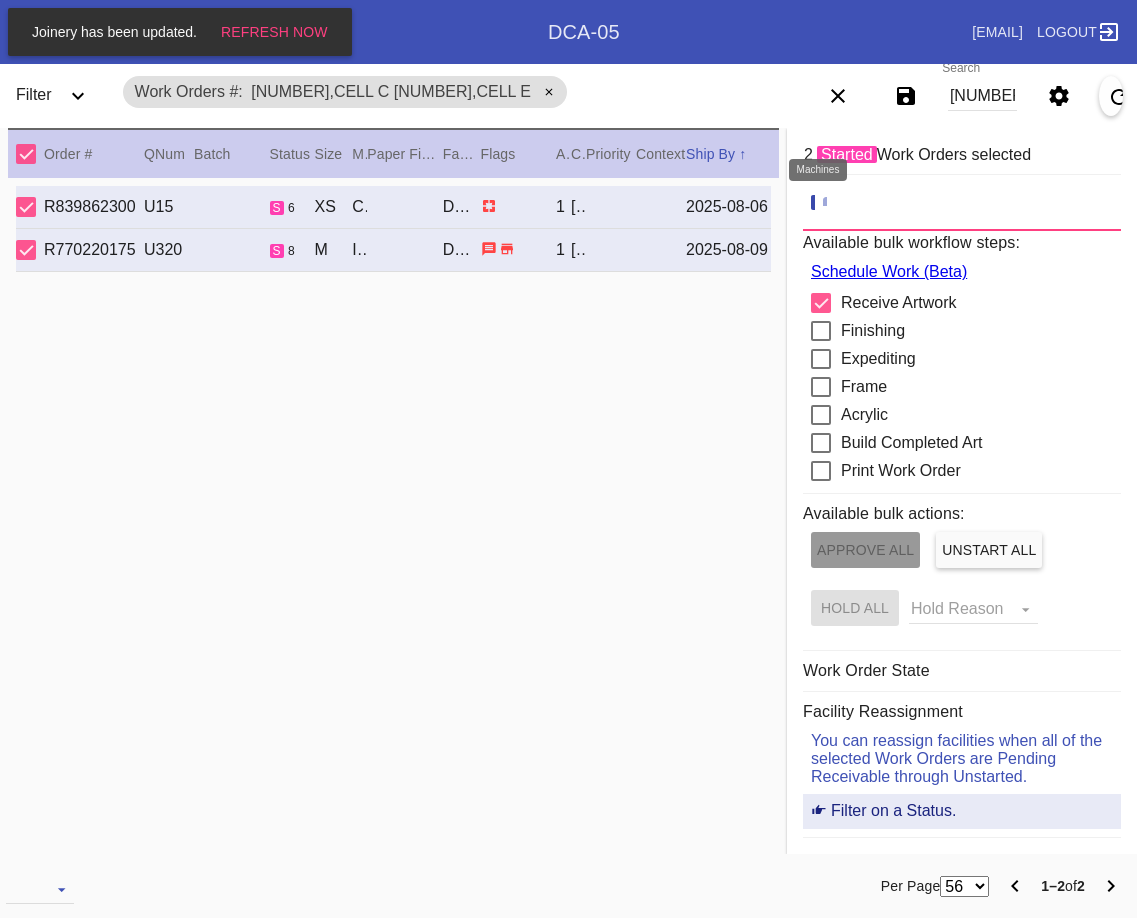 click 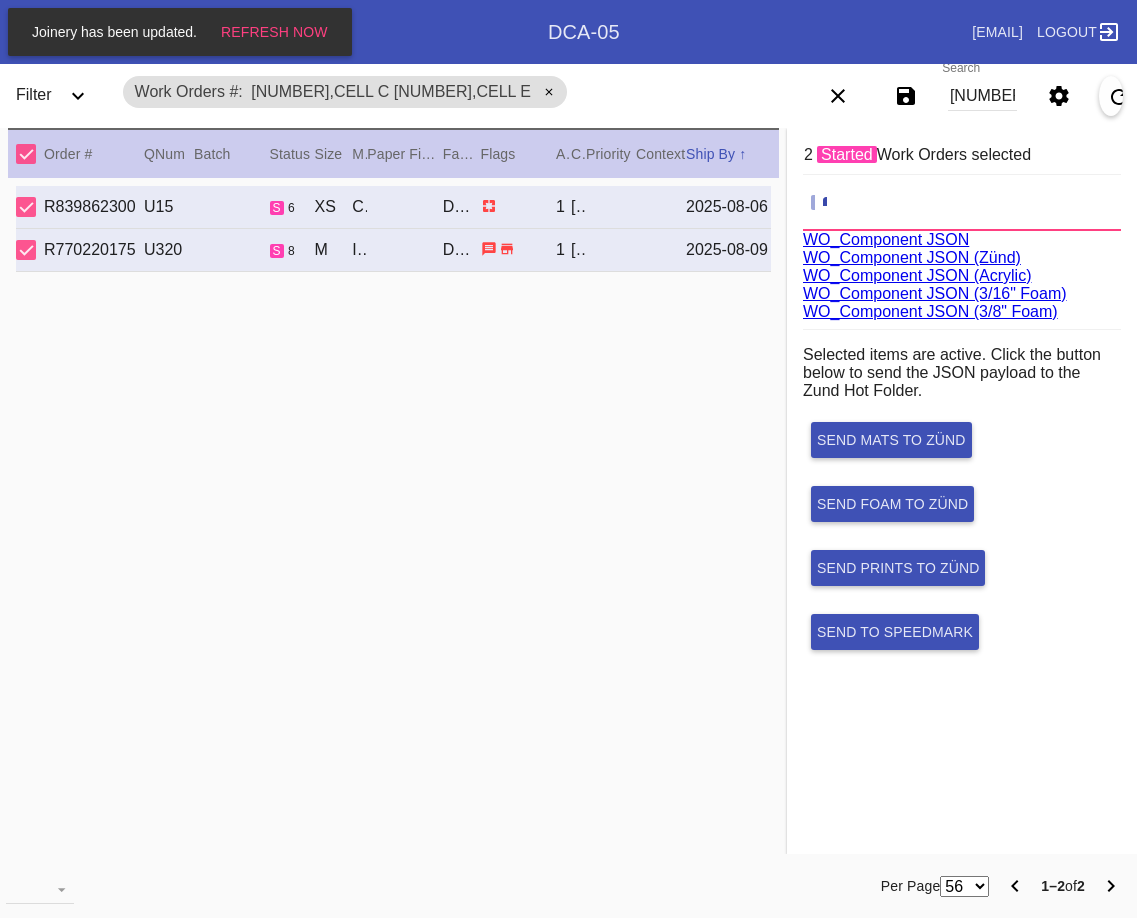 scroll, scrollTop: 75, scrollLeft: 0, axis: vertical 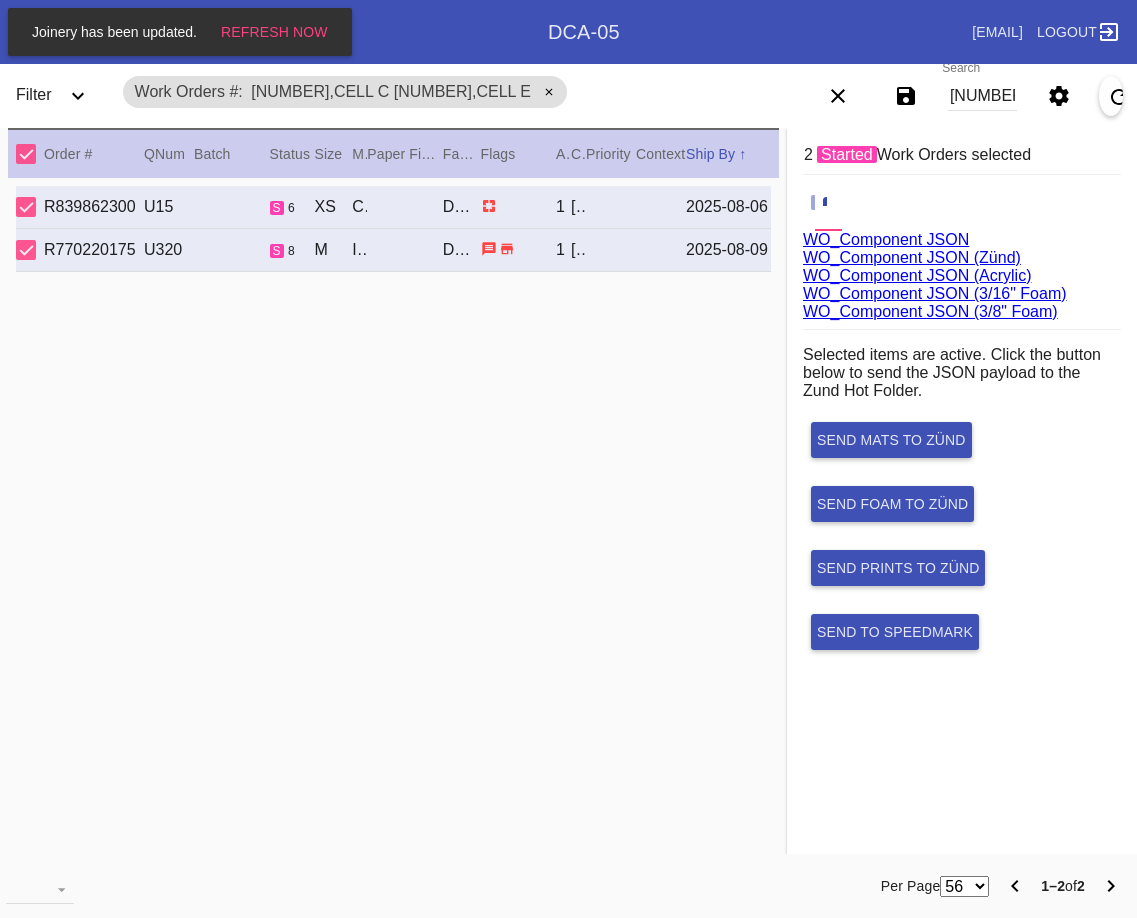 click on "WO_Component JSON (Acrylic)" at bounding box center [917, 275] 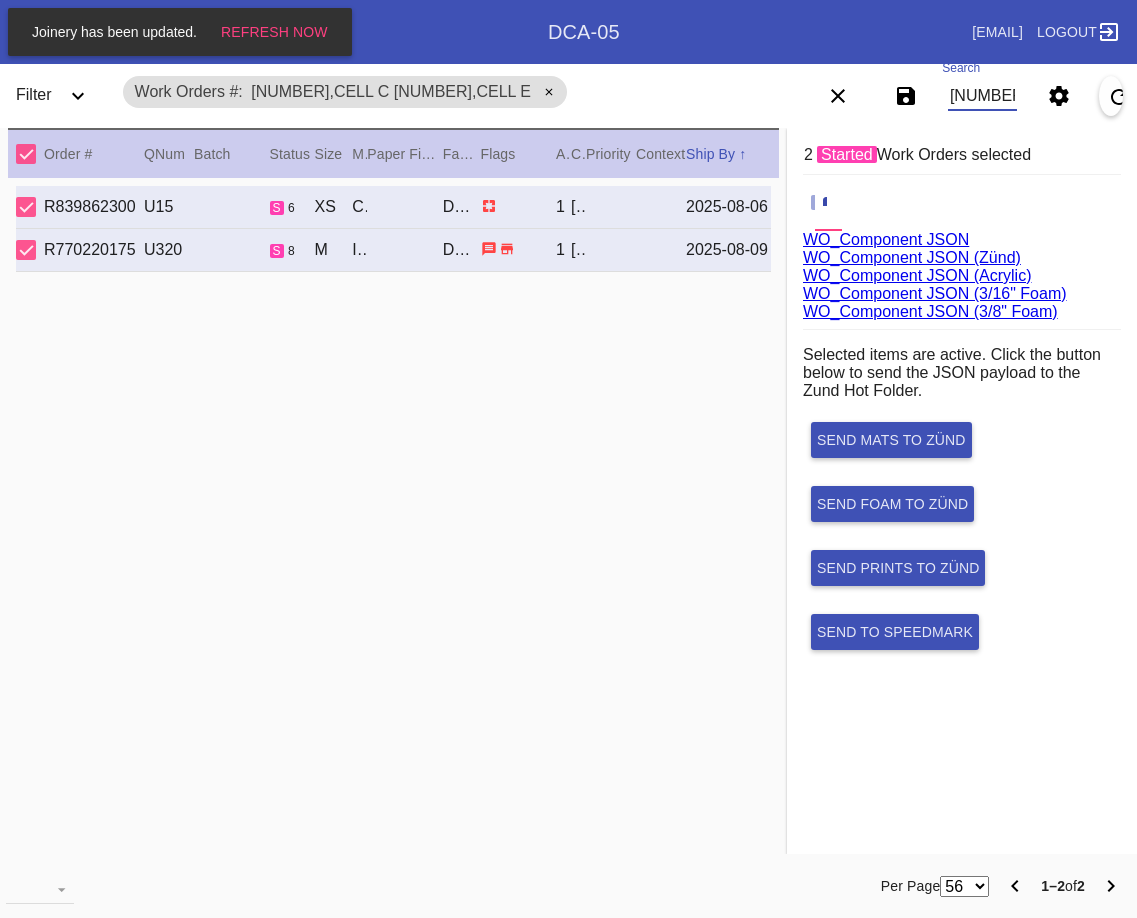 click on "[NUMBER],Cell C [NUMBER],Cell E" at bounding box center (982, 96) 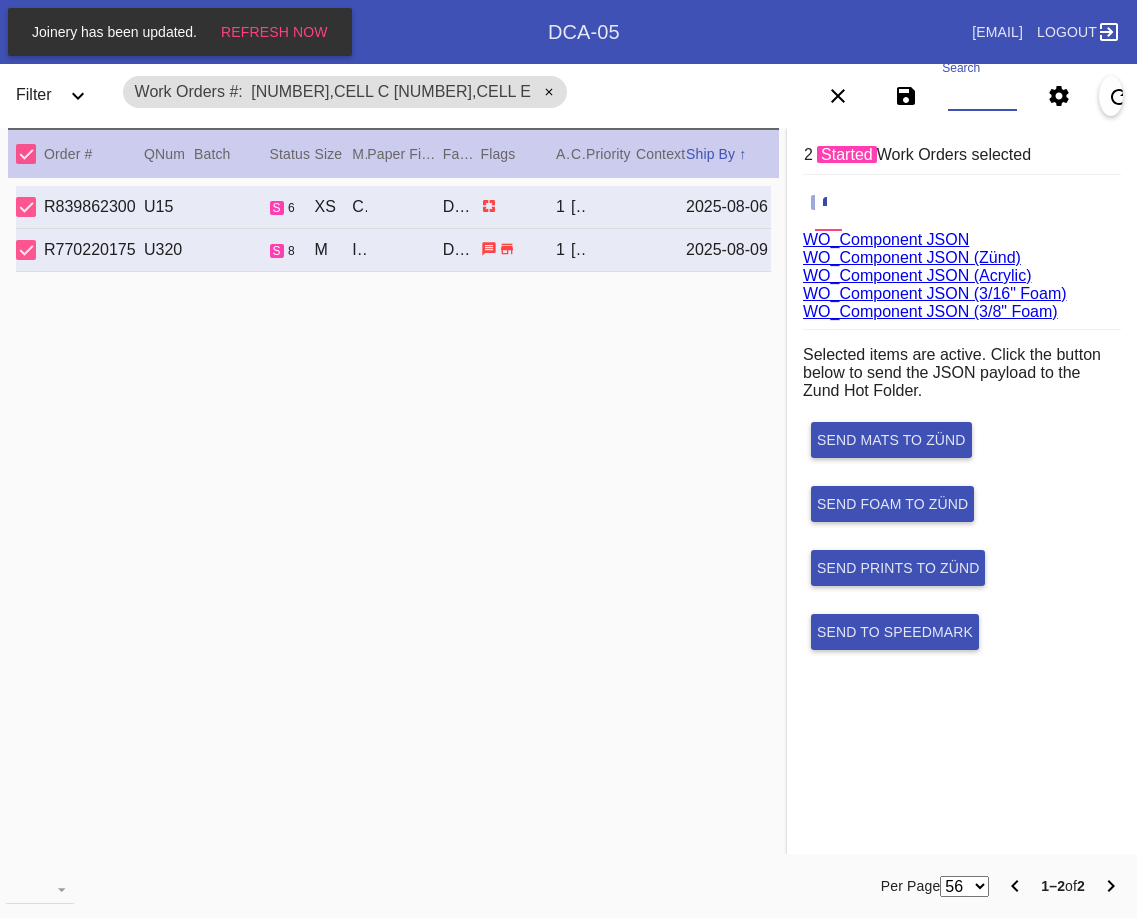 paste on "[NUMBER],Cell E [NUMBER],Cell E" 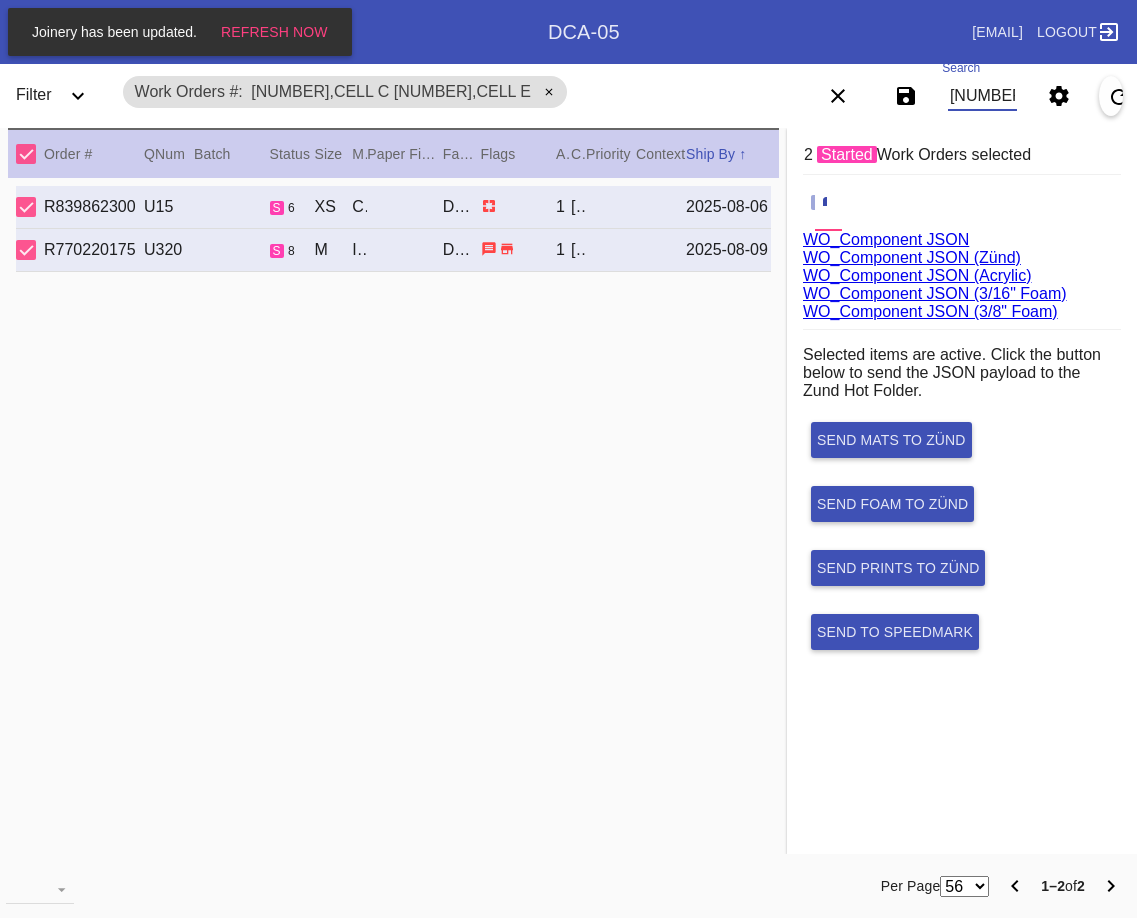 scroll, scrollTop: 0, scrollLeft: 330, axis: horizontal 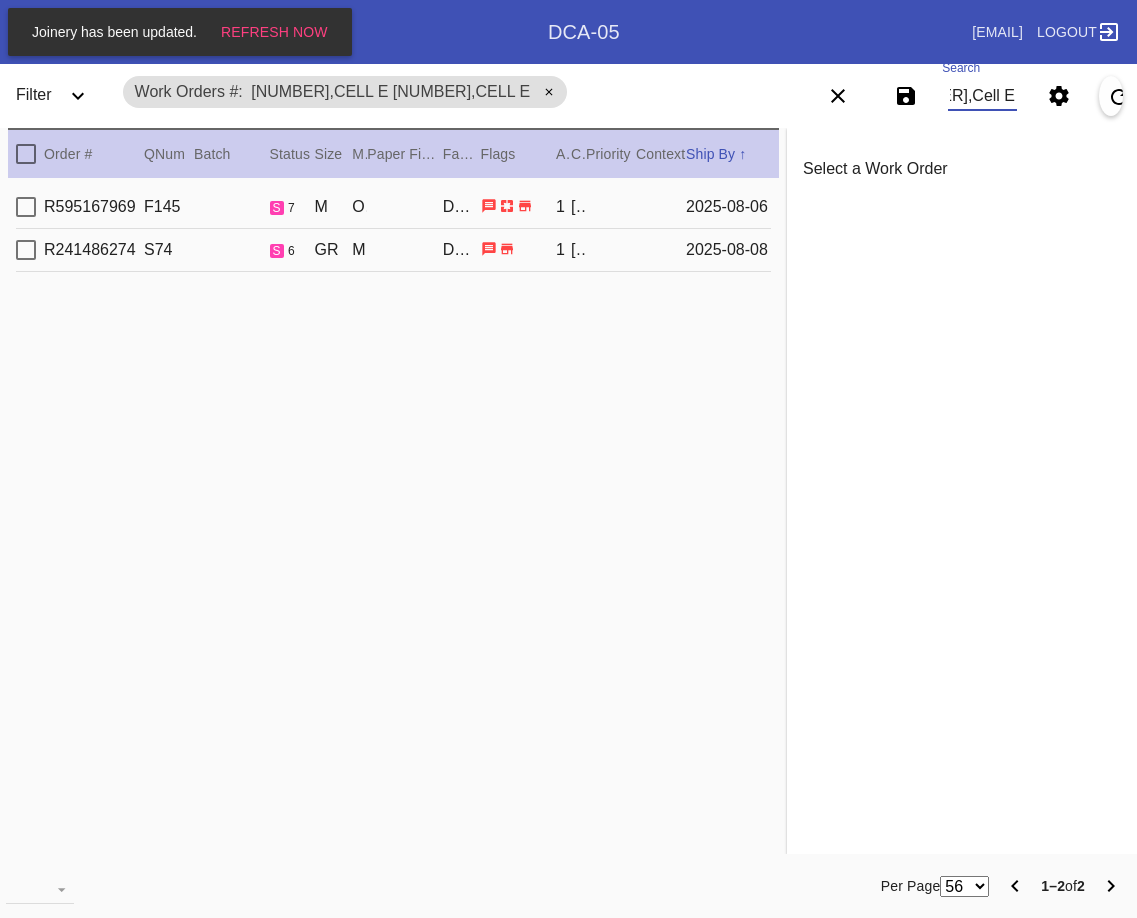 type on "[NUMBER],Cell E [NUMBER],Cell E" 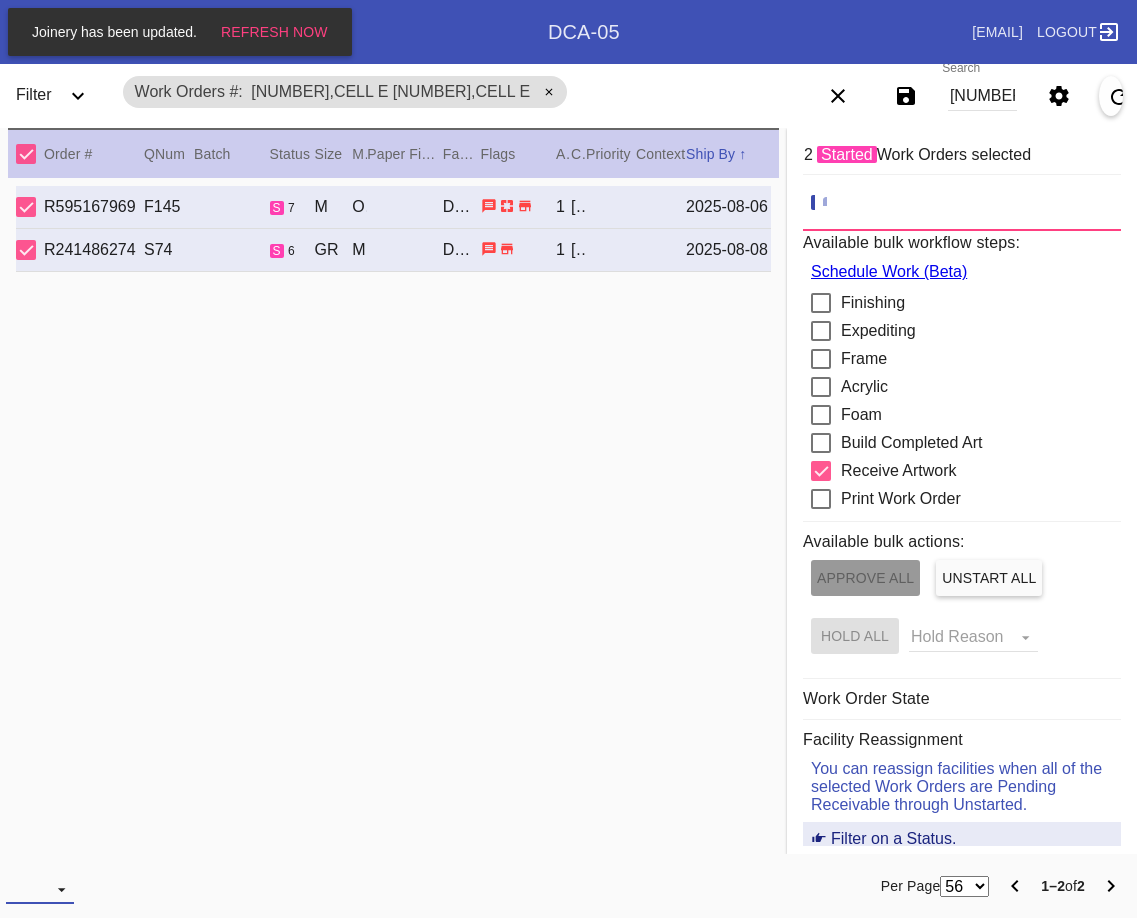 click at bounding box center (40, 889) 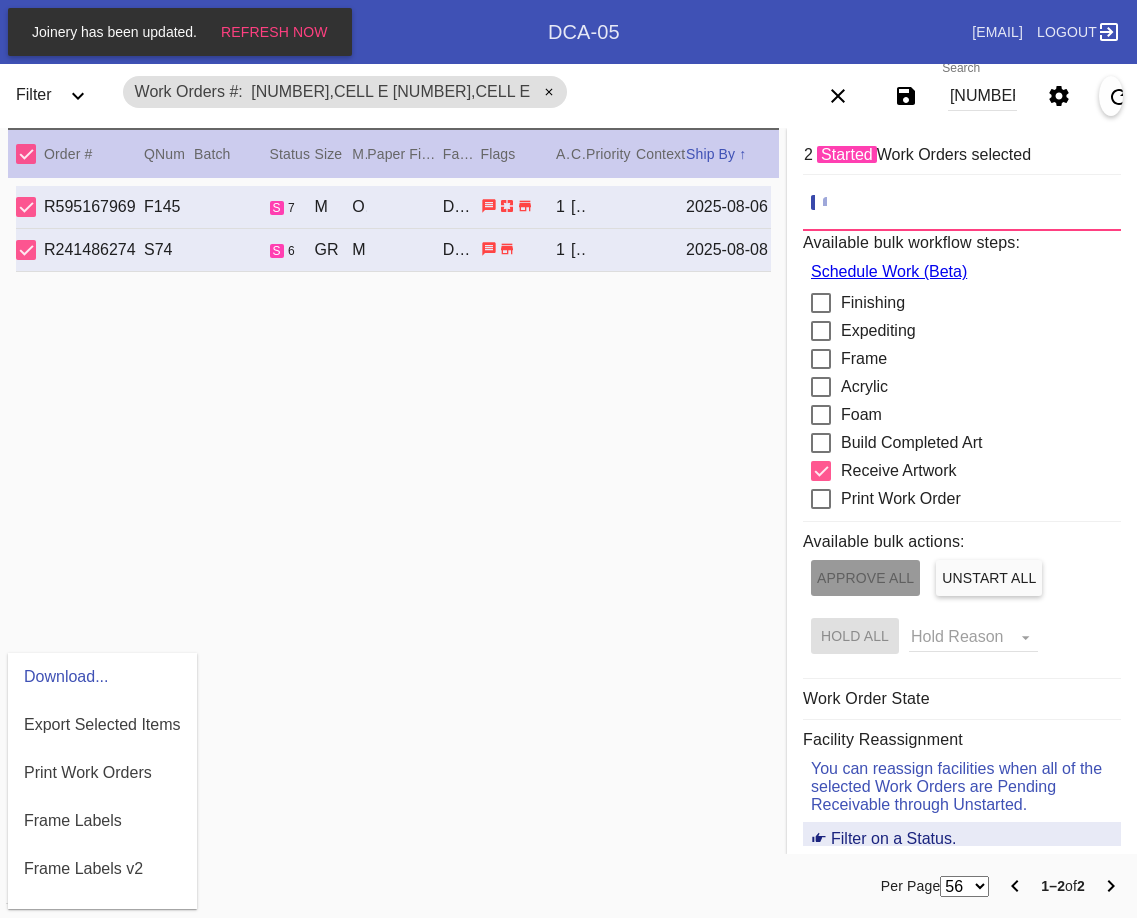 drag, startPoint x: 345, startPoint y: 380, endPoint x: 359, endPoint y: 376, distance: 14.56022 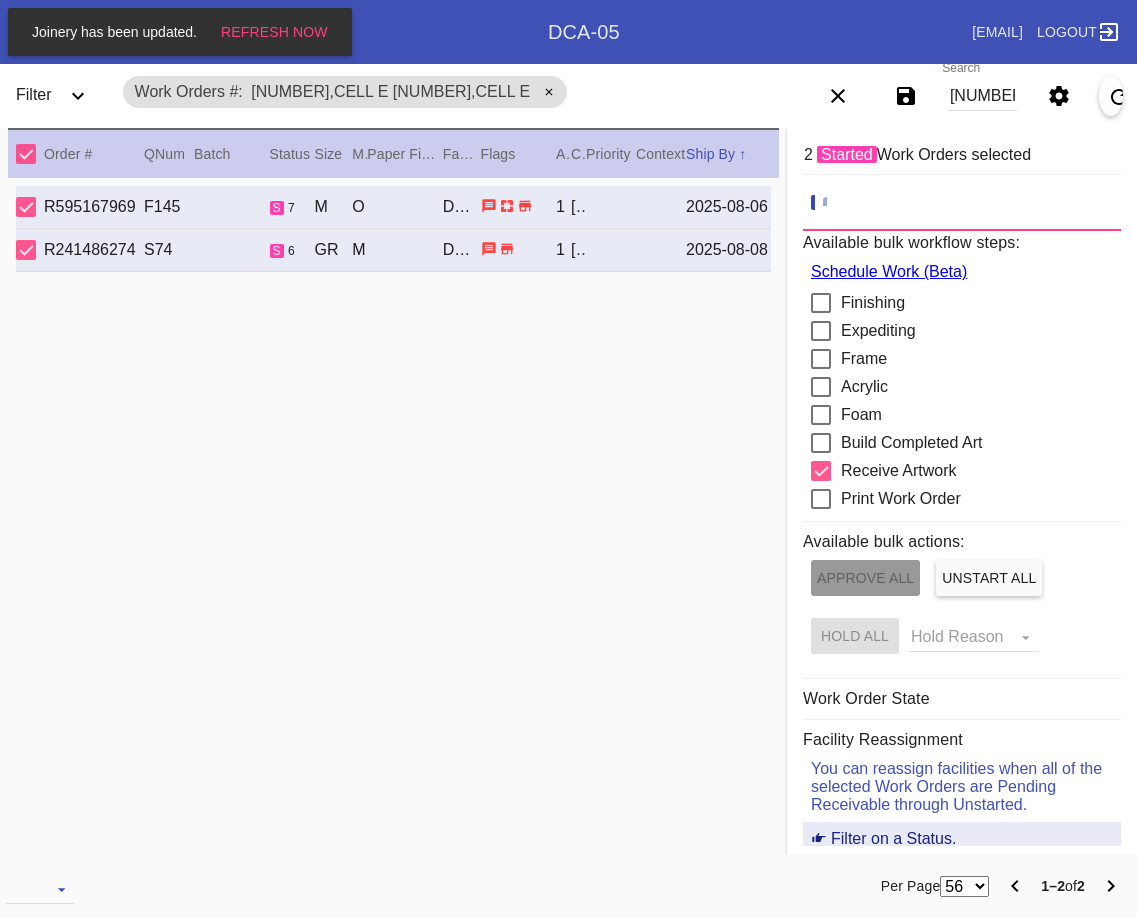 click 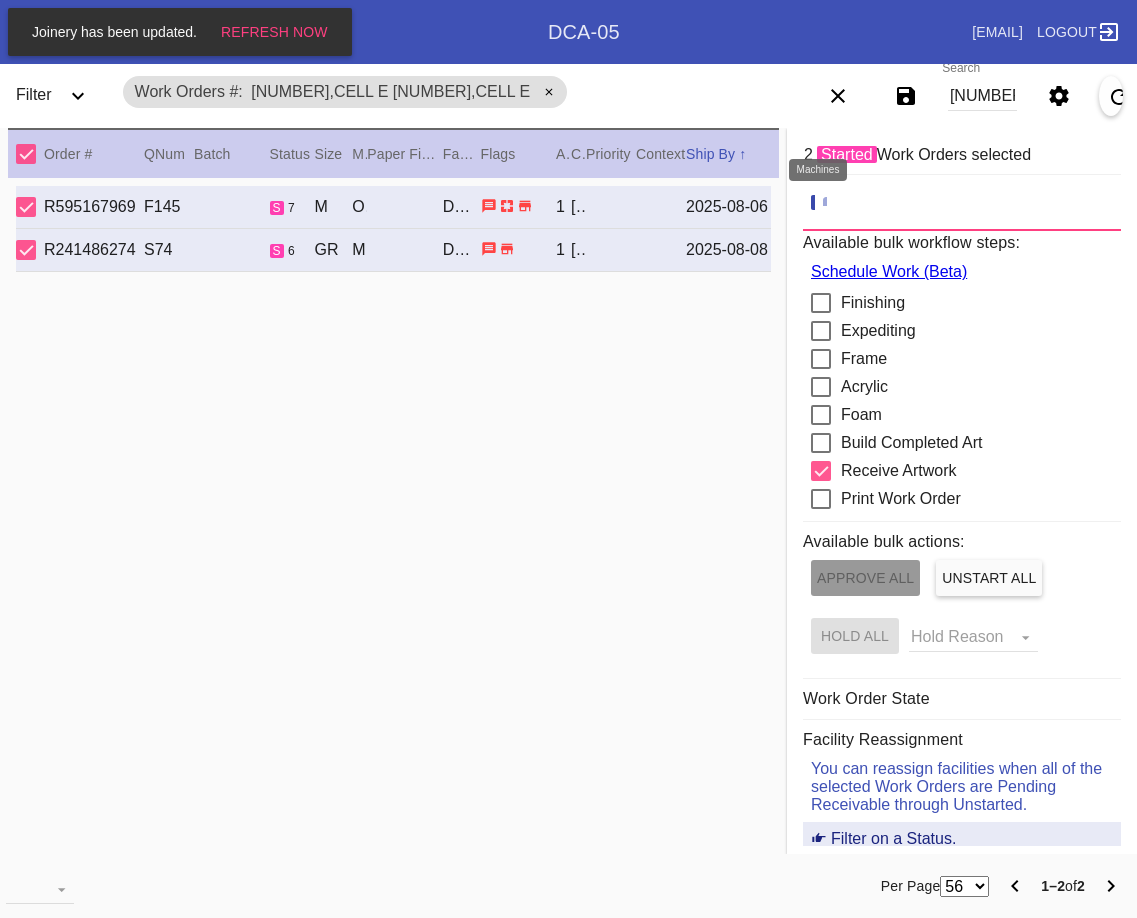click 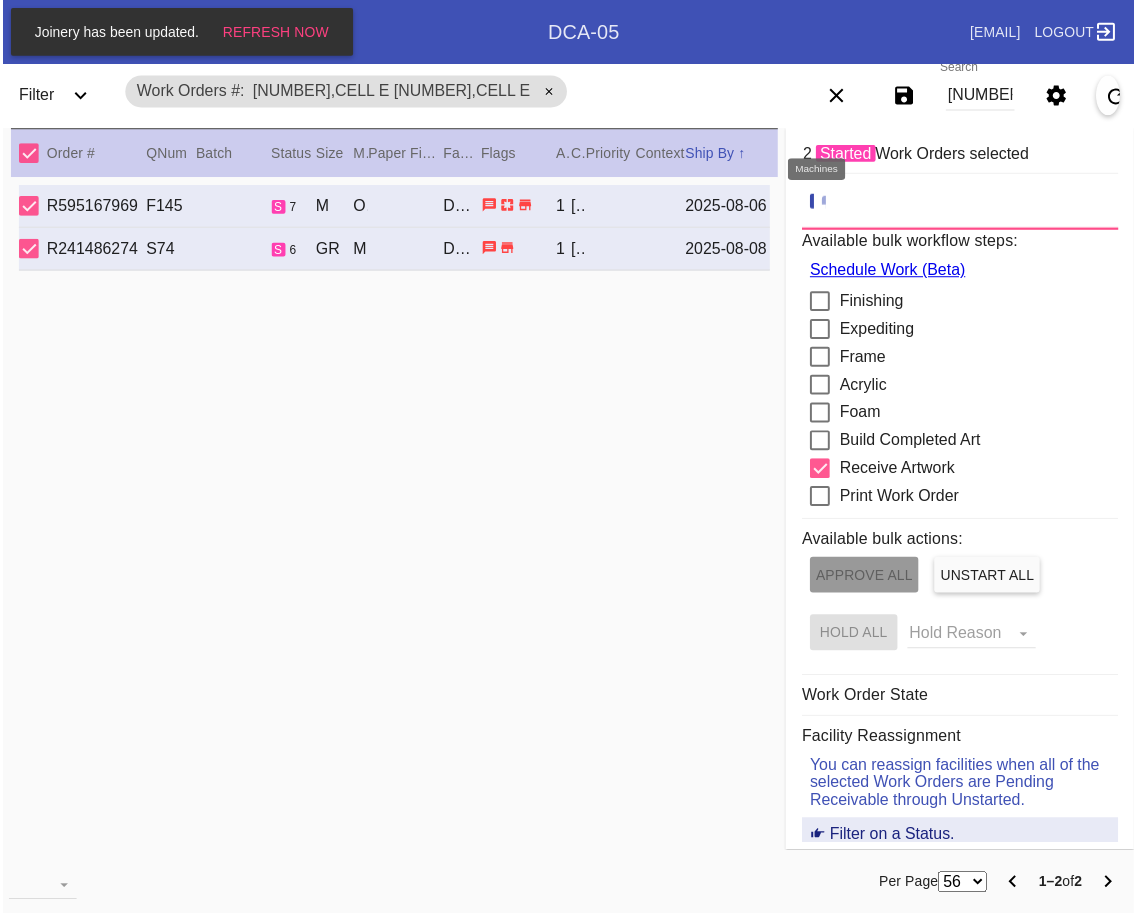 scroll, scrollTop: 75, scrollLeft: 0, axis: vertical 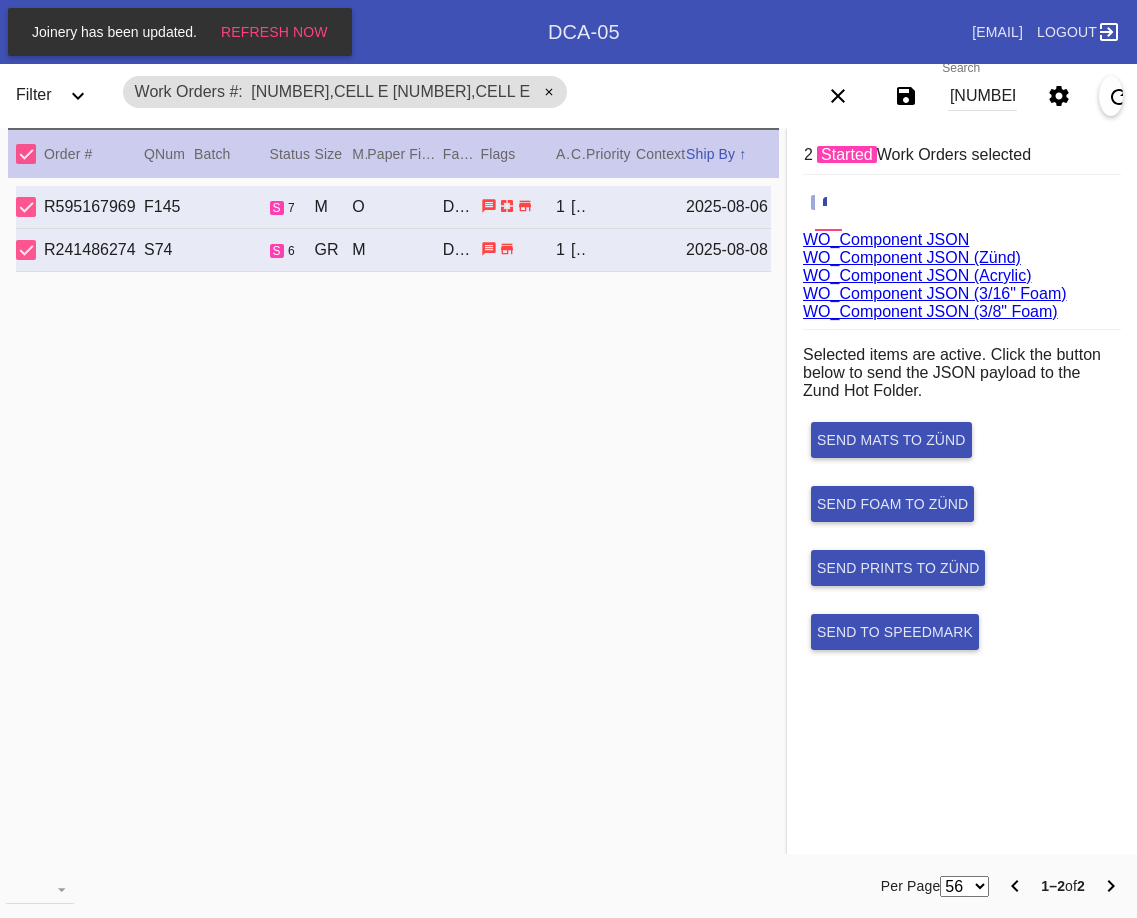 click on "WO_Component JSON (Acrylic)" at bounding box center (917, 275) 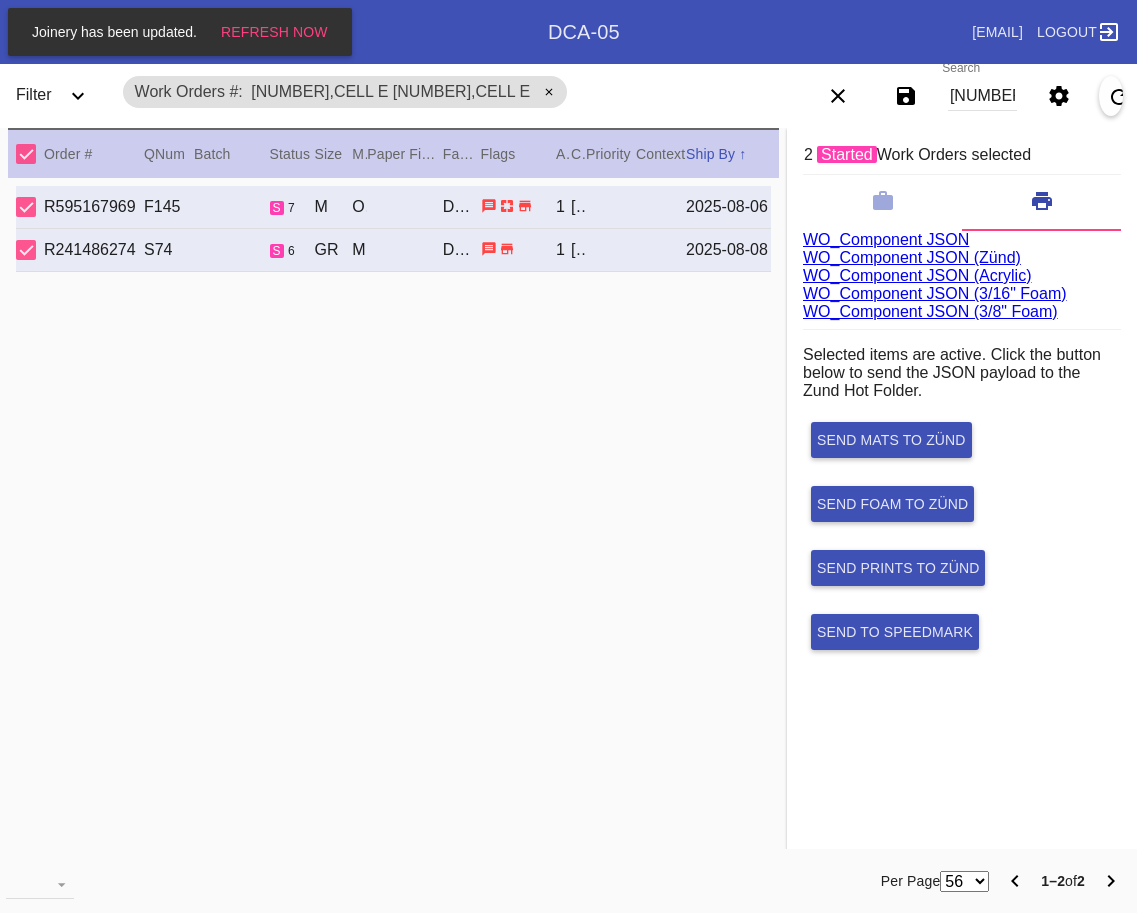 click on "[NUMBER],Cell E [NUMBER],Cell E" at bounding box center (982, 96) 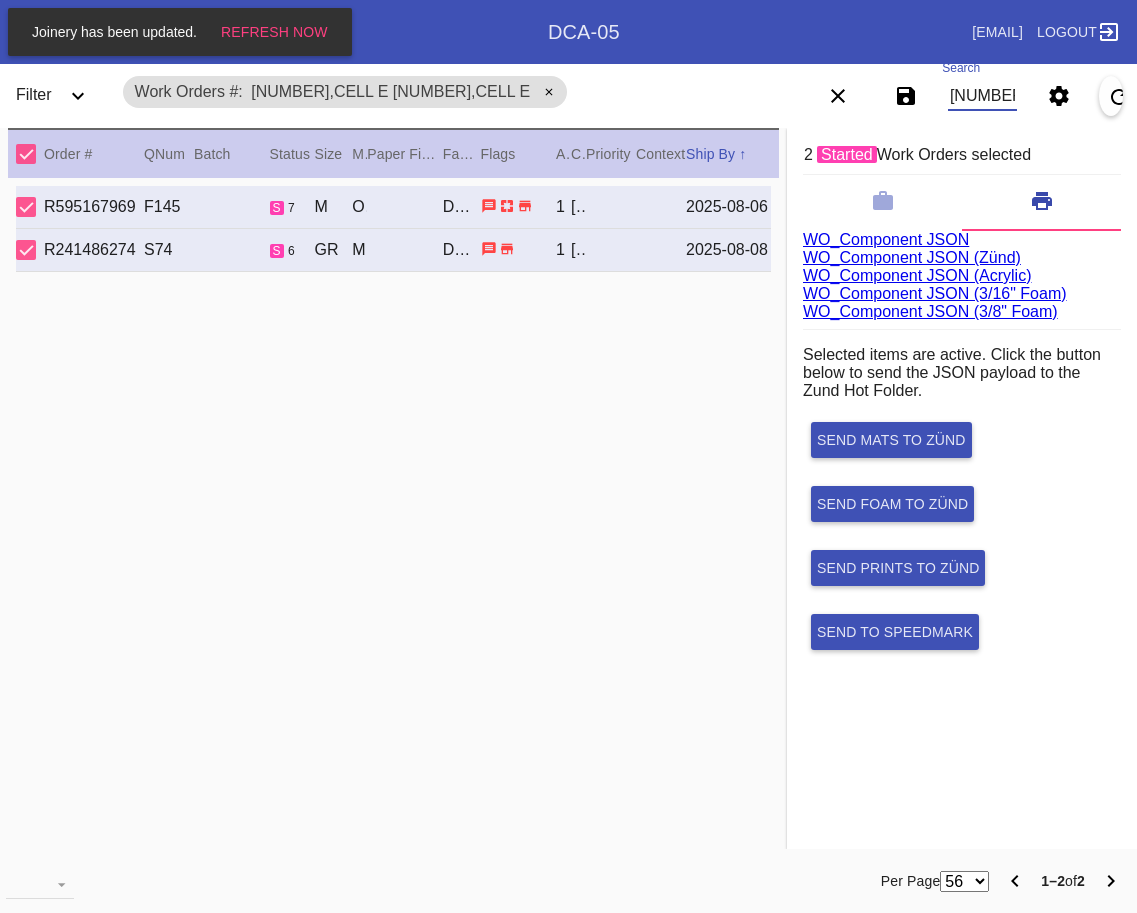 click on "[NUMBER],Cell E [NUMBER],Cell E" at bounding box center (982, 96) 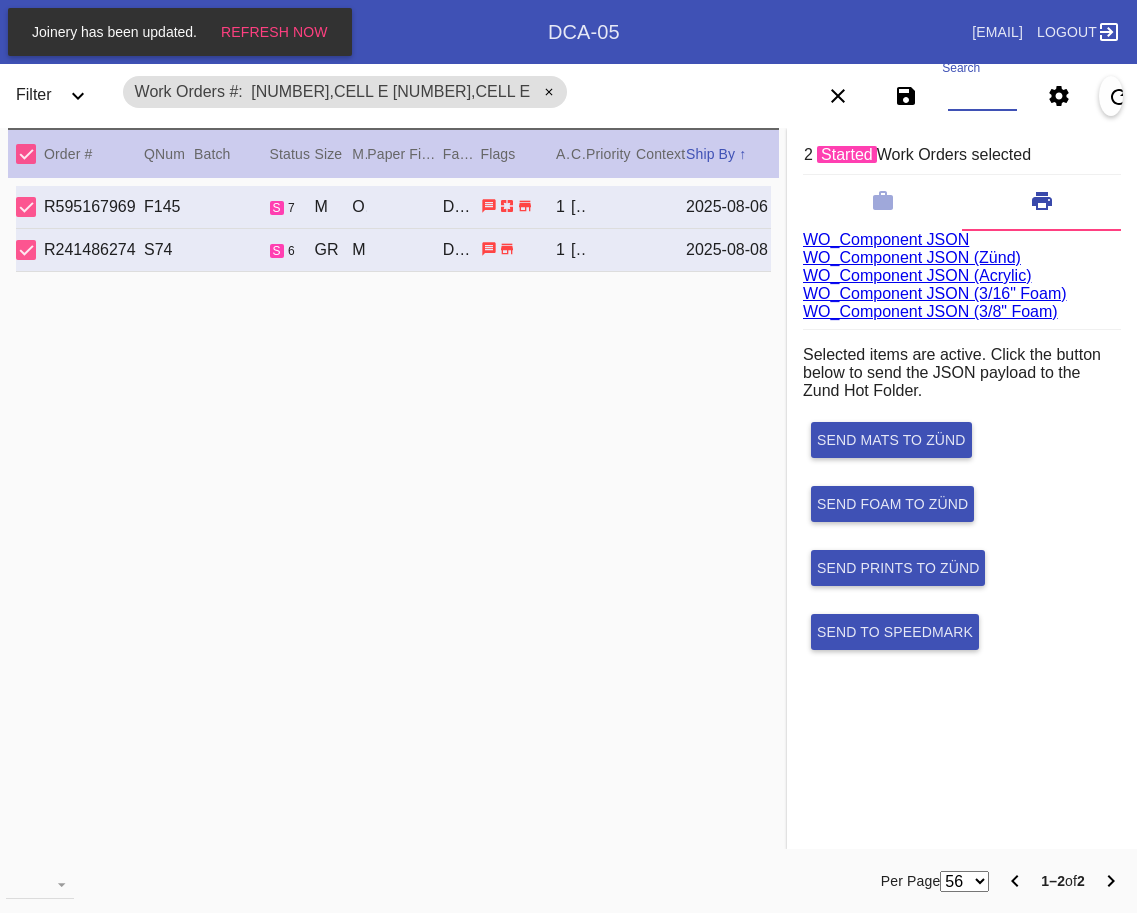 paste on "[NUMBER],Cell E [NUMBER],Cell E [NUMBER],Cell H [NUMBER],Cell B [NUMBER],Cell B [NUMBER],Cell H" 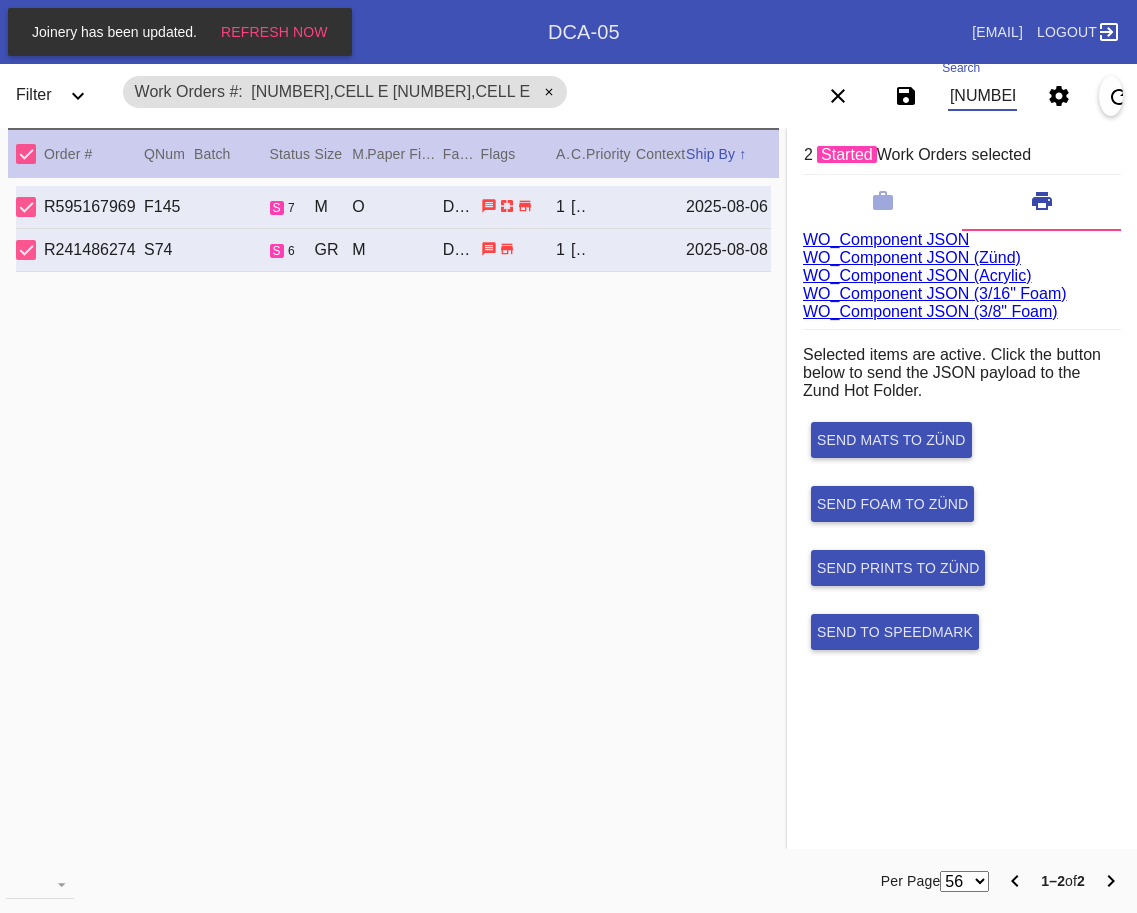 scroll, scrollTop: 0, scrollLeft: 1130, axis: horizontal 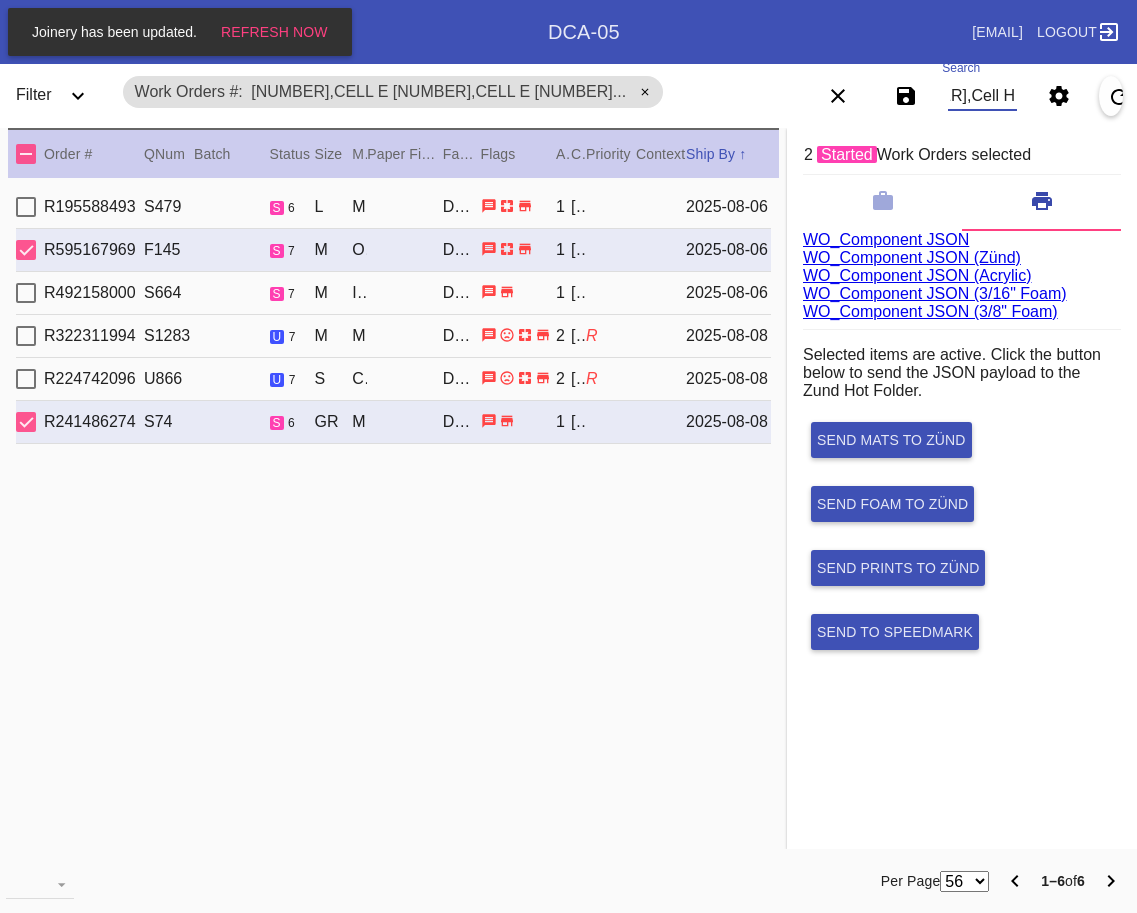 type on "[NUMBER],Cell E [NUMBER],Cell E [NUMBER],Cell H [NUMBER],Cell B [NUMBER],Cell B [NUMBER],Cell H" 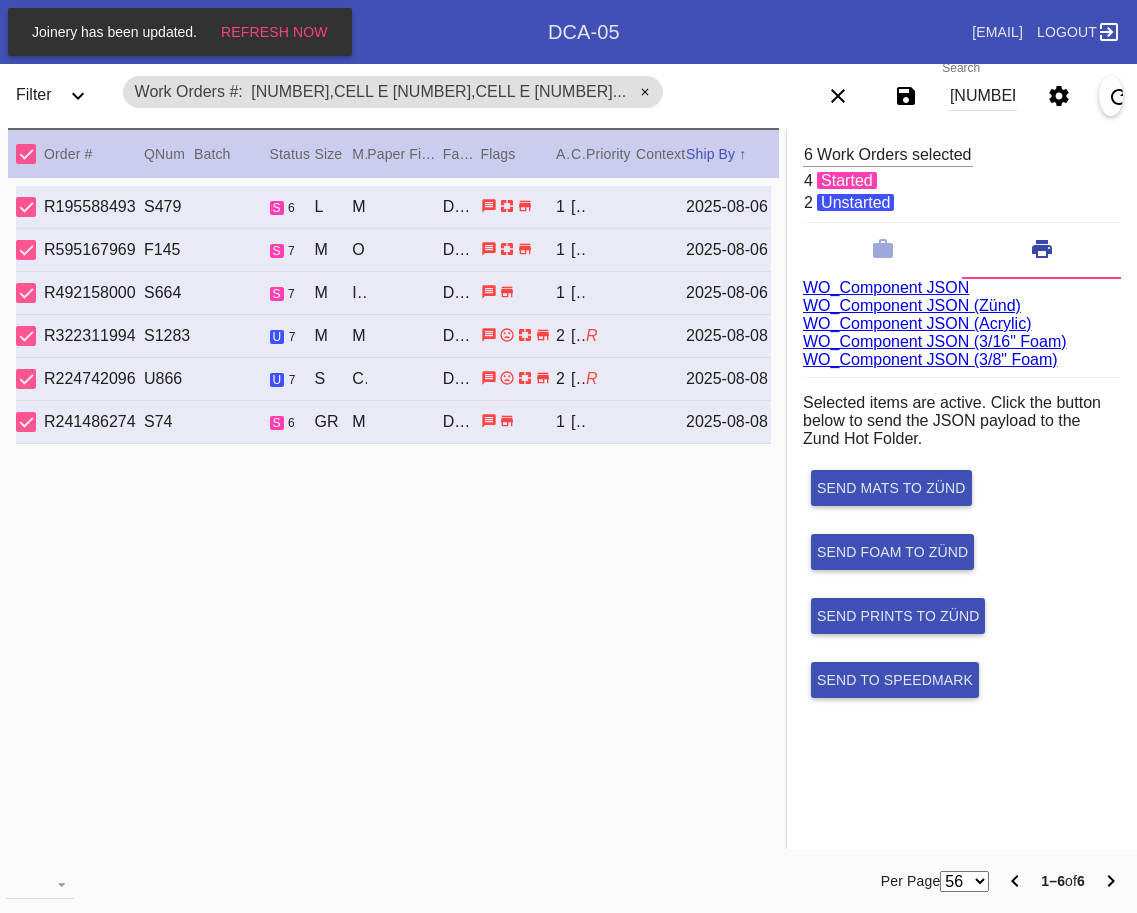 click on "WO_Component JSON (Acrylic)" at bounding box center (917, 323) 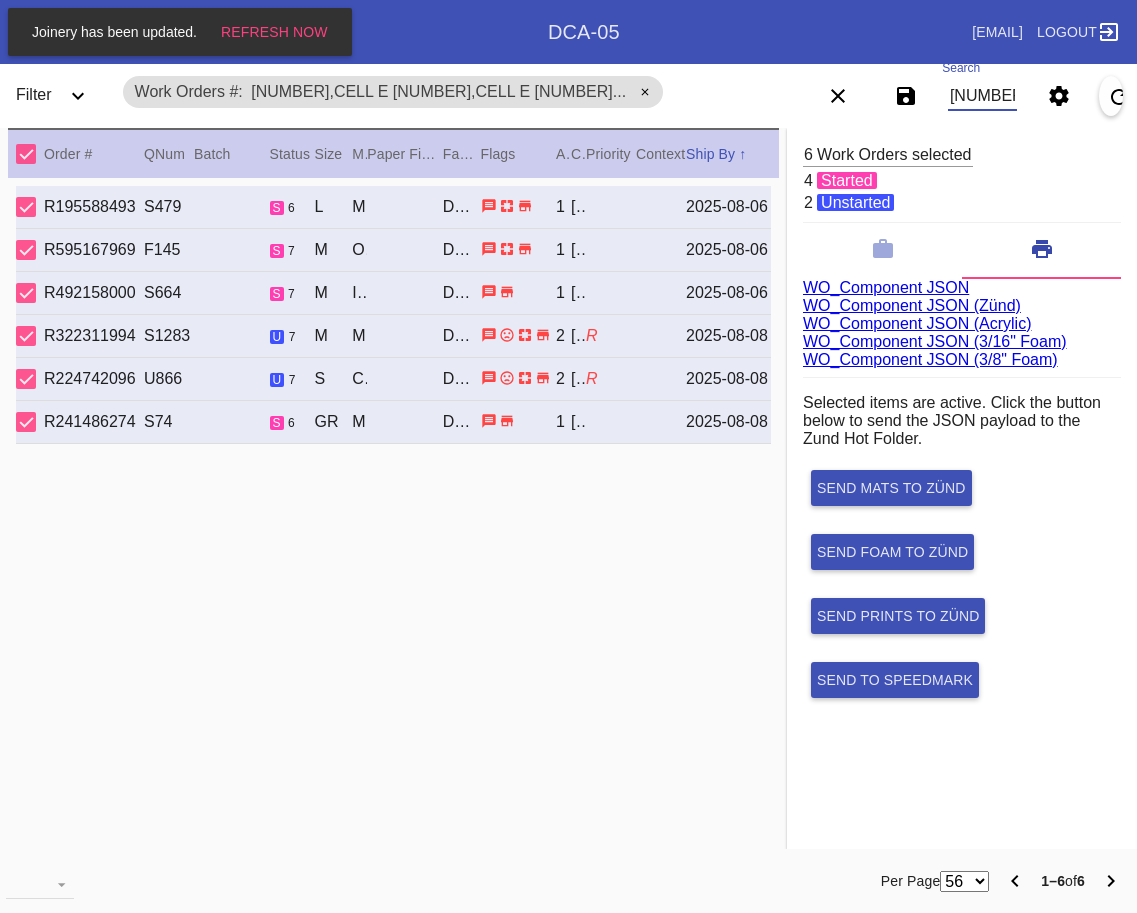 click on "[NUMBER],Cell E [NUMBER],Cell E [NUMBER],Cell H [NUMBER],Cell B [NUMBER],Cell B [NUMBER],Cell H" at bounding box center (982, 96) 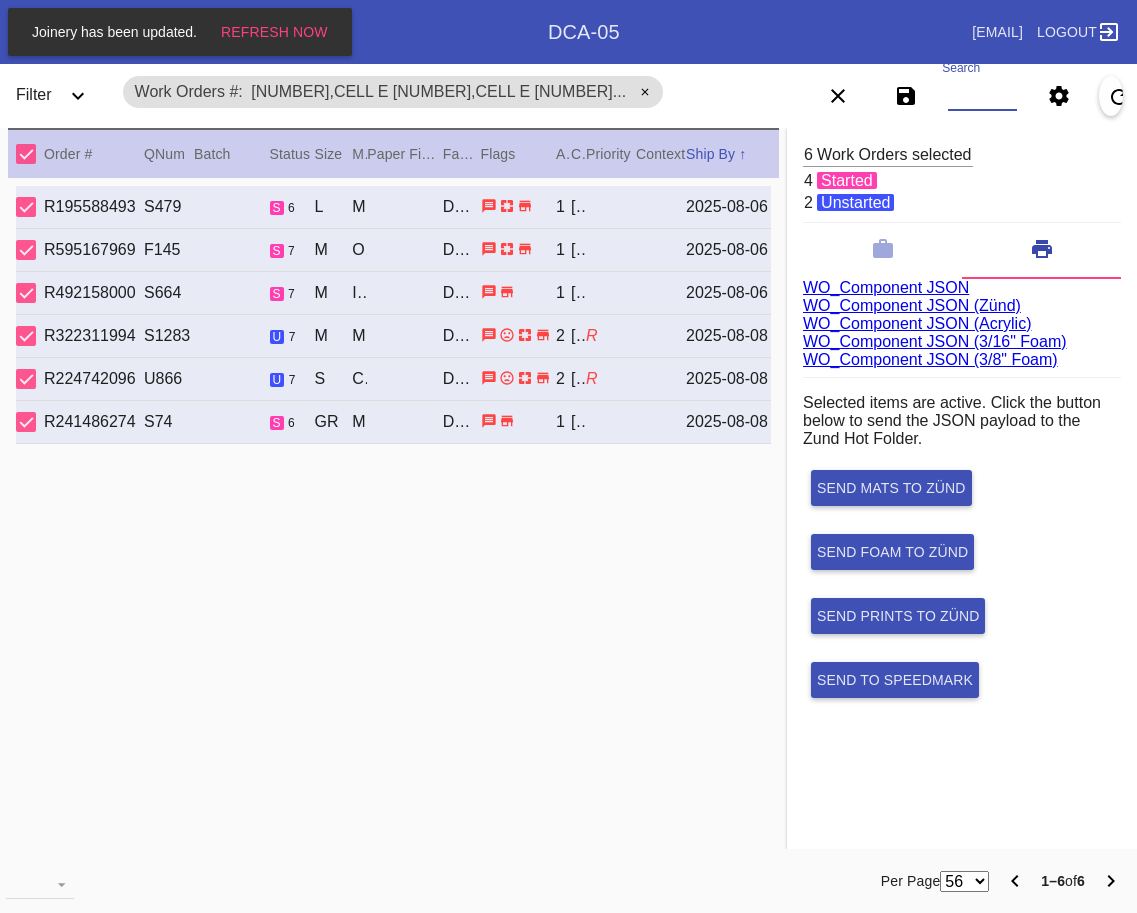 paste on "[NUMBER]	Cell G" 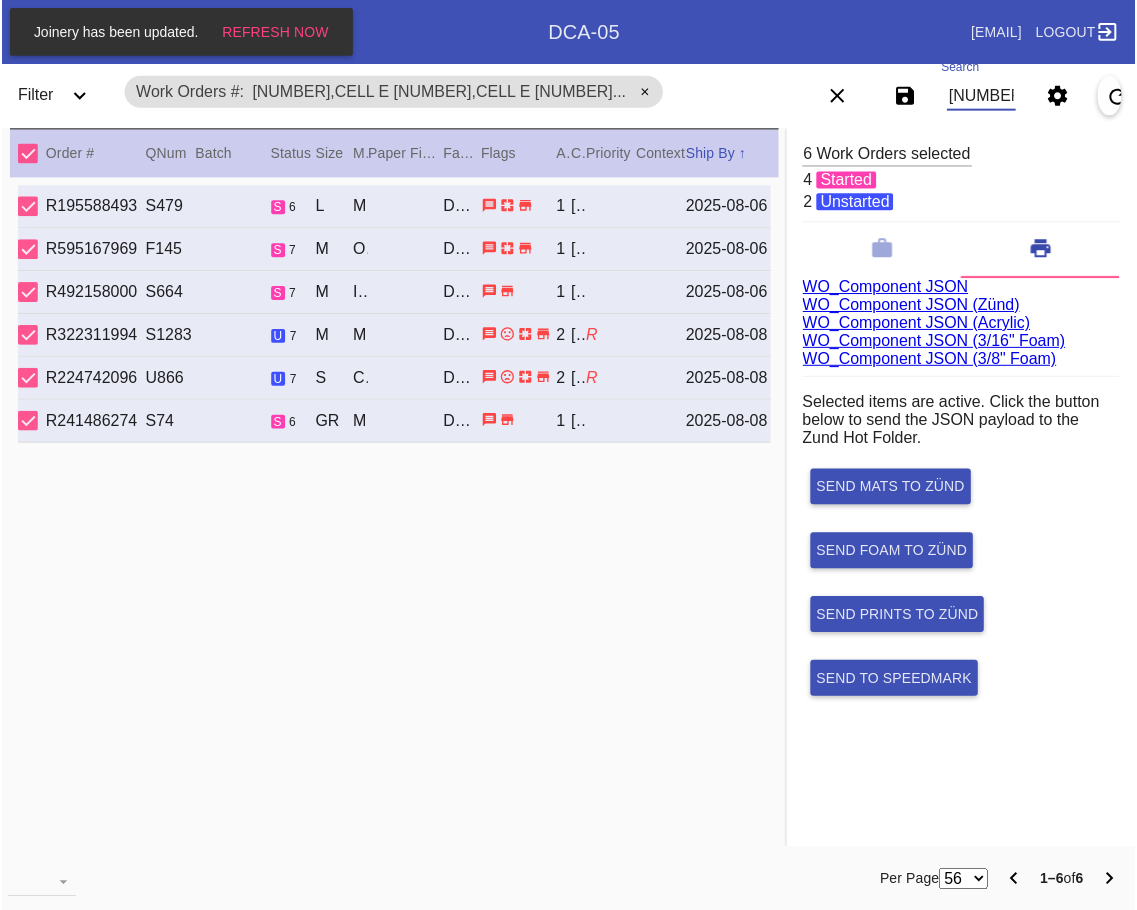 scroll, scrollTop: 0, scrollLeft: 157, axis: horizontal 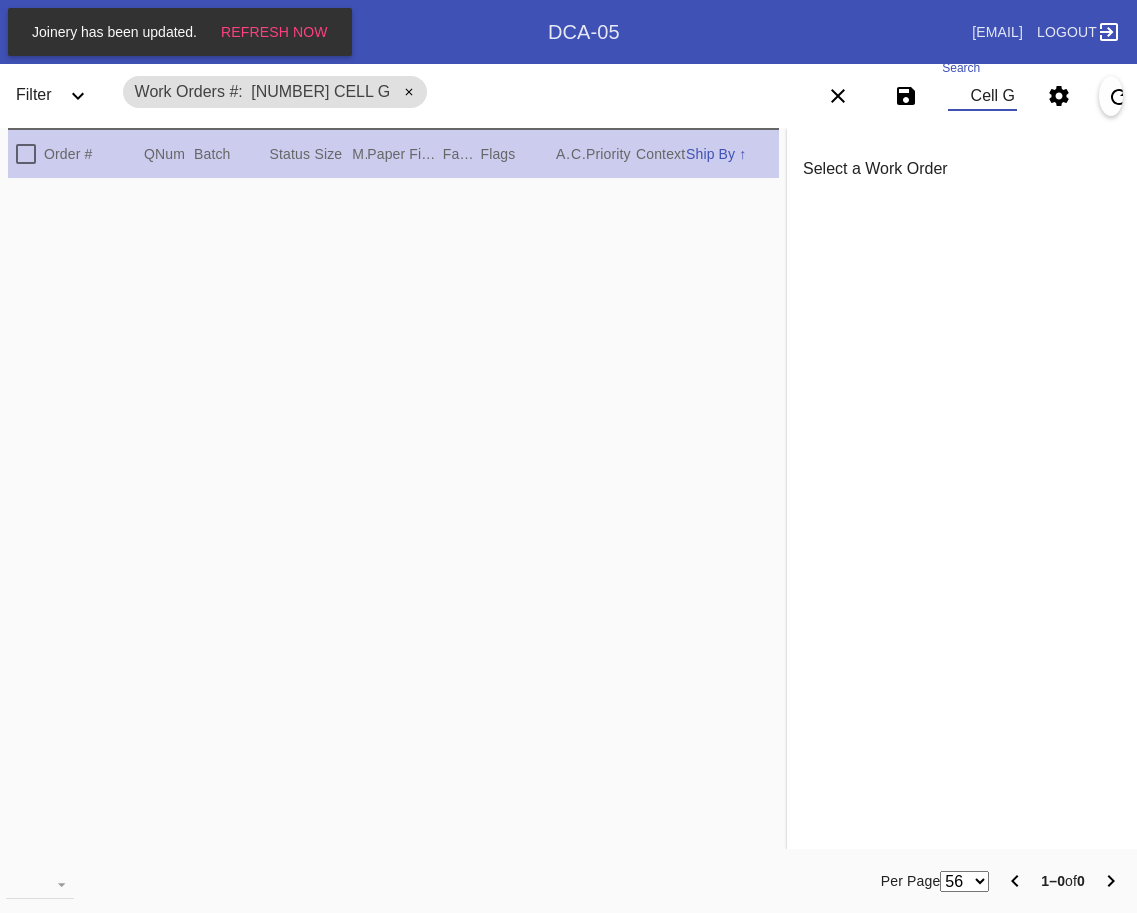 type on "[NUMBER]	Cell G" 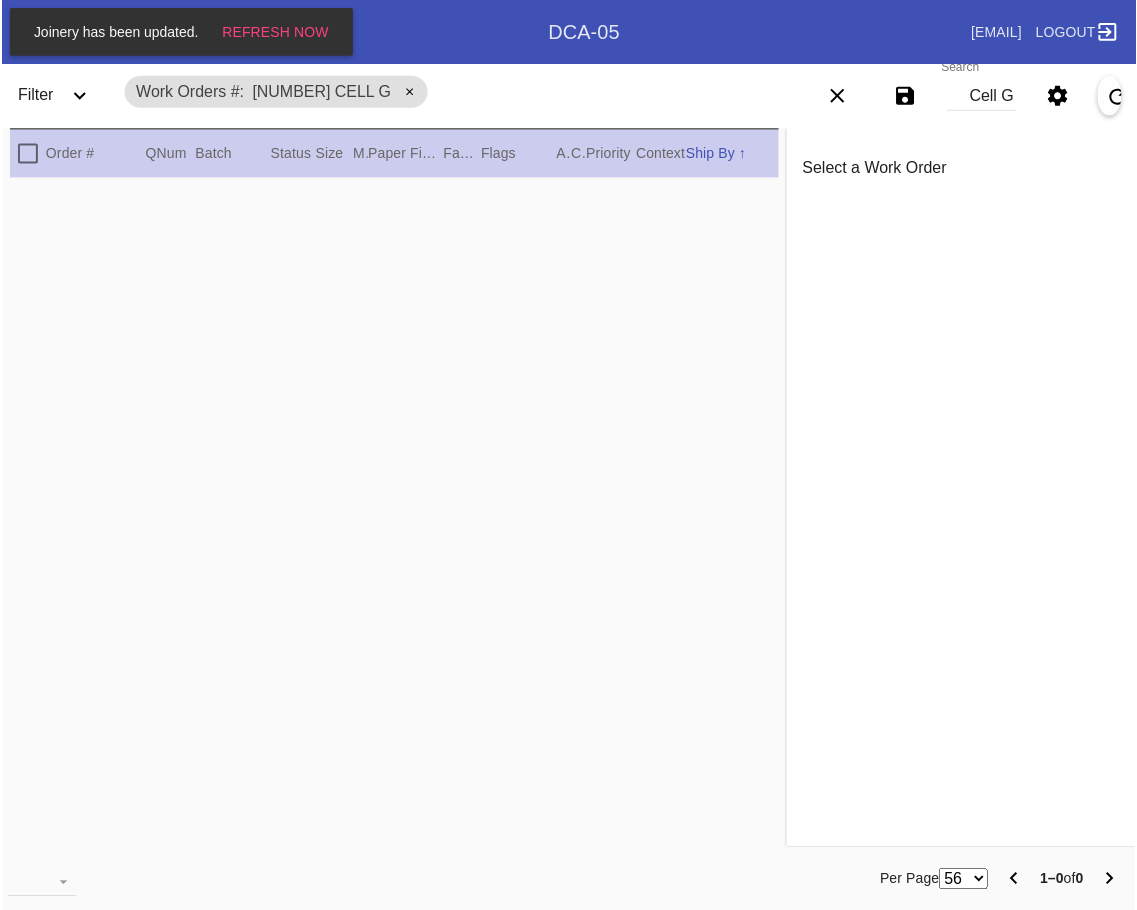 scroll, scrollTop: 0, scrollLeft: 0, axis: both 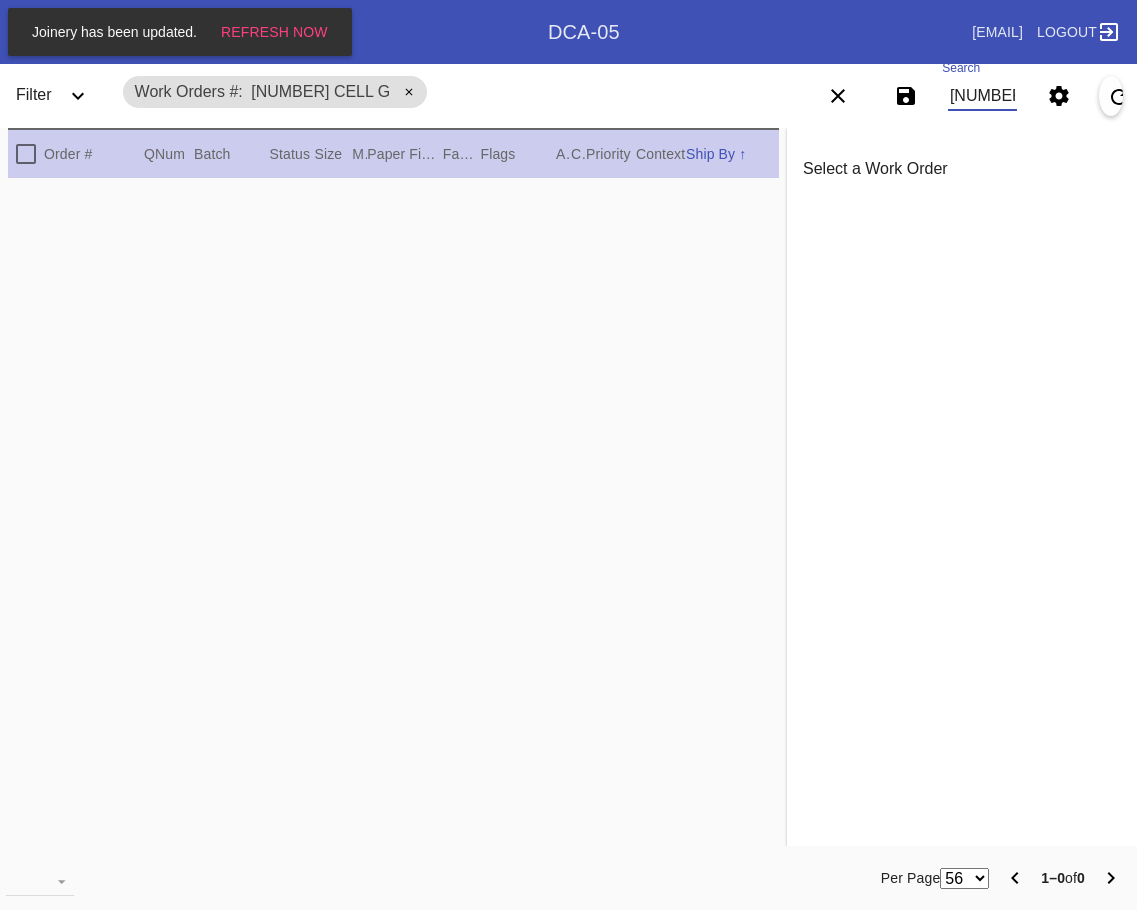 click on "Settings" 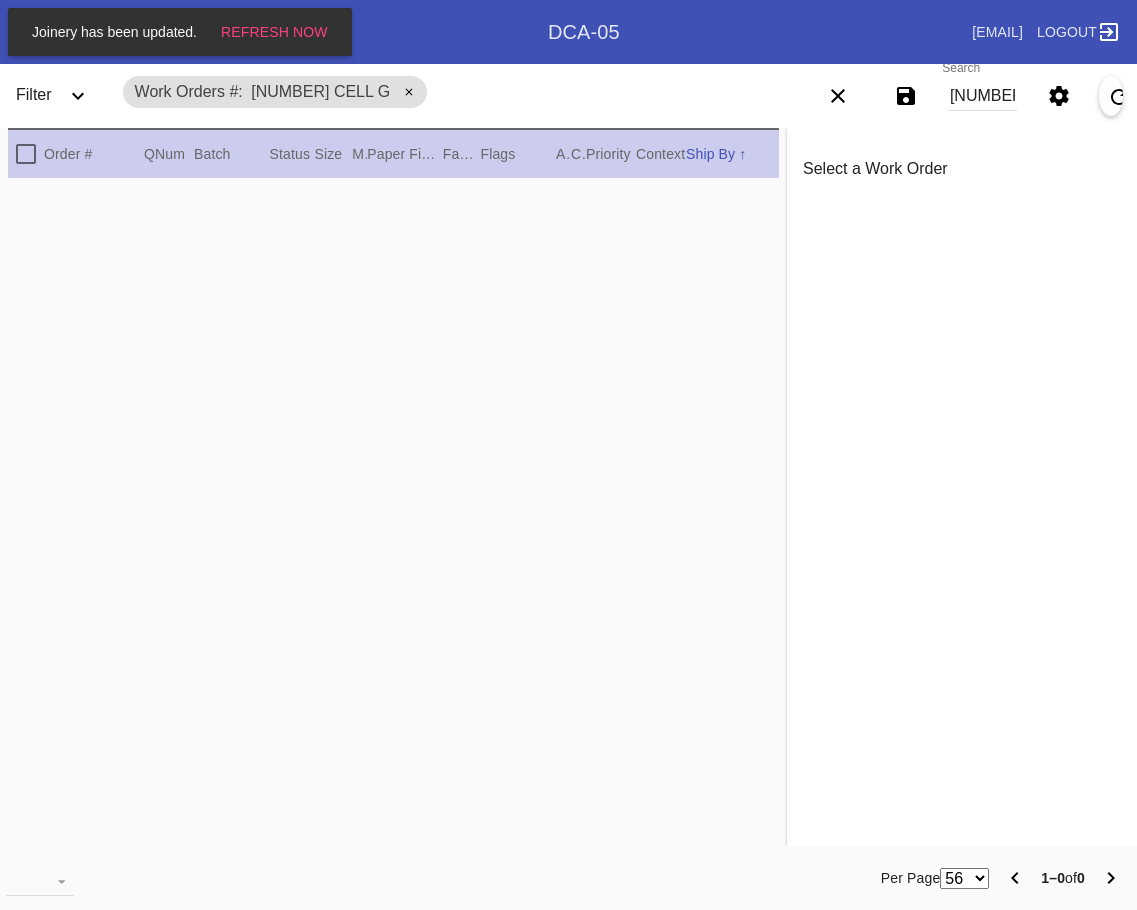click on "[NUMBER]	Cell G" at bounding box center [982, 96] 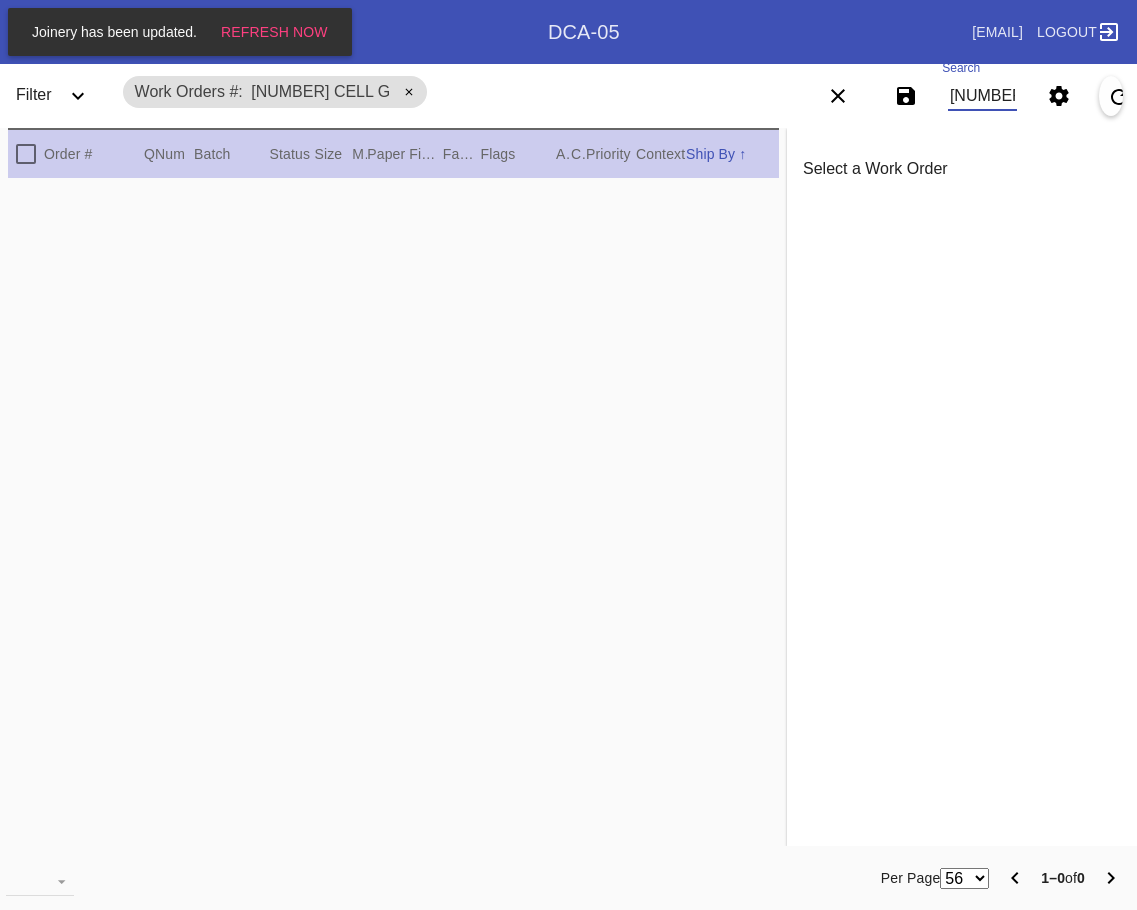 click on "[NUMBER]	Cell G" at bounding box center [982, 96] 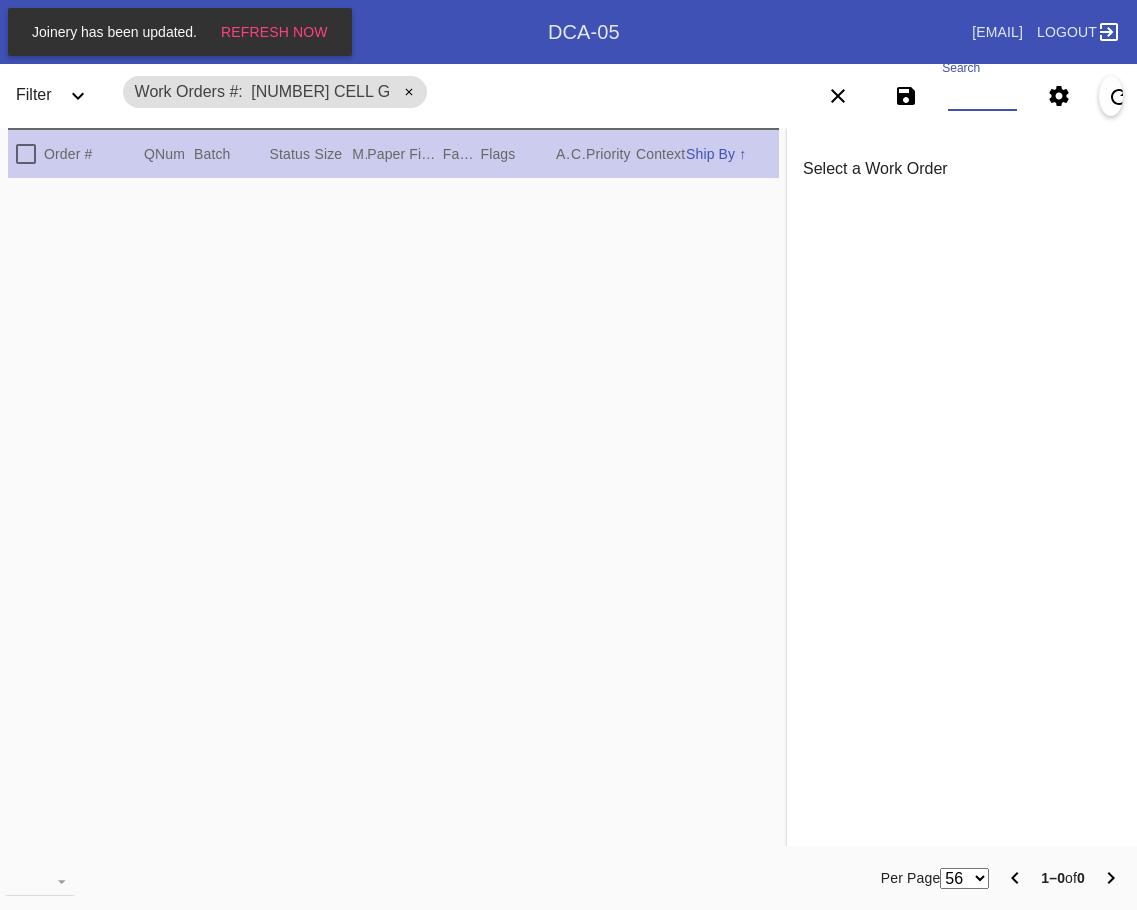 paste on "[NUMBER],Cell G" 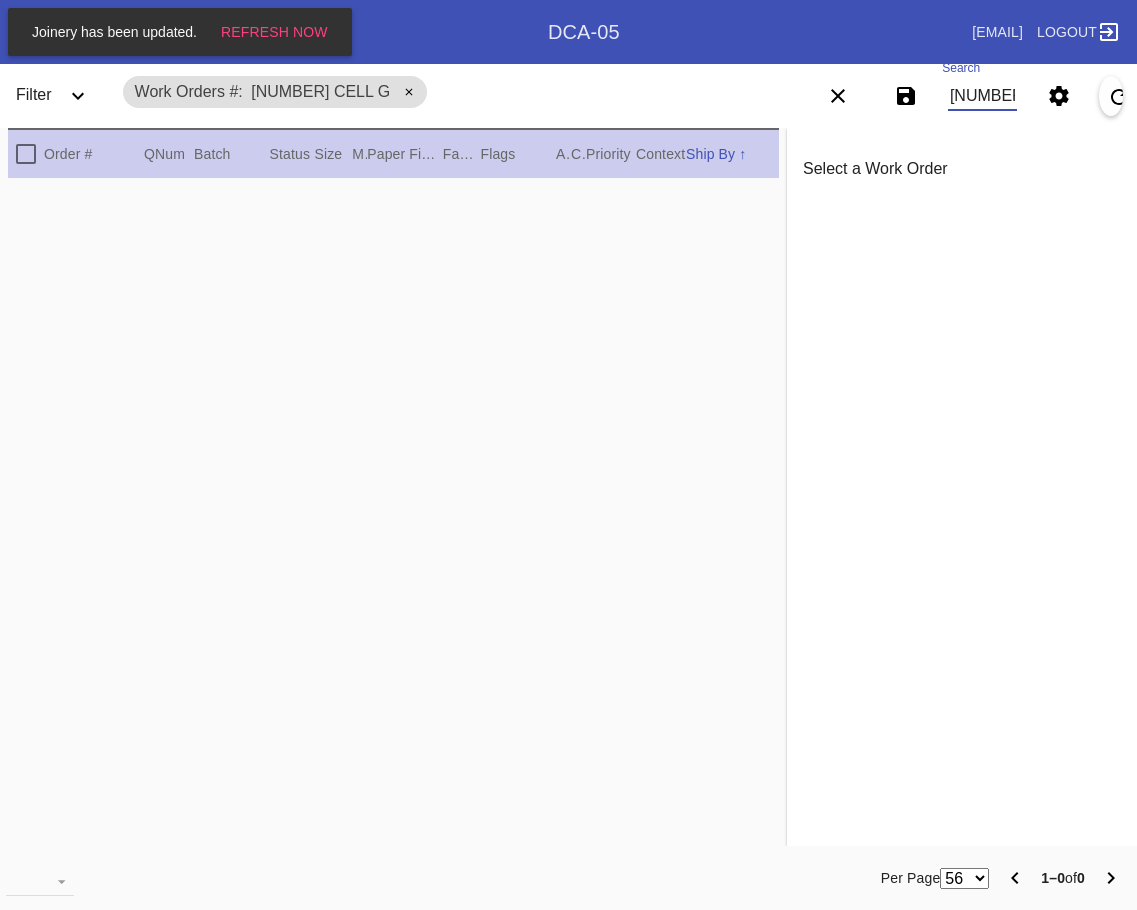 scroll, scrollTop: 0, scrollLeft: 131, axis: horizontal 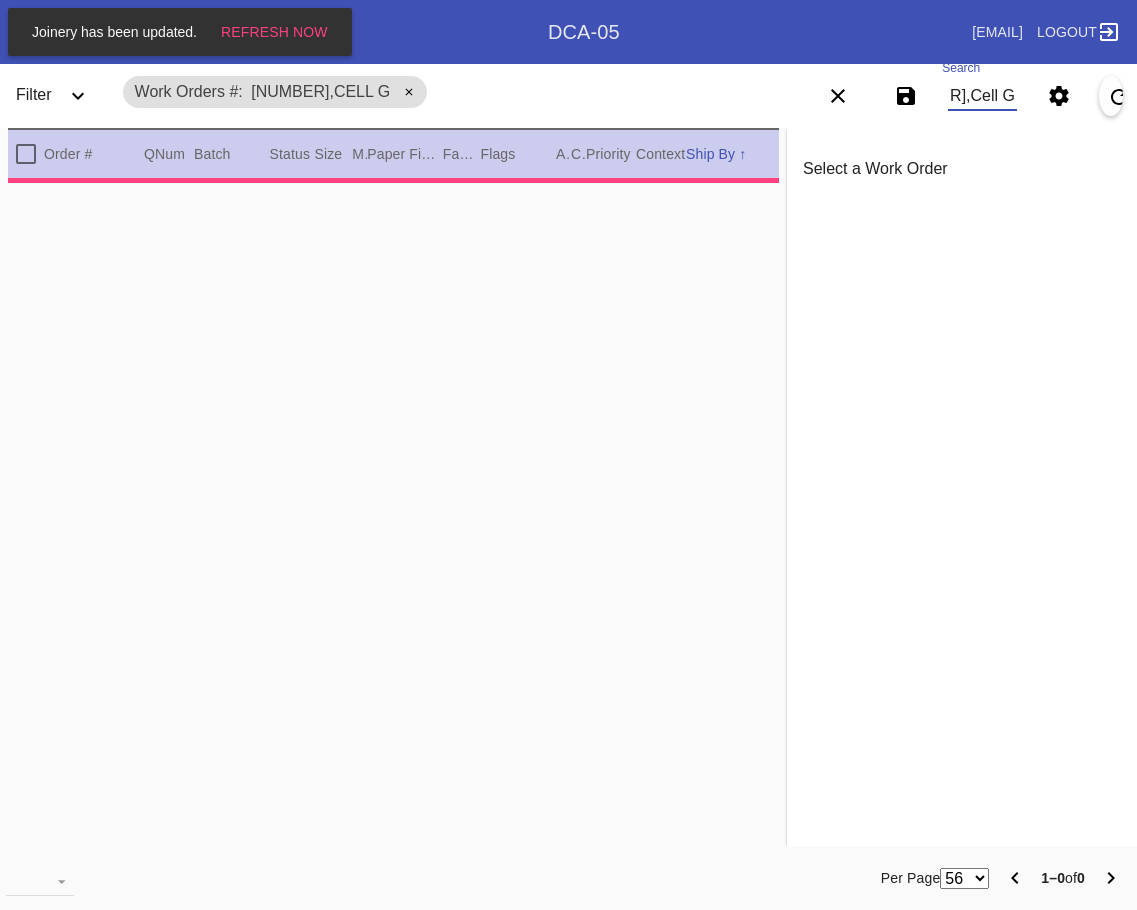 type on "2.0" 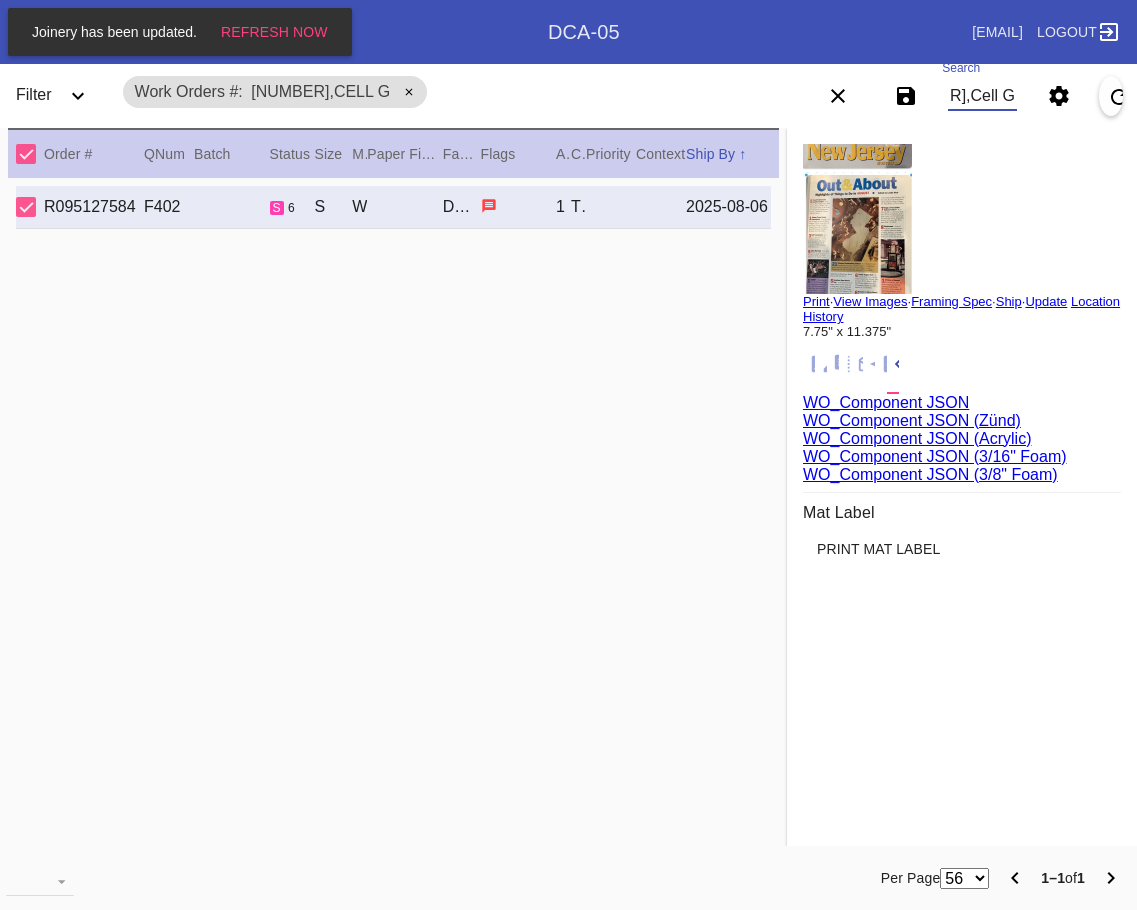 type on "[NUMBER],Cell G" 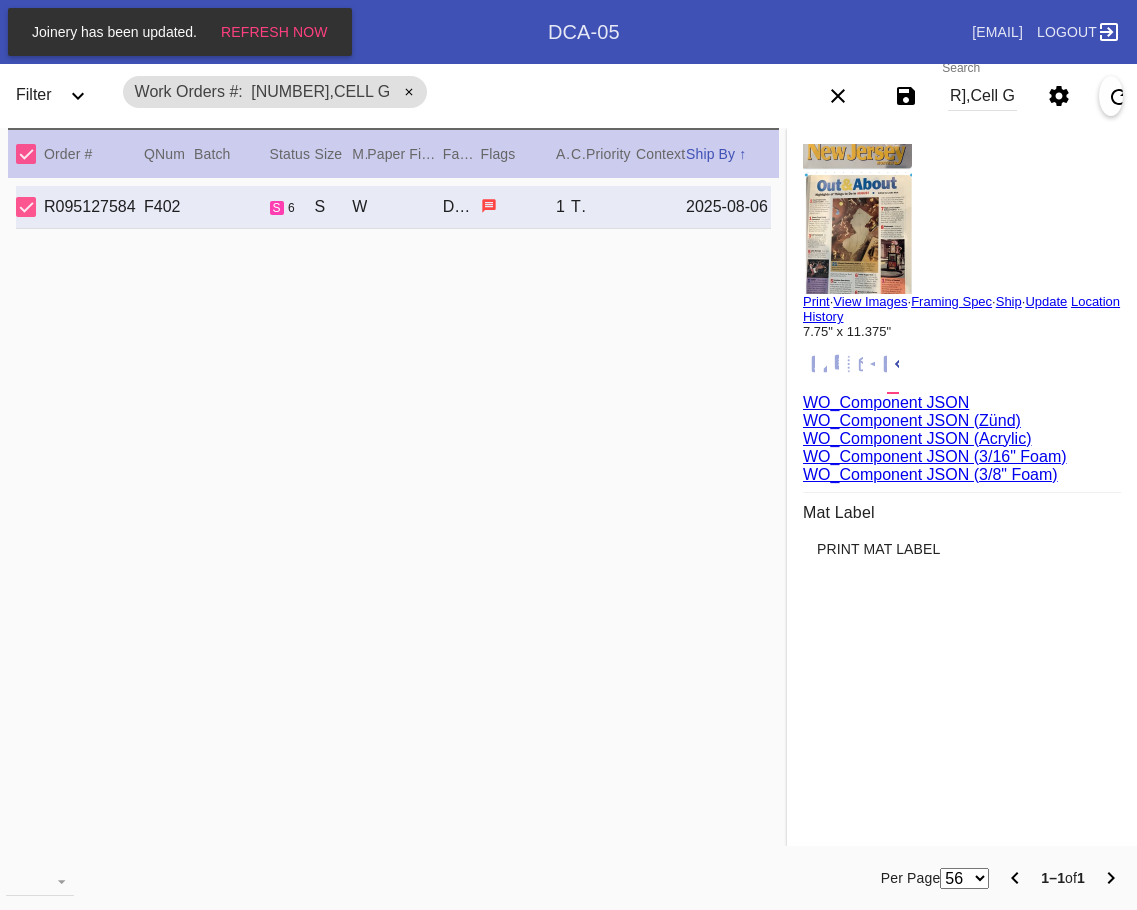 scroll, scrollTop: 0, scrollLeft: 0, axis: both 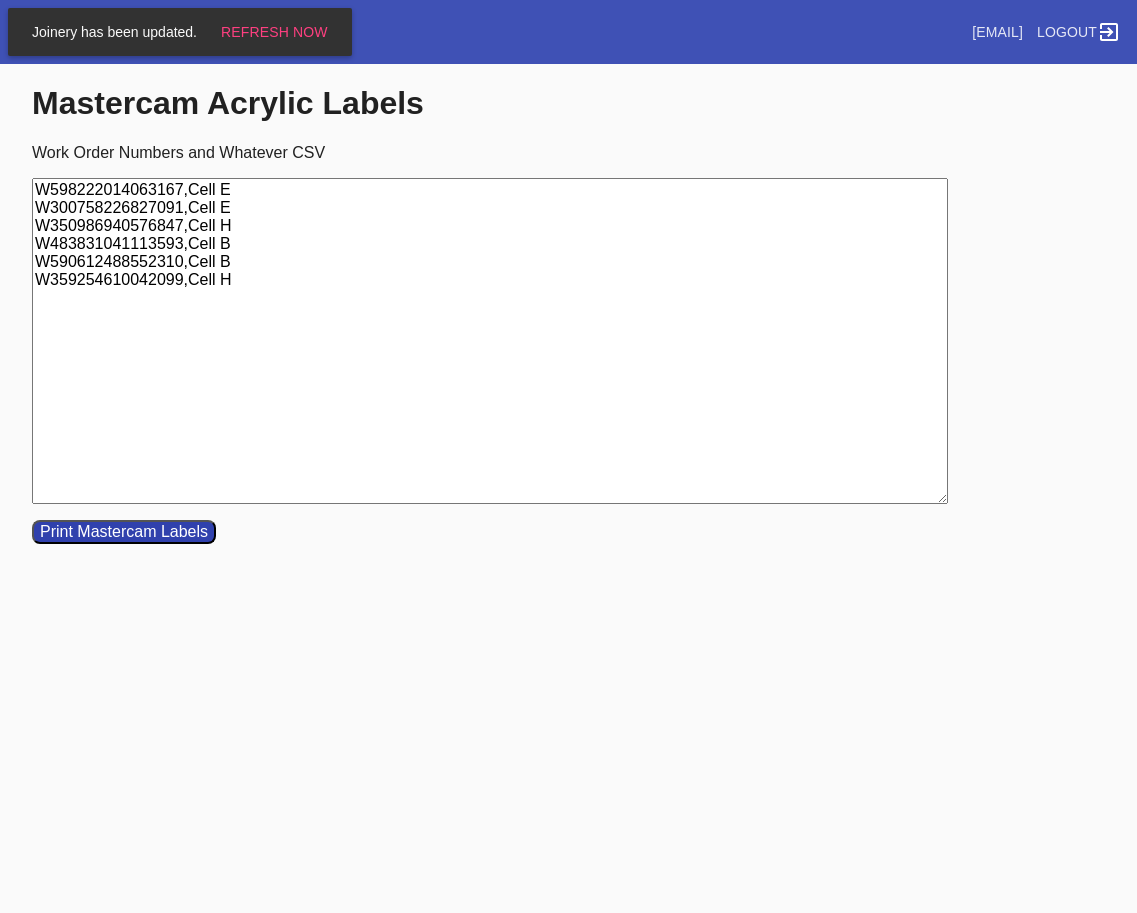 click on "W598222014063167,Cell E
W300758226827091,Cell E
W350986940576847,Cell H
W483831041113593,Cell B
W590612488552310,Cell B
W359254610042099,Cell H" at bounding box center (490, 341) 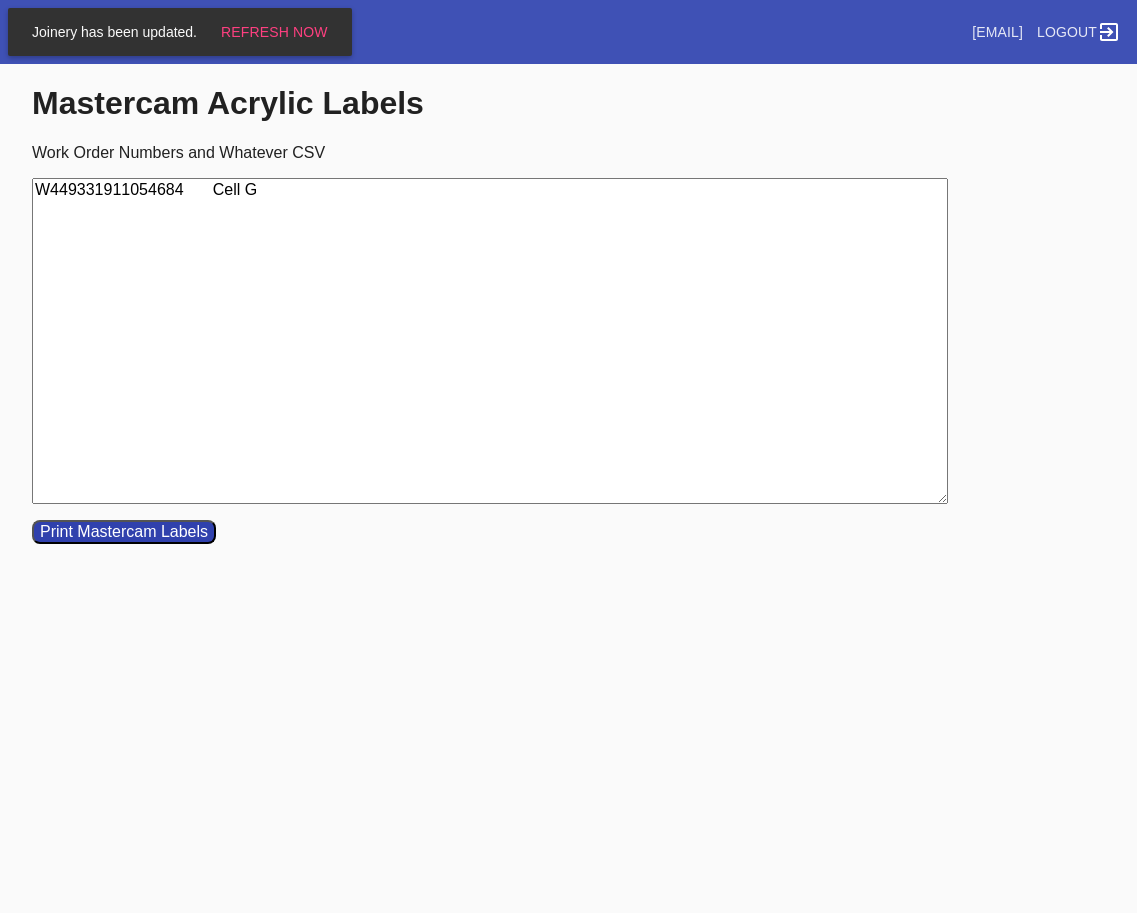 click on "W449331911054684	Cell G" at bounding box center (490, 341) 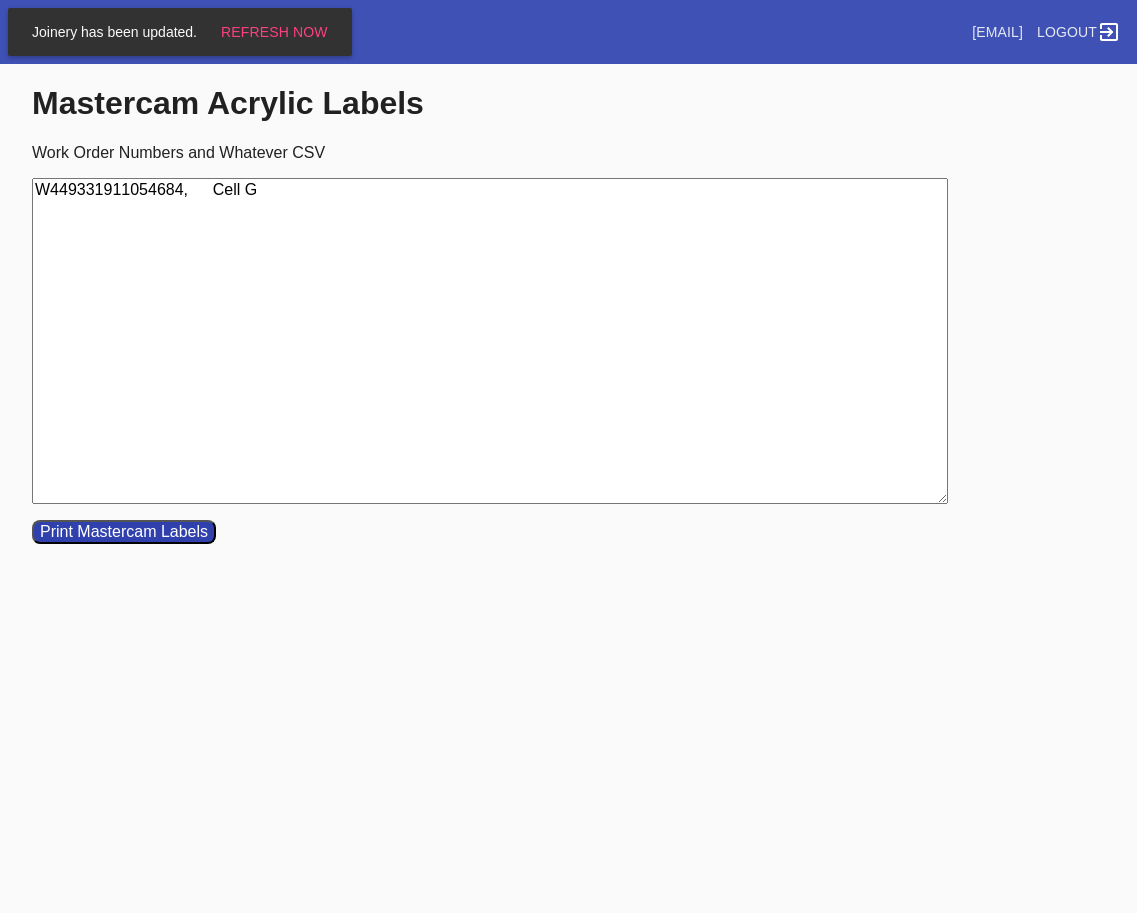 click on "W449331911054684,	Cell G" at bounding box center (490, 341) 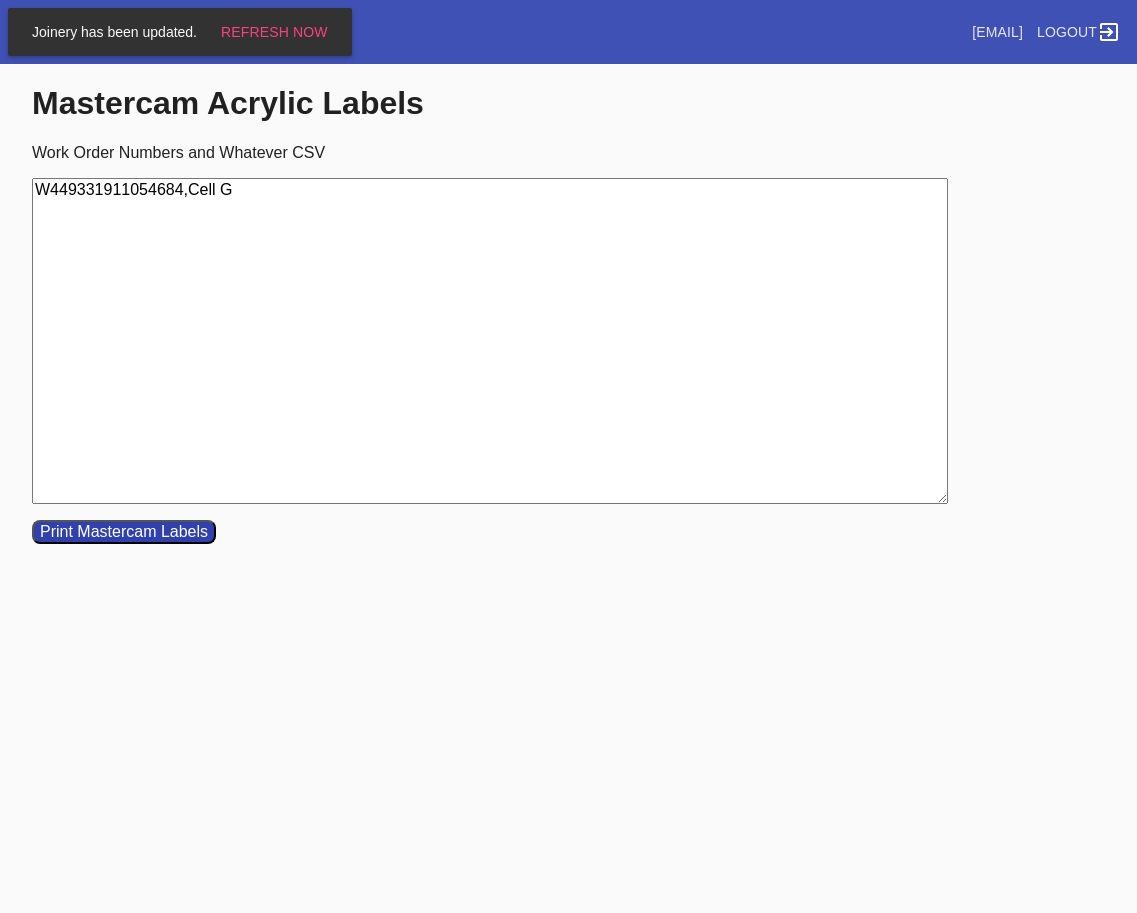 type on "W449331911054684,Cell G" 